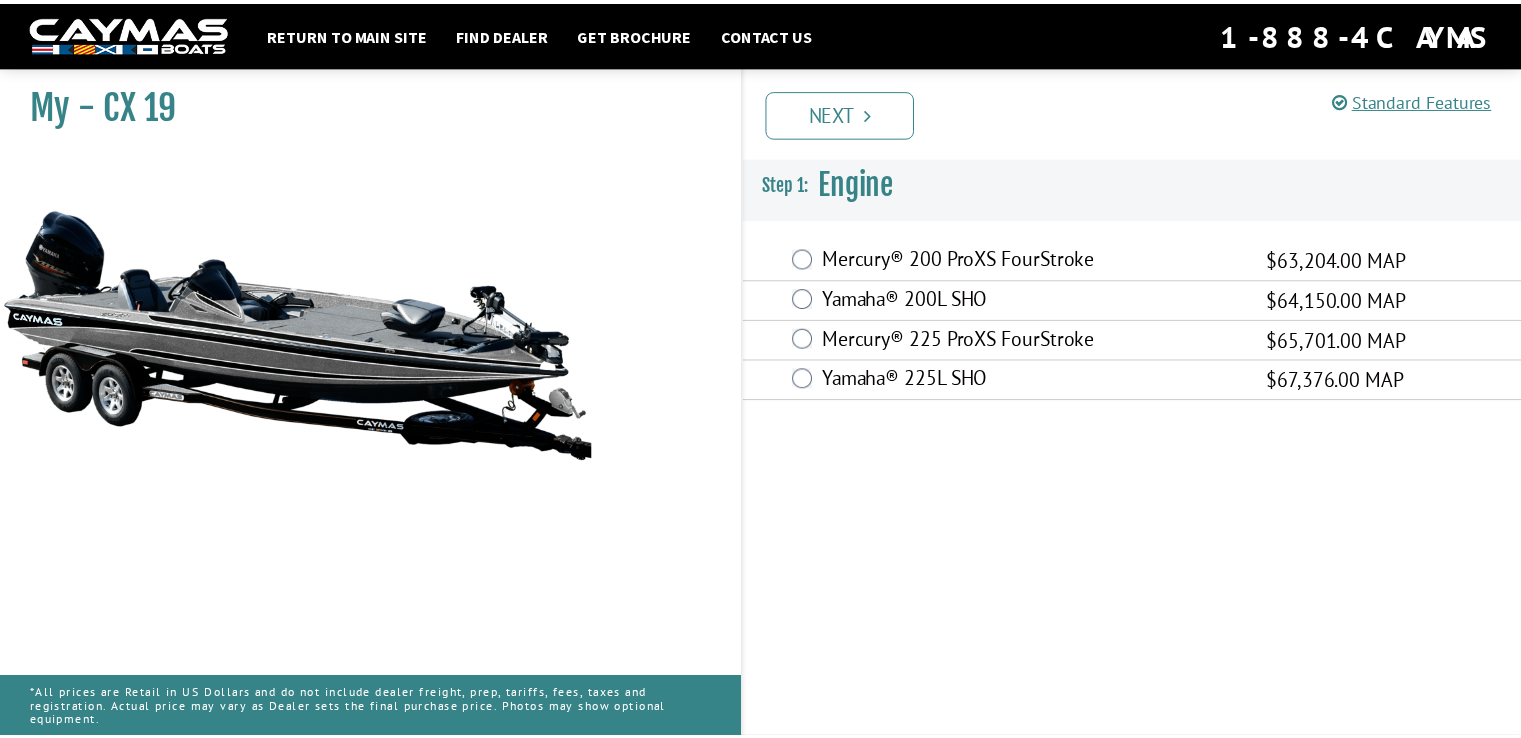 scroll, scrollTop: 0, scrollLeft: 0, axis: both 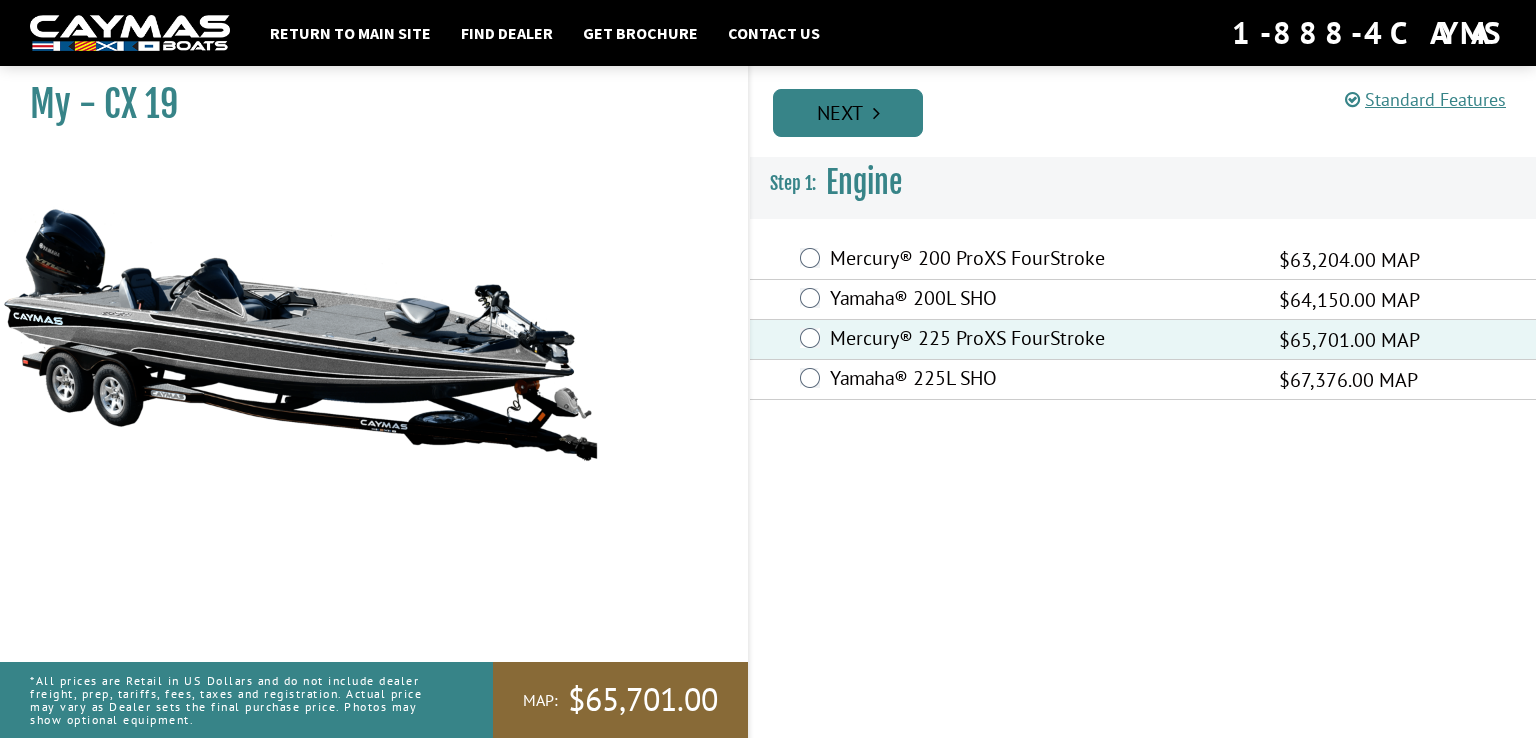 click at bounding box center (876, 113) 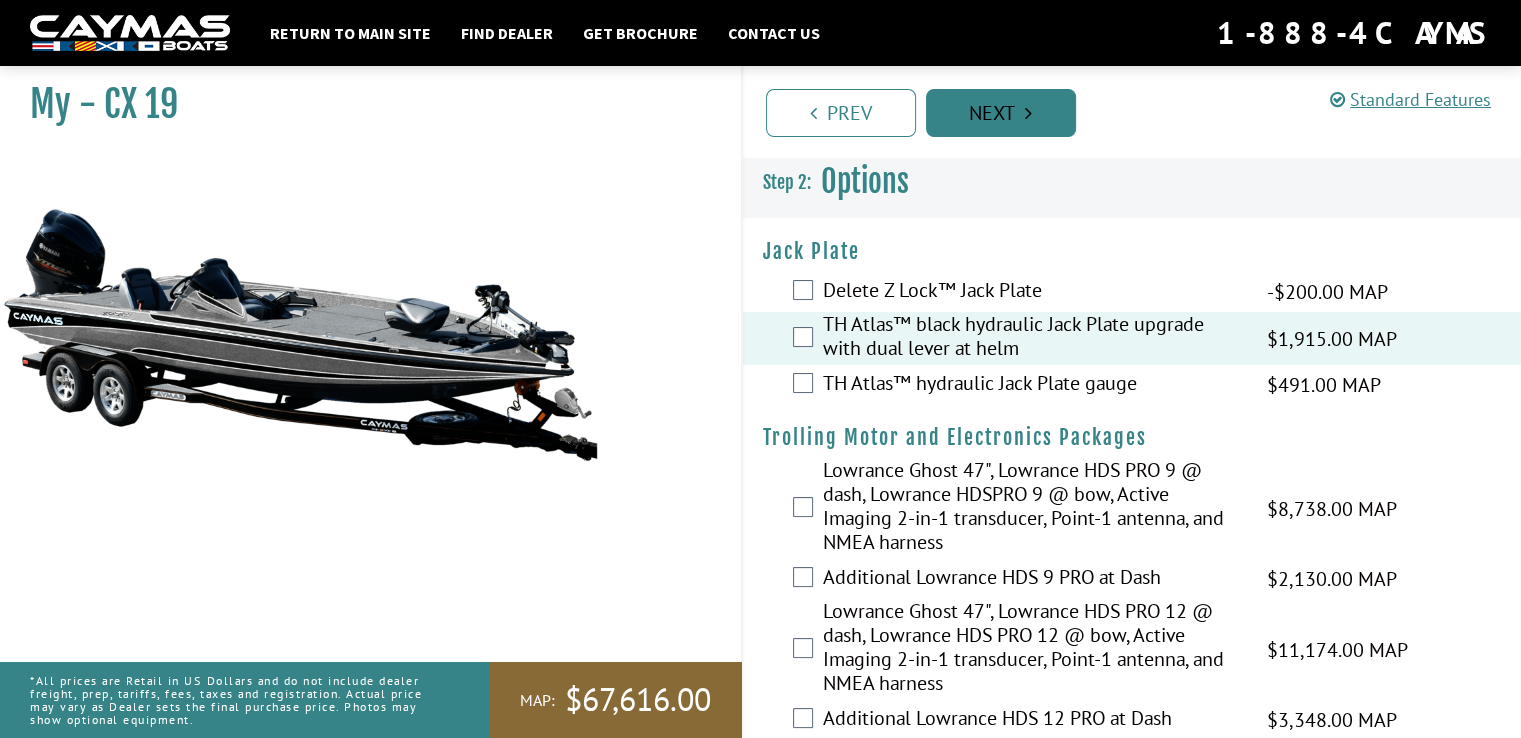 click on "Next" at bounding box center [1001, 113] 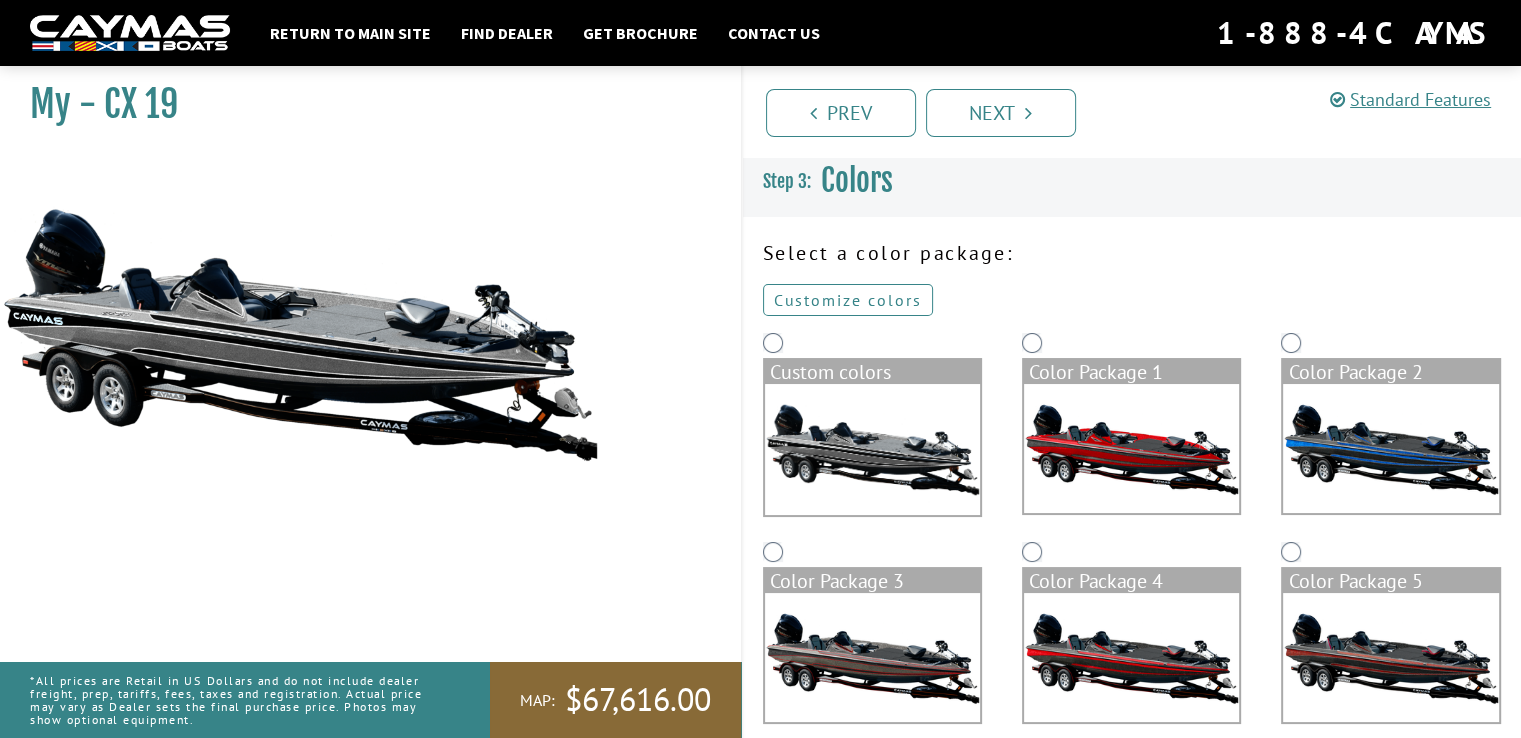 click on "Customize colors" at bounding box center (848, 300) 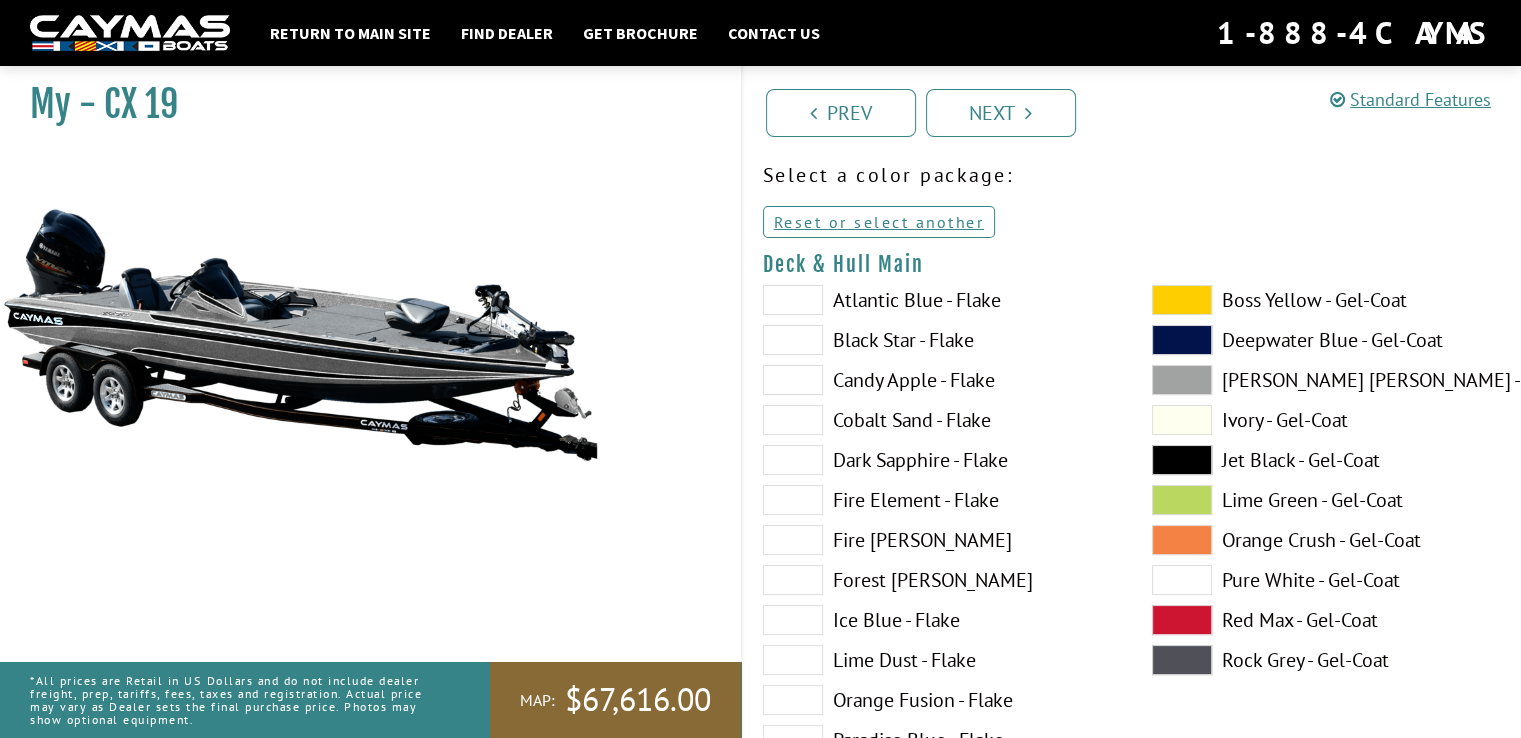 scroll, scrollTop: 100, scrollLeft: 0, axis: vertical 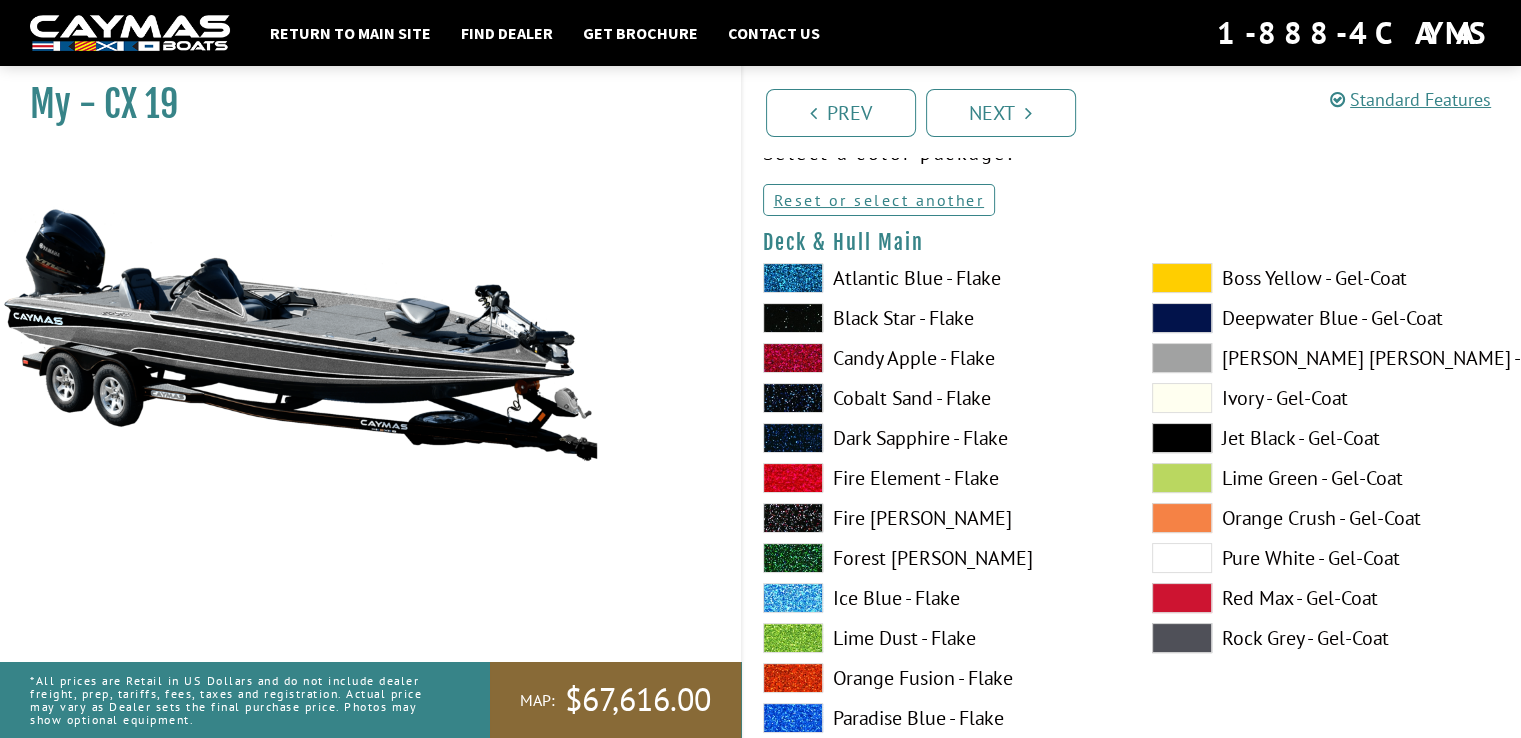 click at bounding box center (1182, 278) 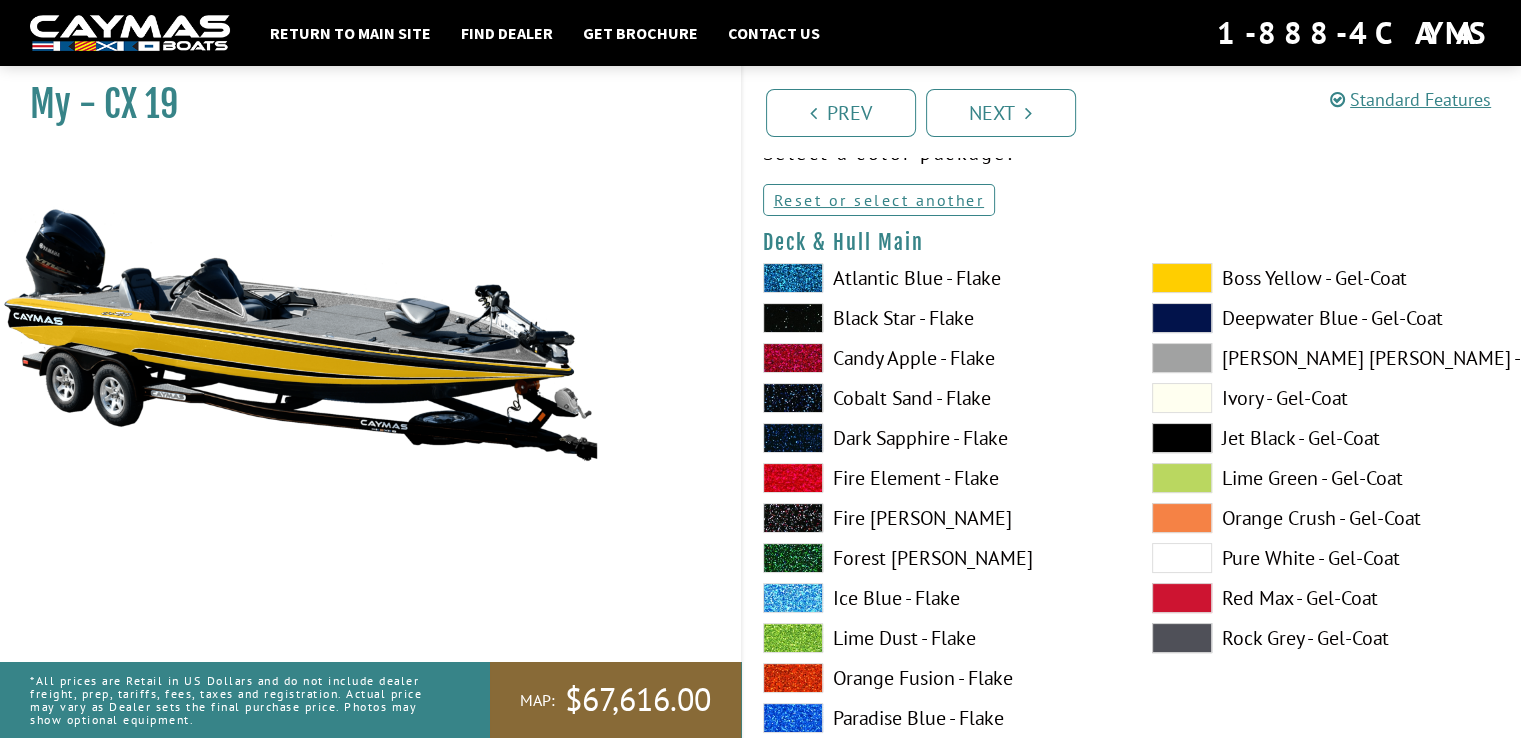 click at bounding box center (1182, 558) 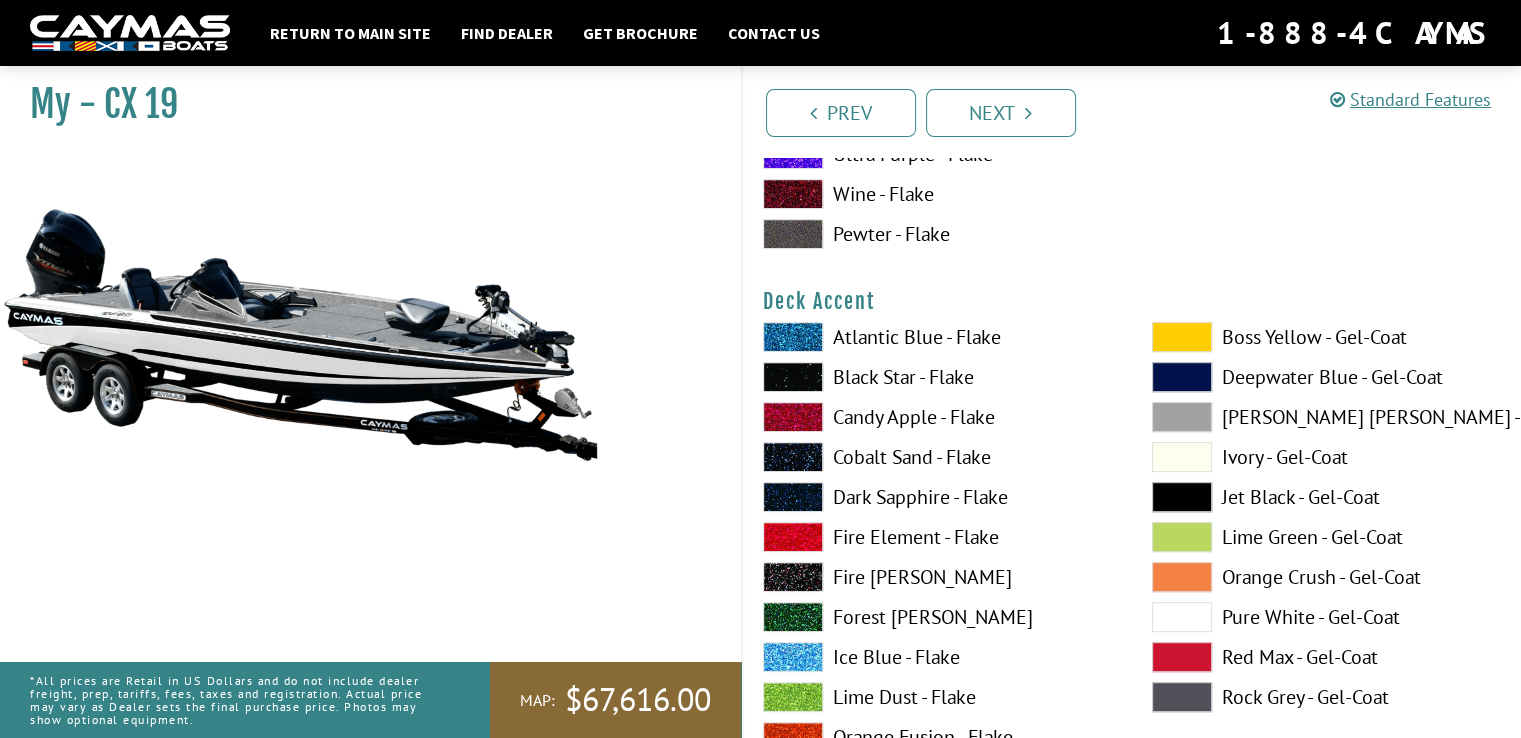scroll, scrollTop: 900, scrollLeft: 0, axis: vertical 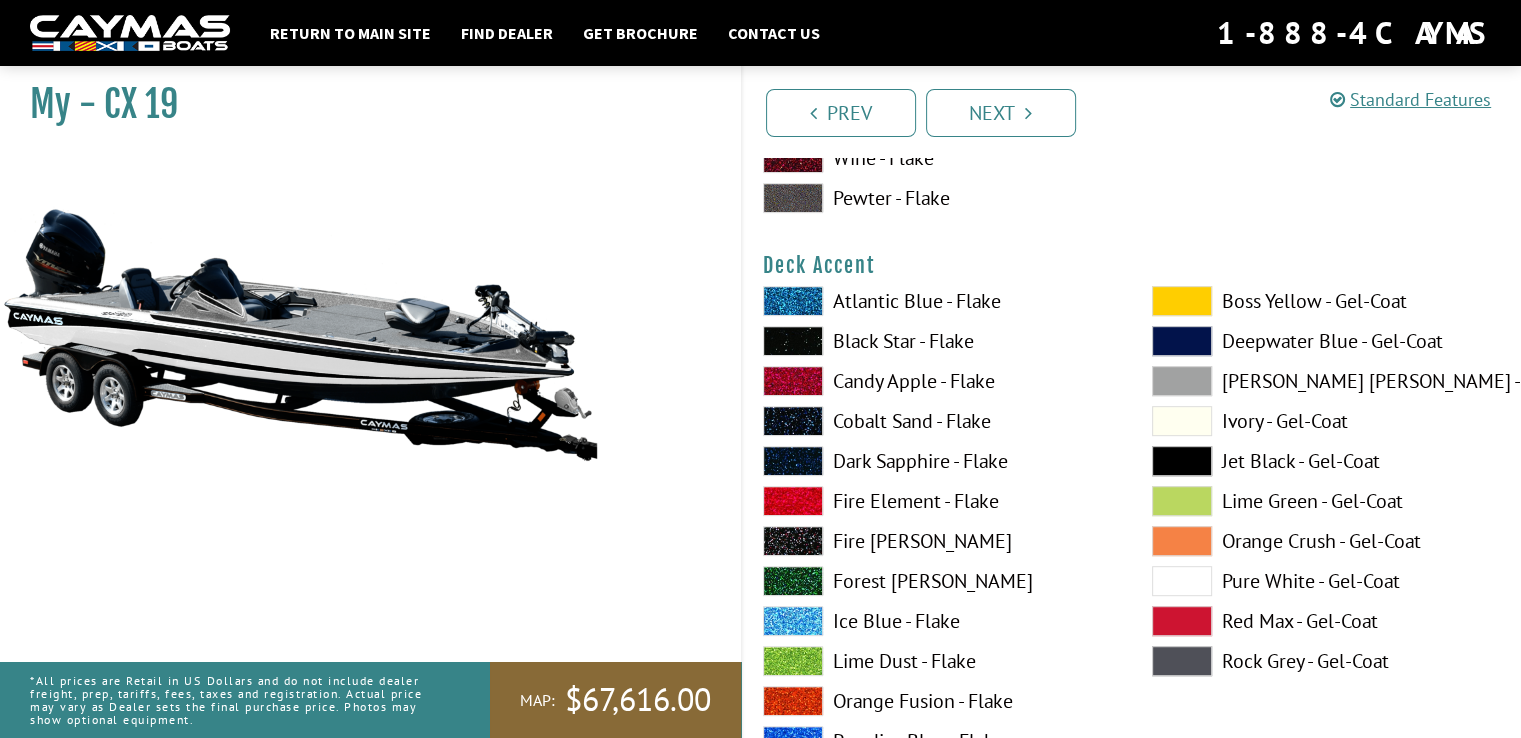 click at bounding box center (1182, 301) 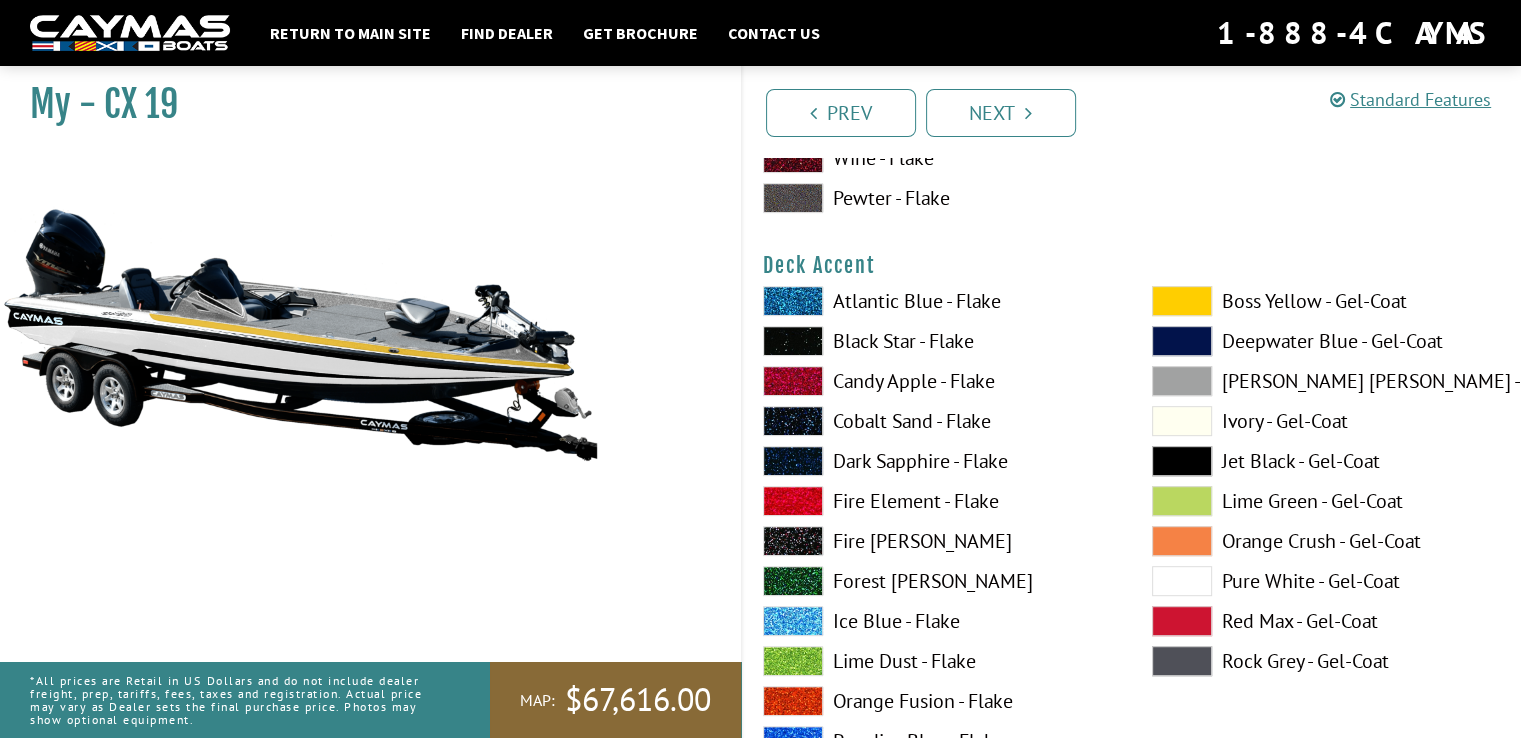 click at bounding box center [1182, 301] 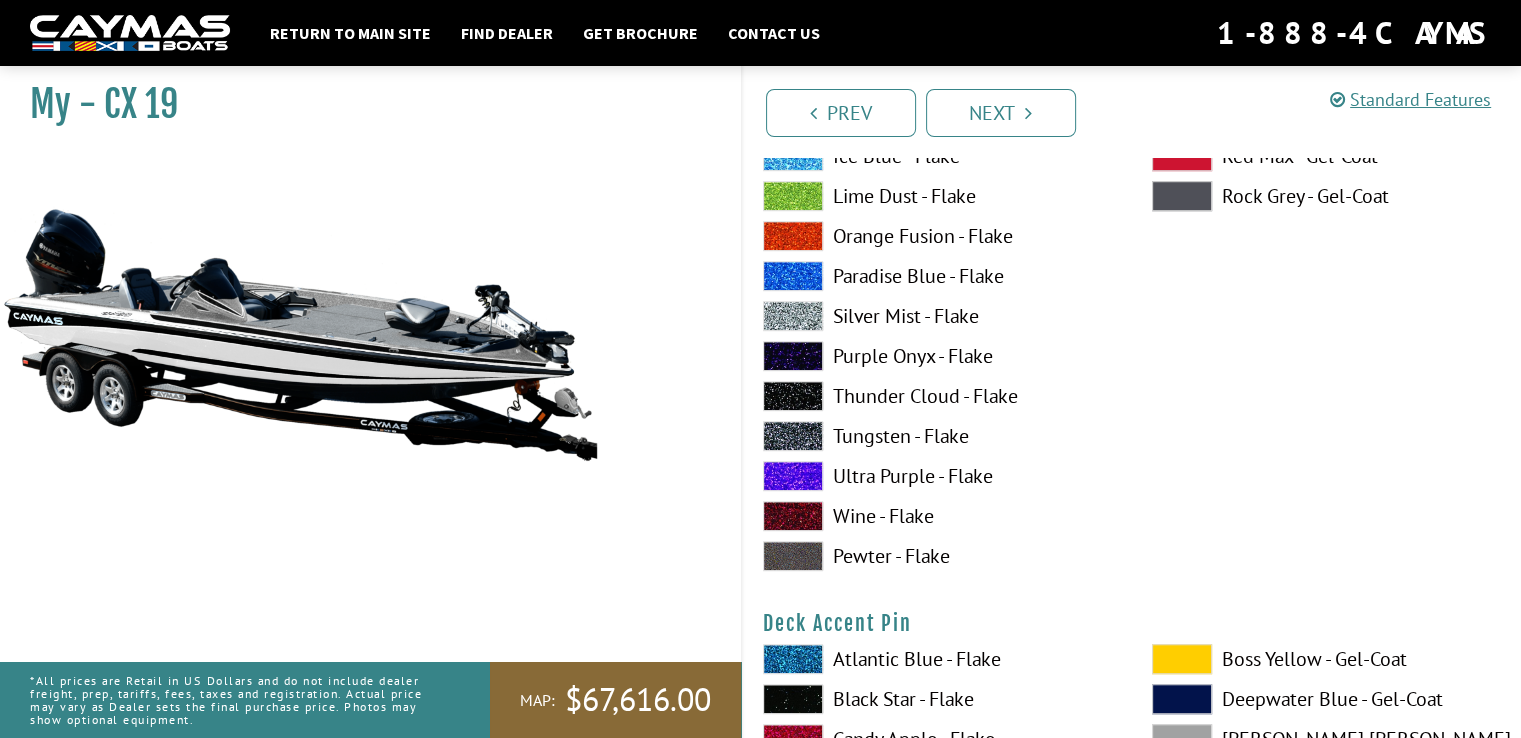 scroll, scrollTop: 1400, scrollLeft: 0, axis: vertical 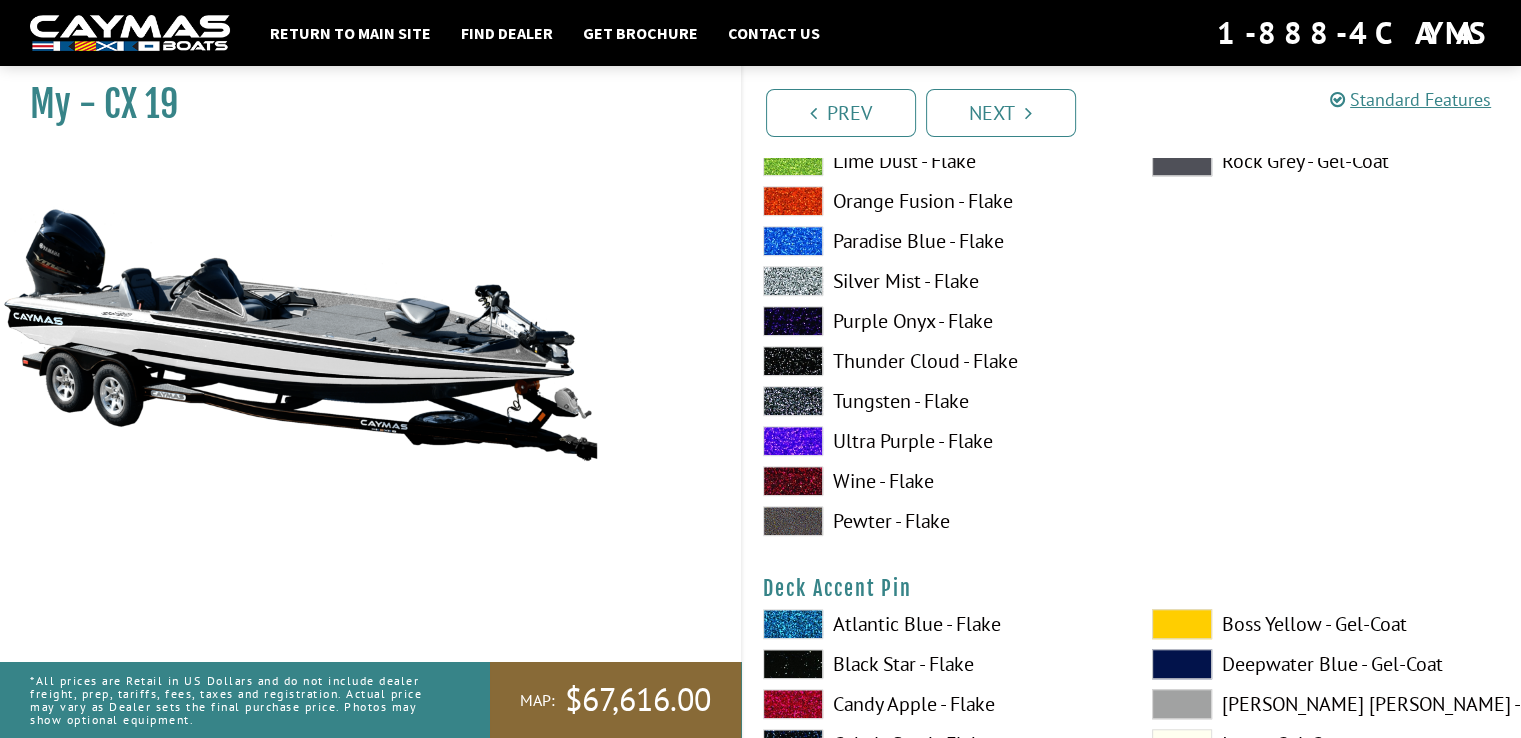 click on "Pewter - Flake" at bounding box center [937, 521] 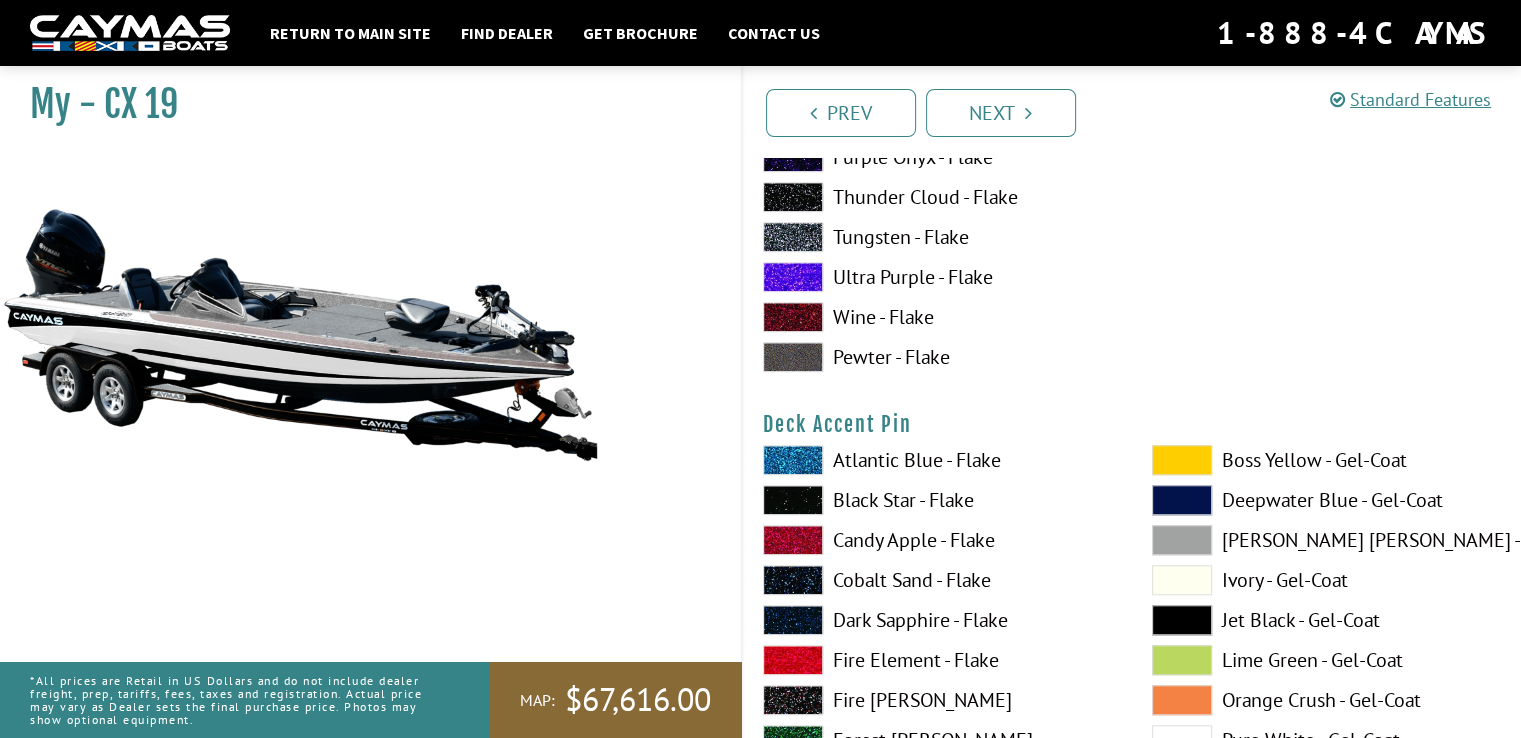 scroll, scrollTop: 1600, scrollLeft: 0, axis: vertical 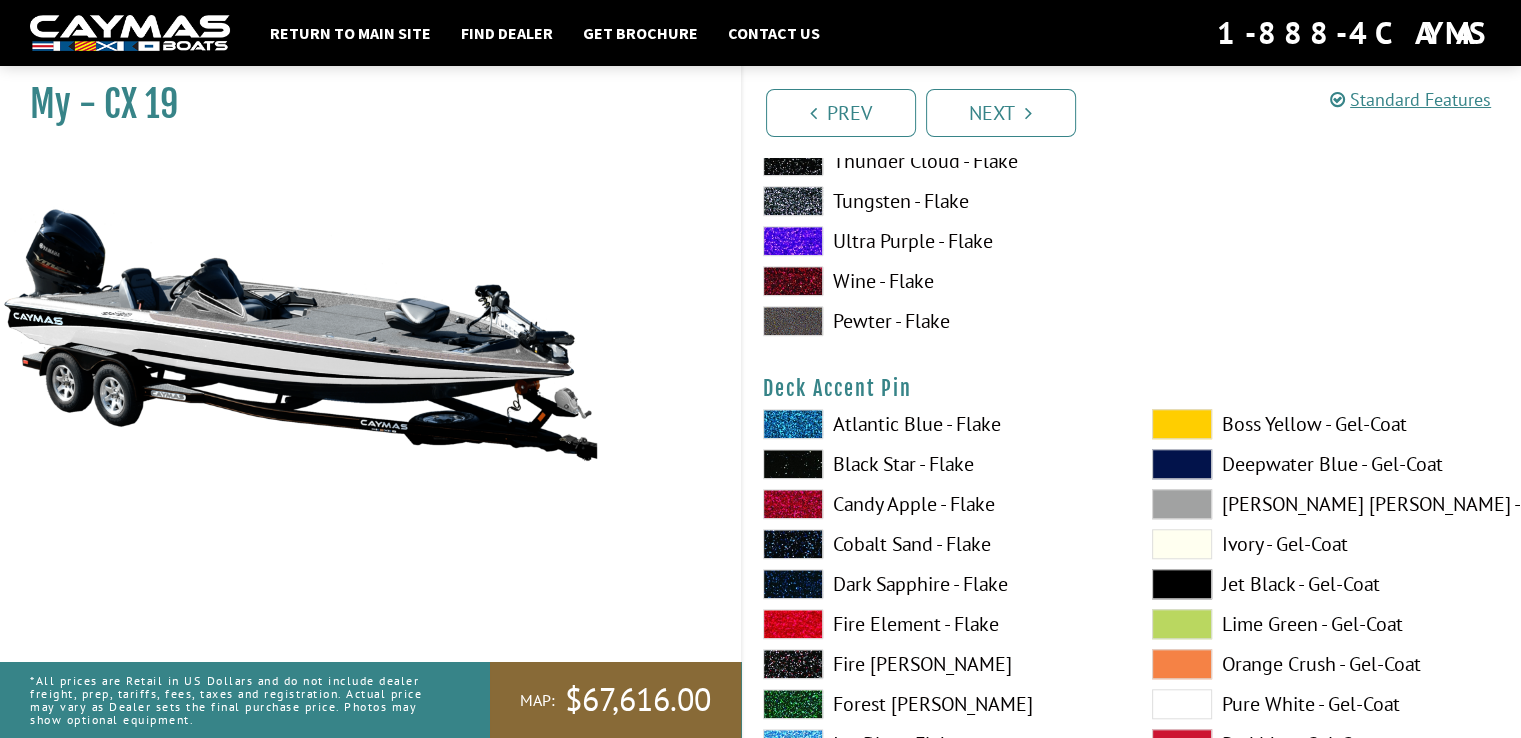 click at bounding box center [1182, 424] 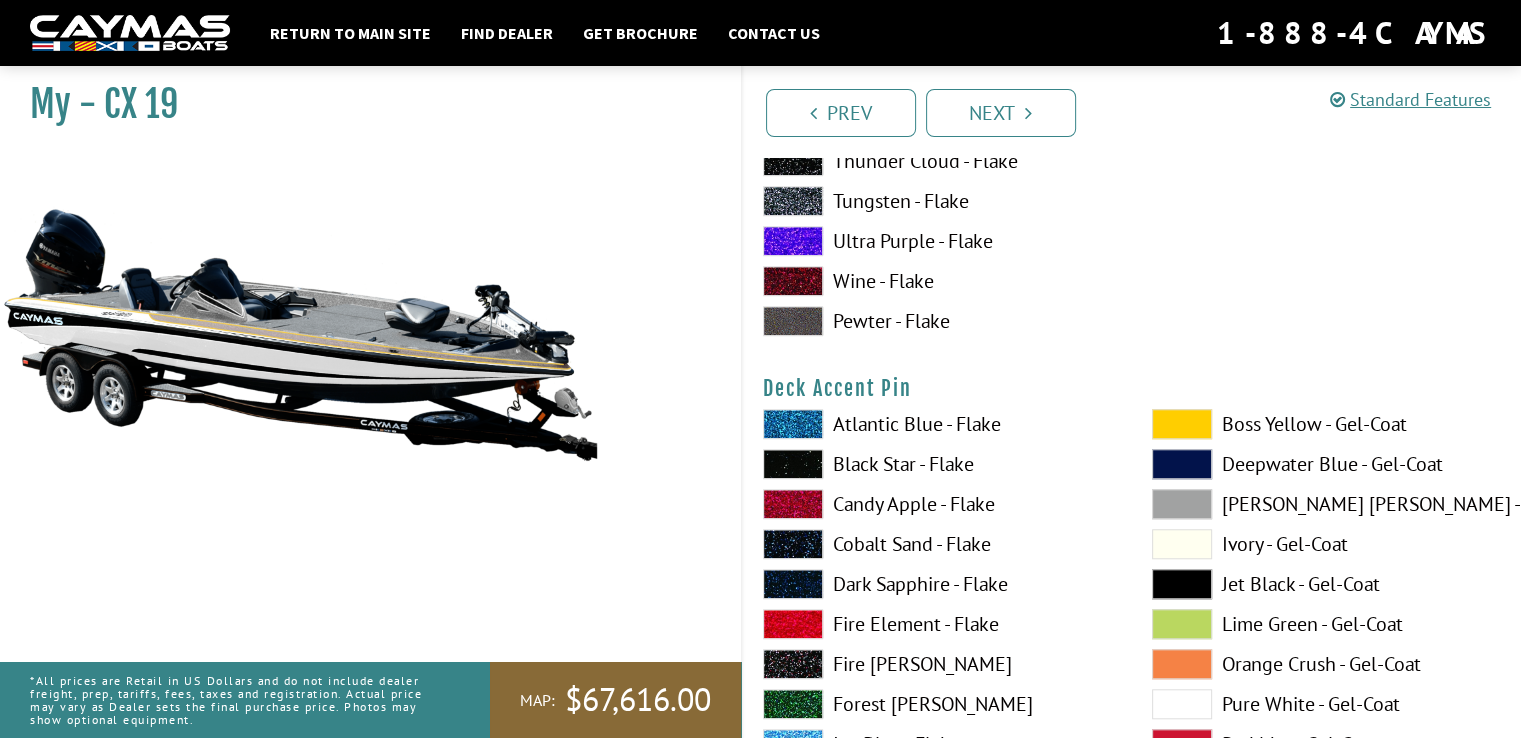 click at bounding box center [1182, 424] 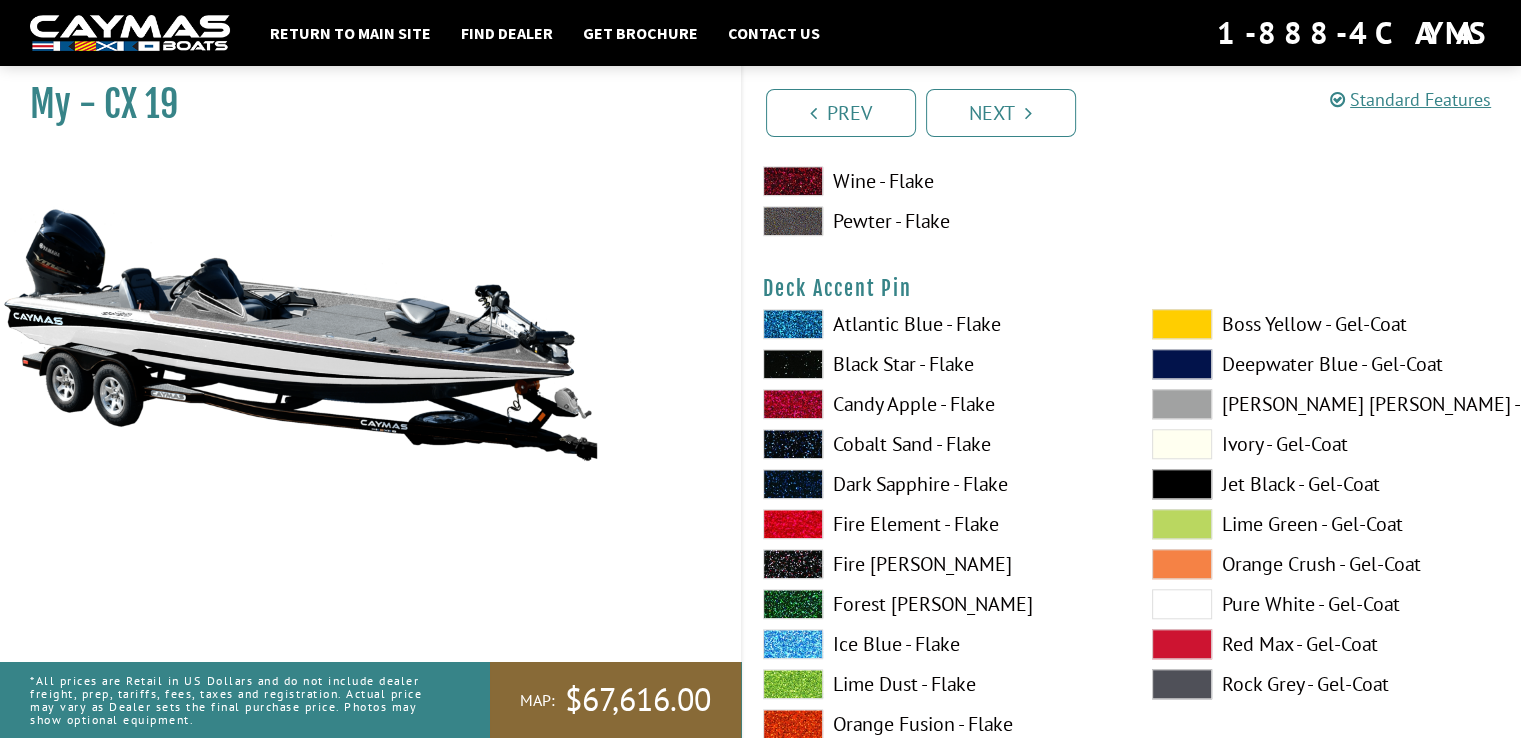scroll, scrollTop: 1800, scrollLeft: 0, axis: vertical 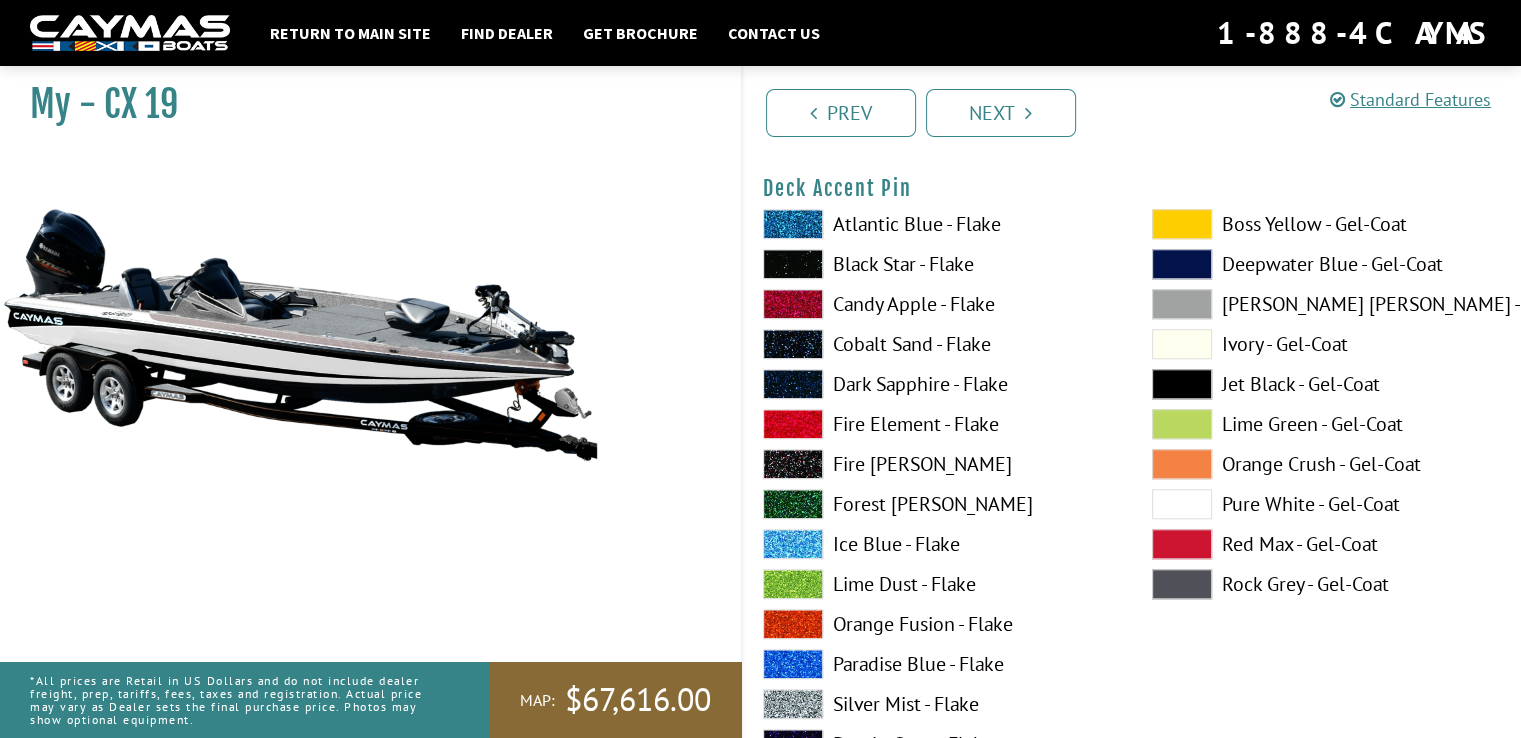 click on "Black Star - Flake" at bounding box center (937, 264) 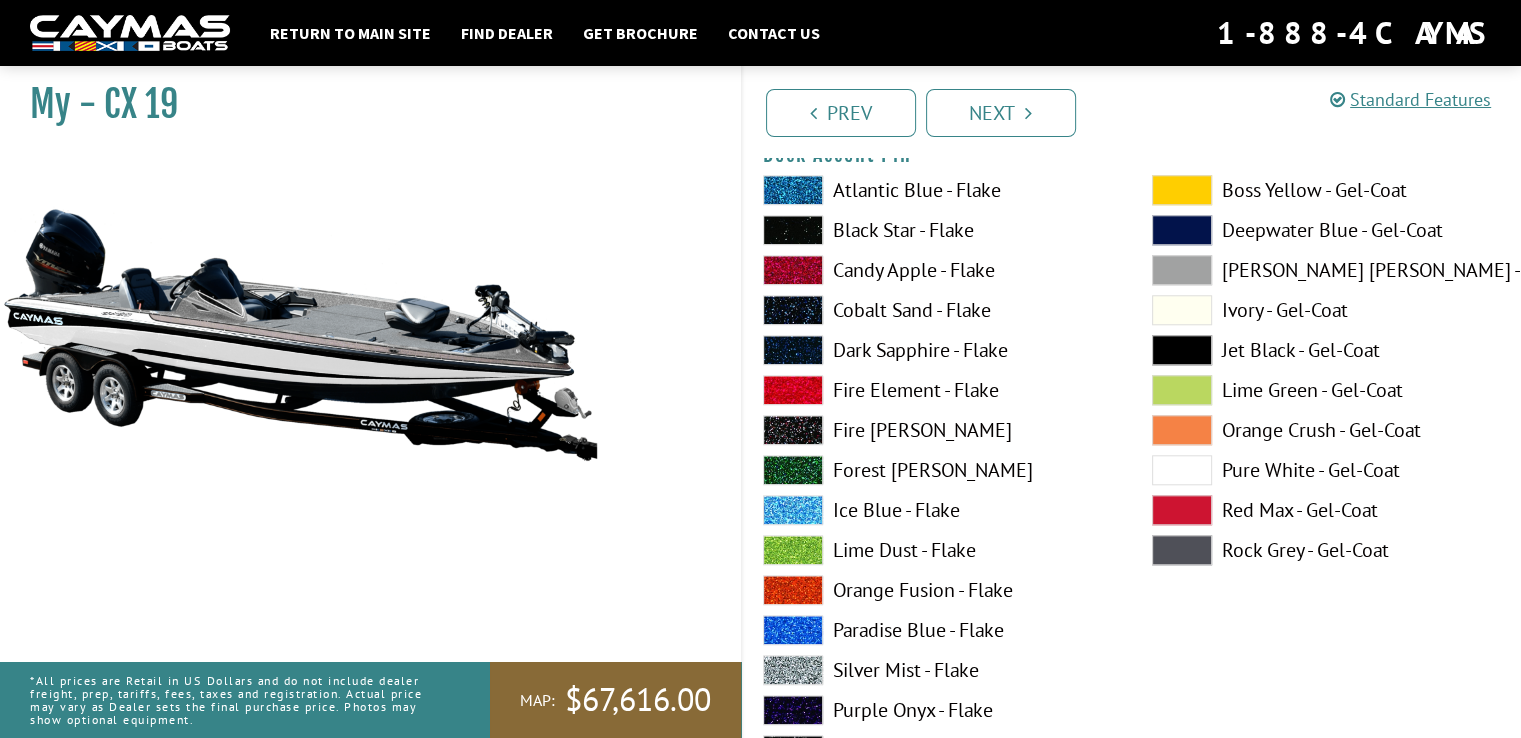 scroll, scrollTop: 1800, scrollLeft: 0, axis: vertical 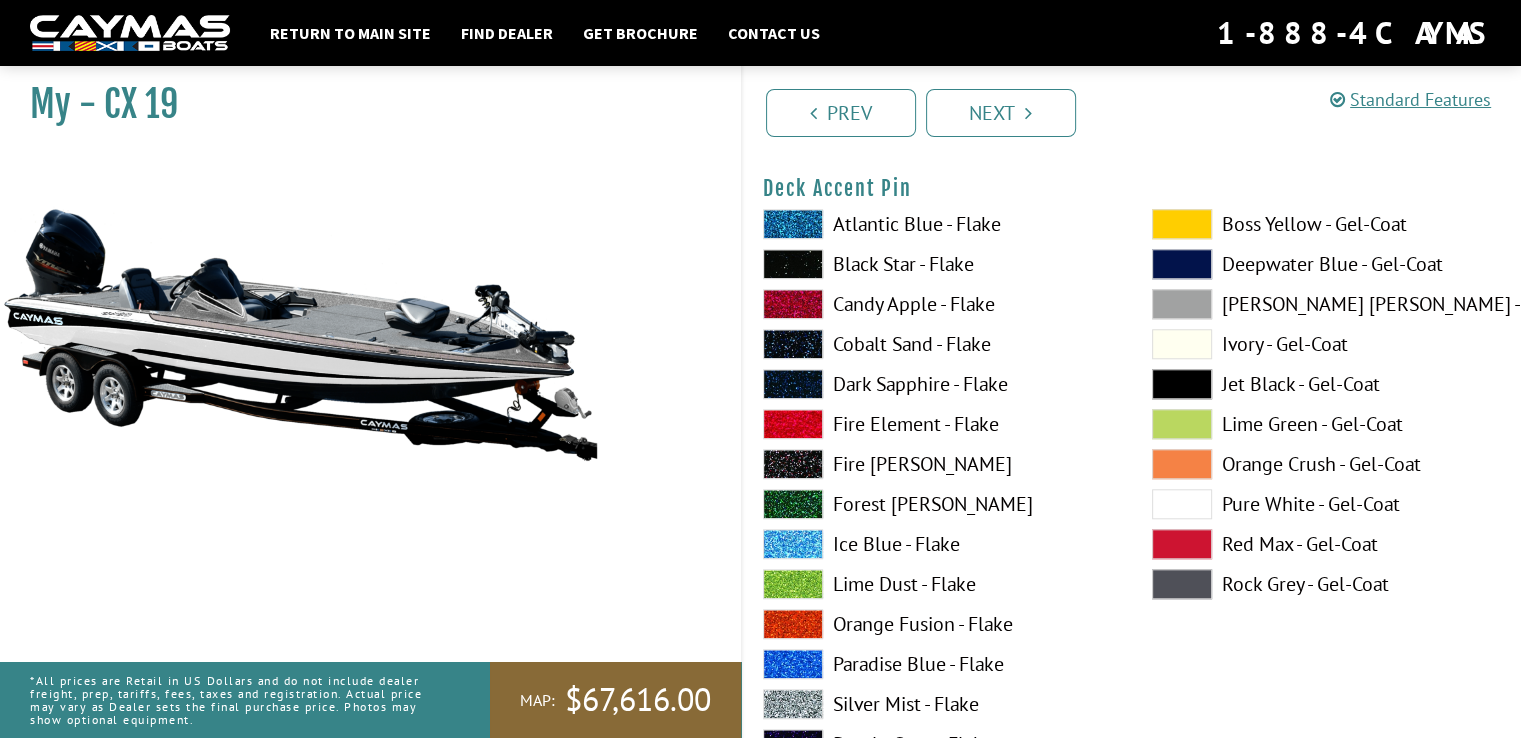 click at bounding box center (1182, 224) 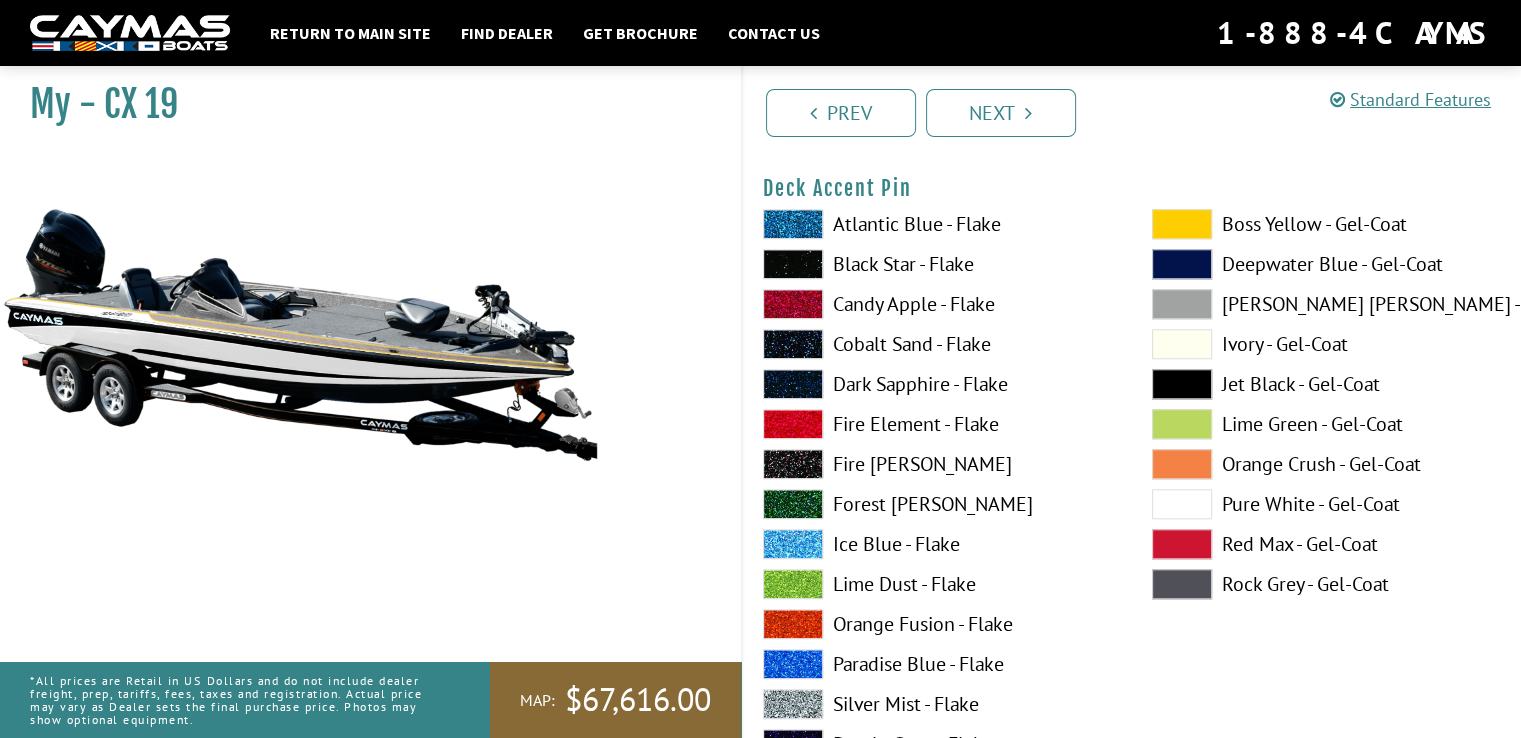 click at bounding box center (1182, 224) 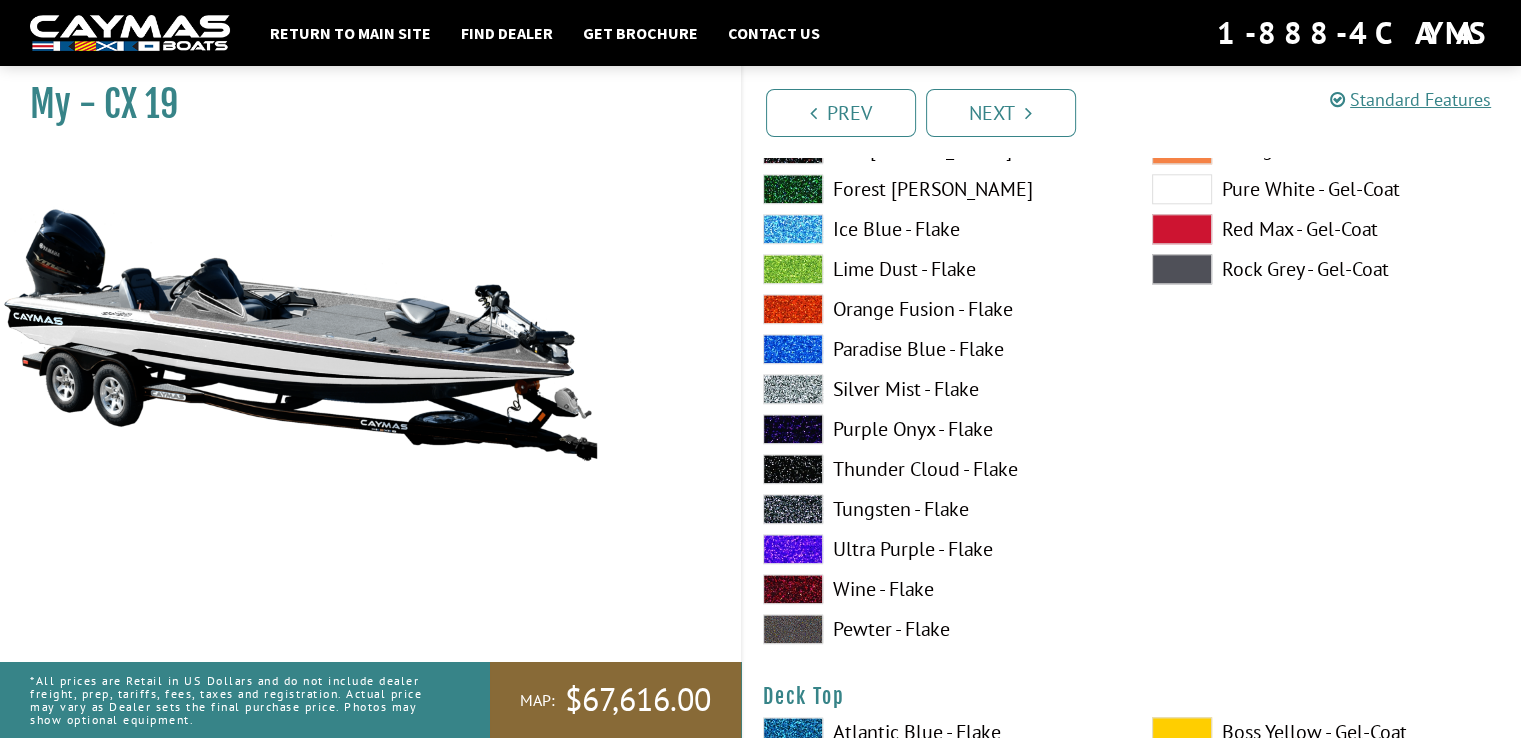 scroll, scrollTop: 2200, scrollLeft: 0, axis: vertical 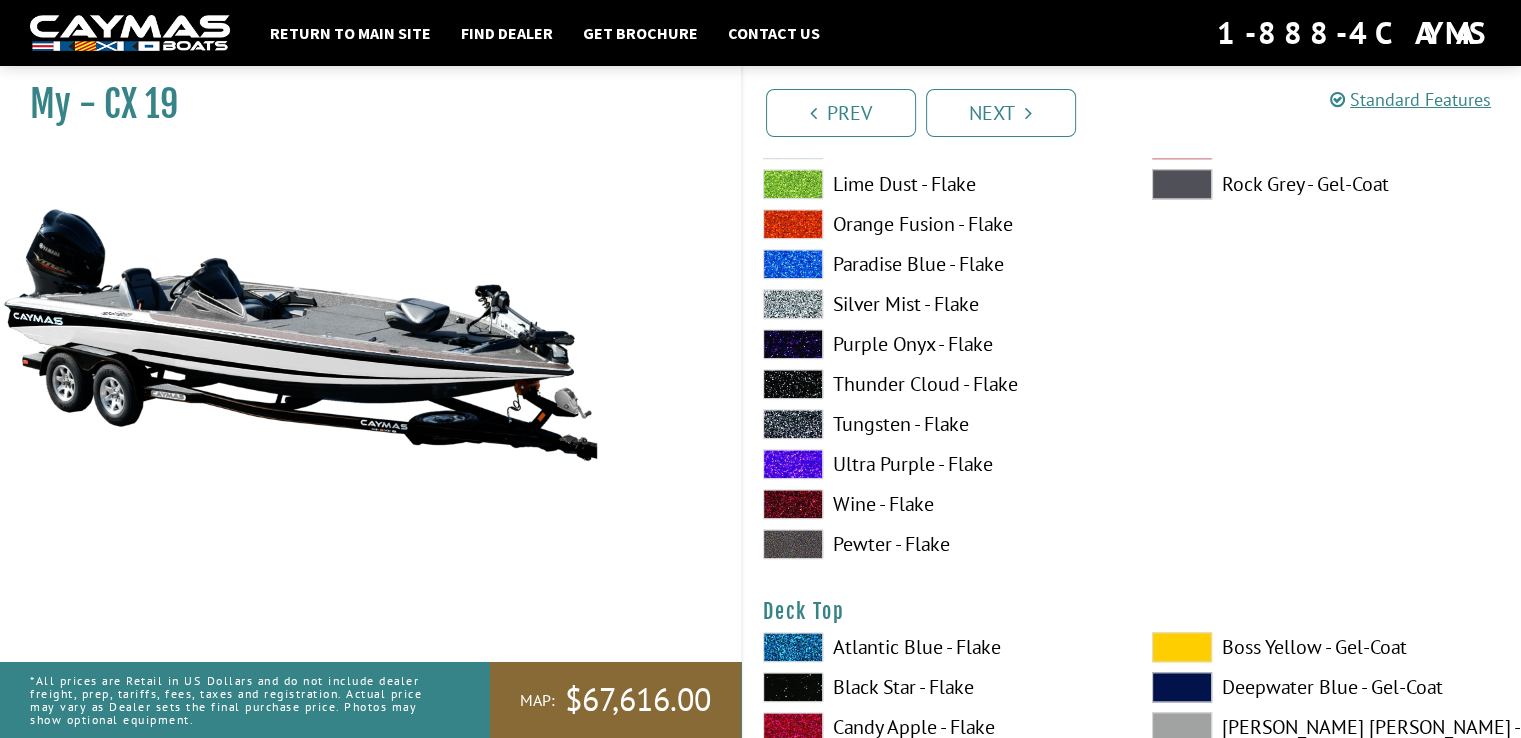 click on "Pewter - Flake" at bounding box center (937, 544) 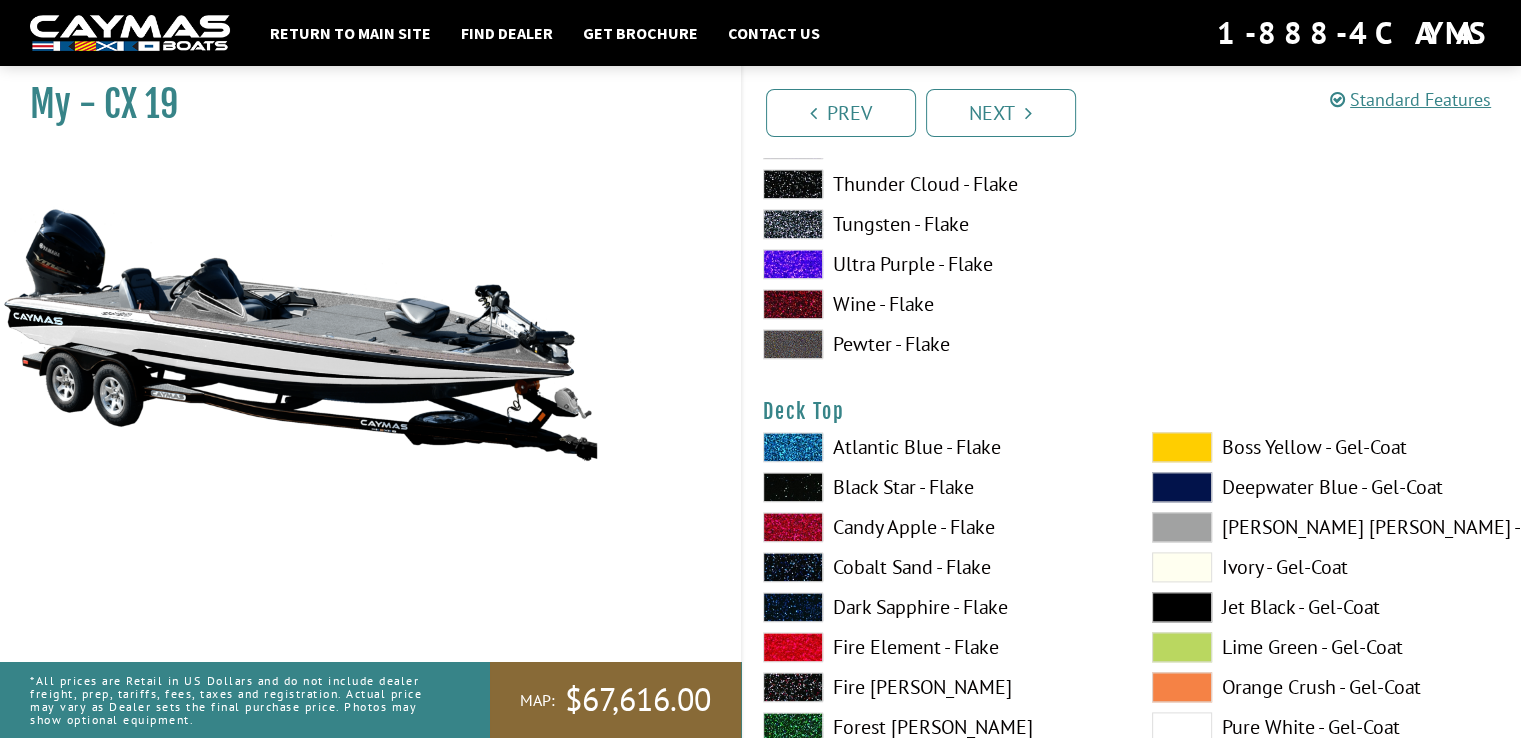 scroll, scrollTop: 2500, scrollLeft: 0, axis: vertical 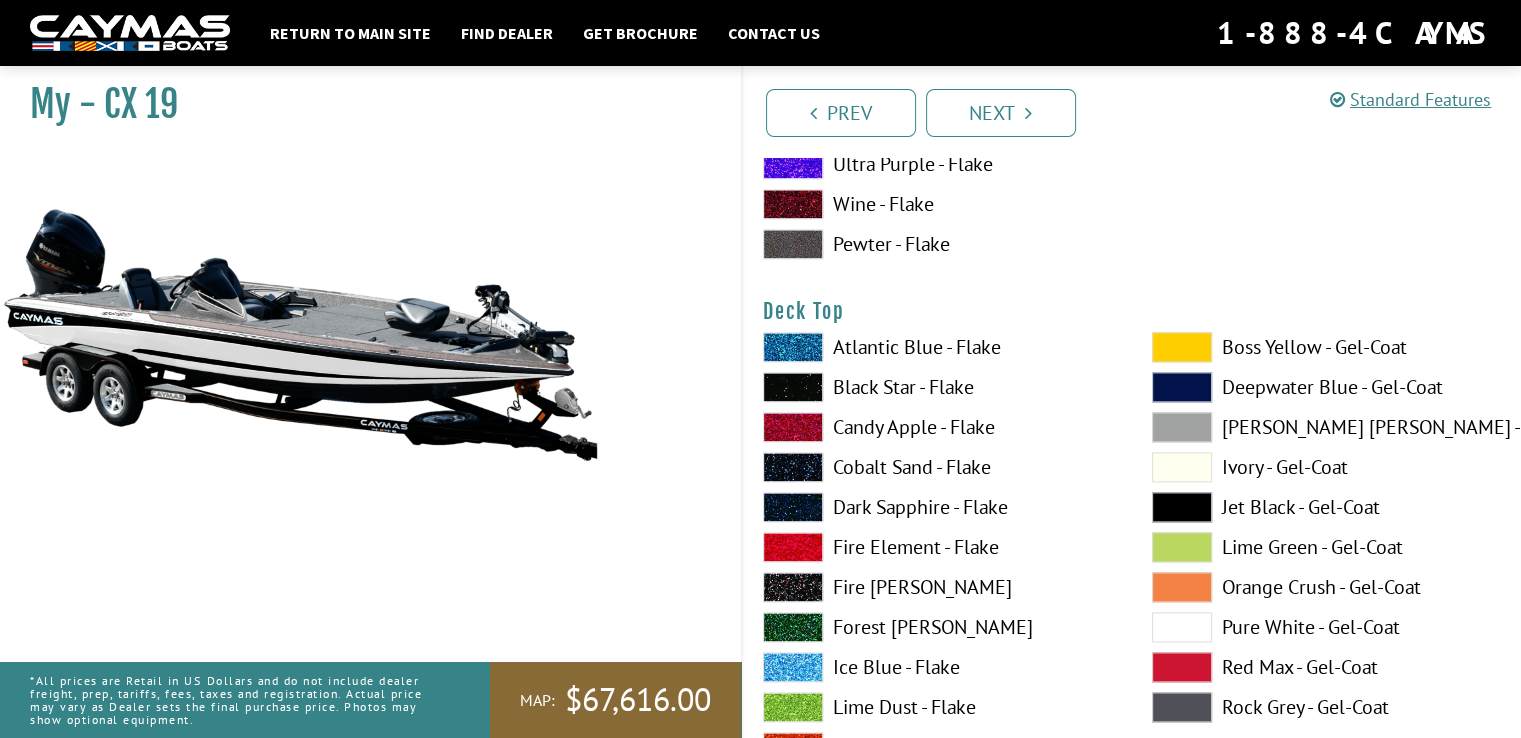click at bounding box center [1182, 347] 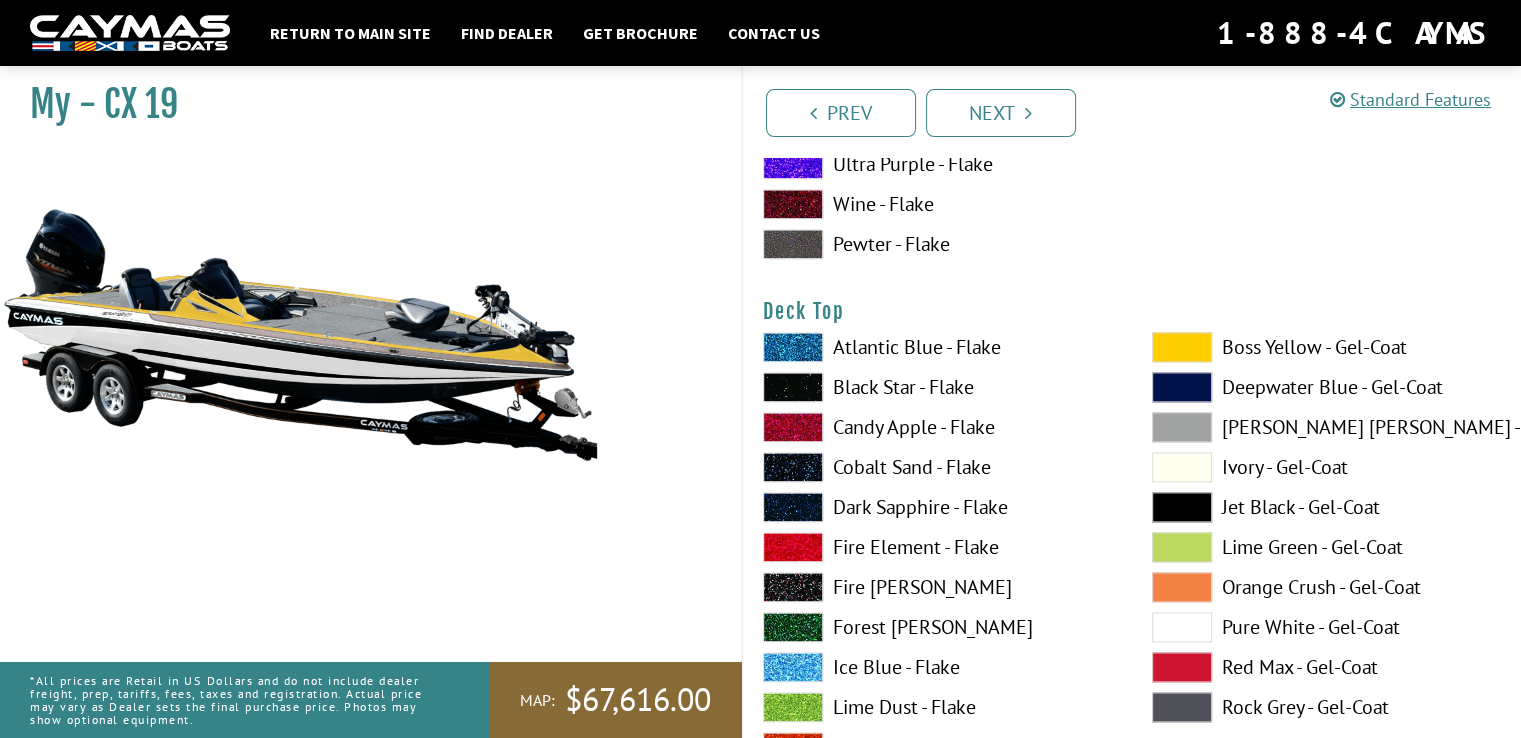 click at bounding box center (1182, 627) 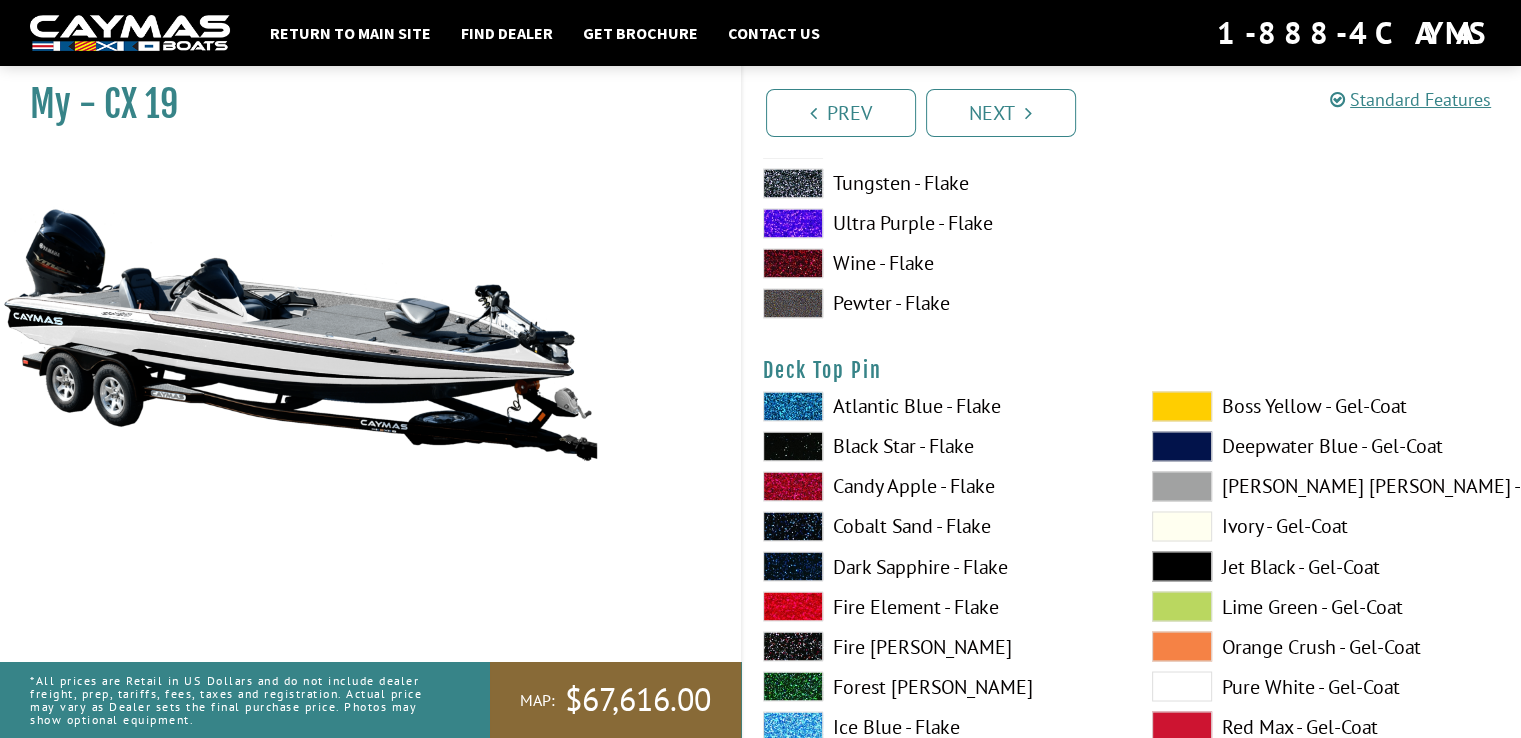 scroll, scrollTop: 3300, scrollLeft: 0, axis: vertical 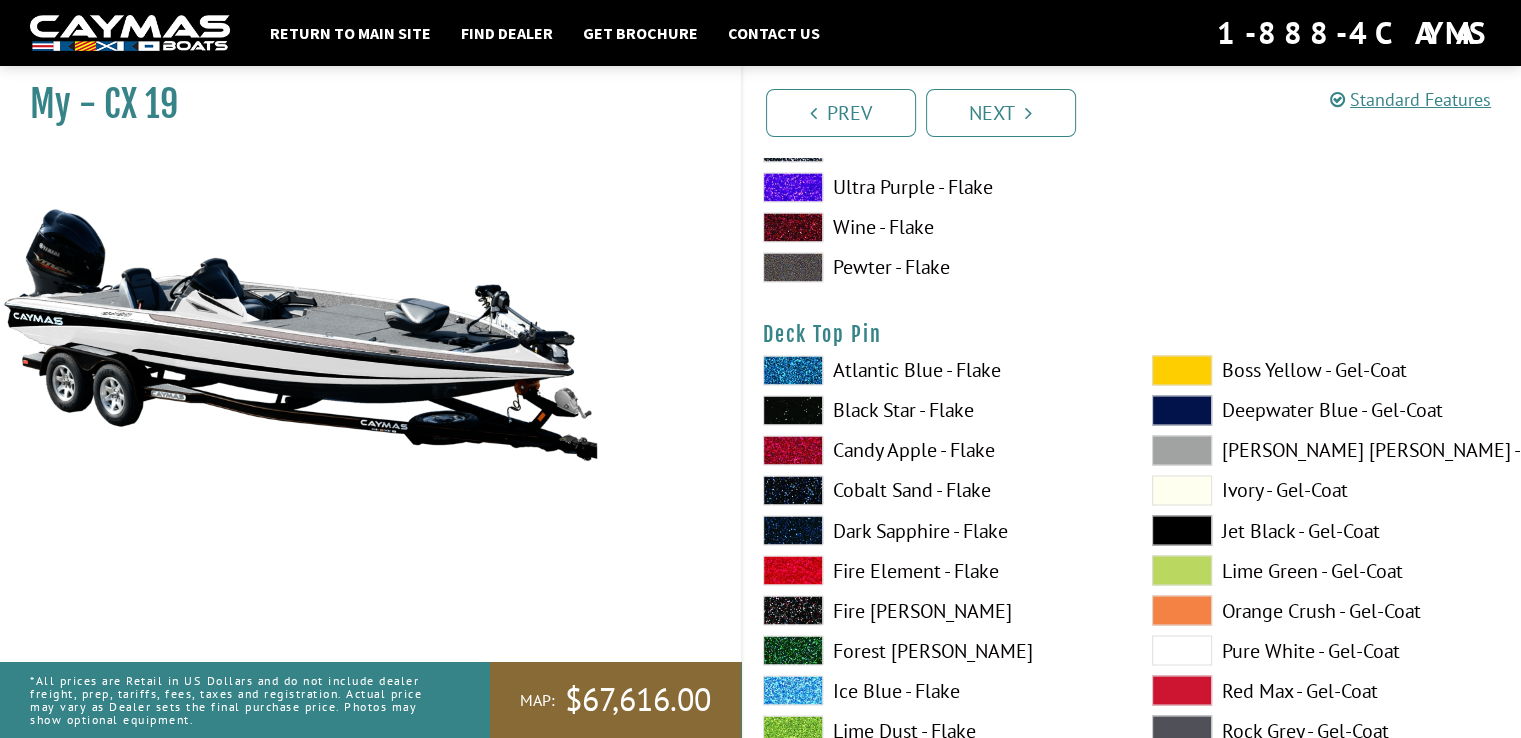 click at bounding box center (1182, 370) 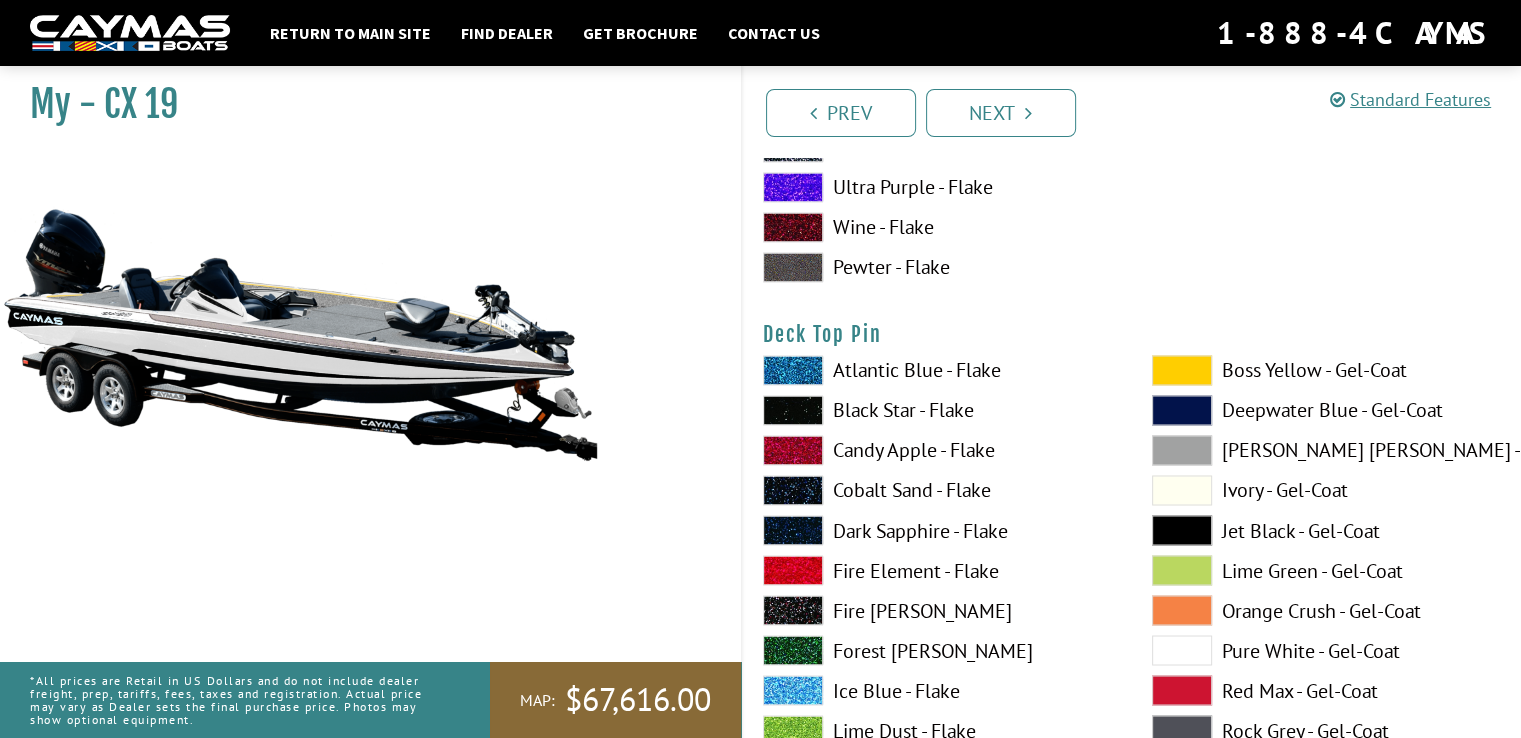 click at bounding box center [1182, 370] 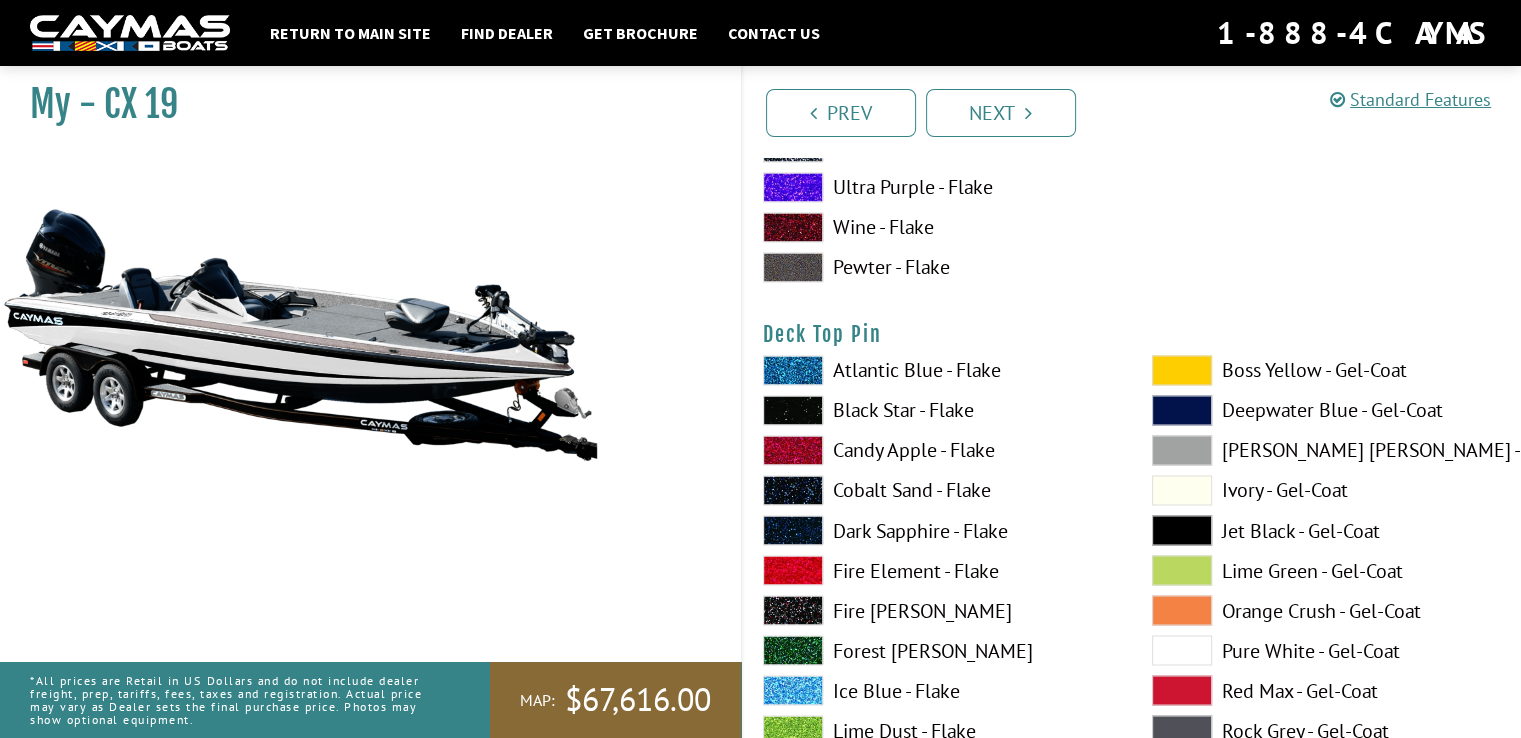 click at bounding box center (1182, 370) 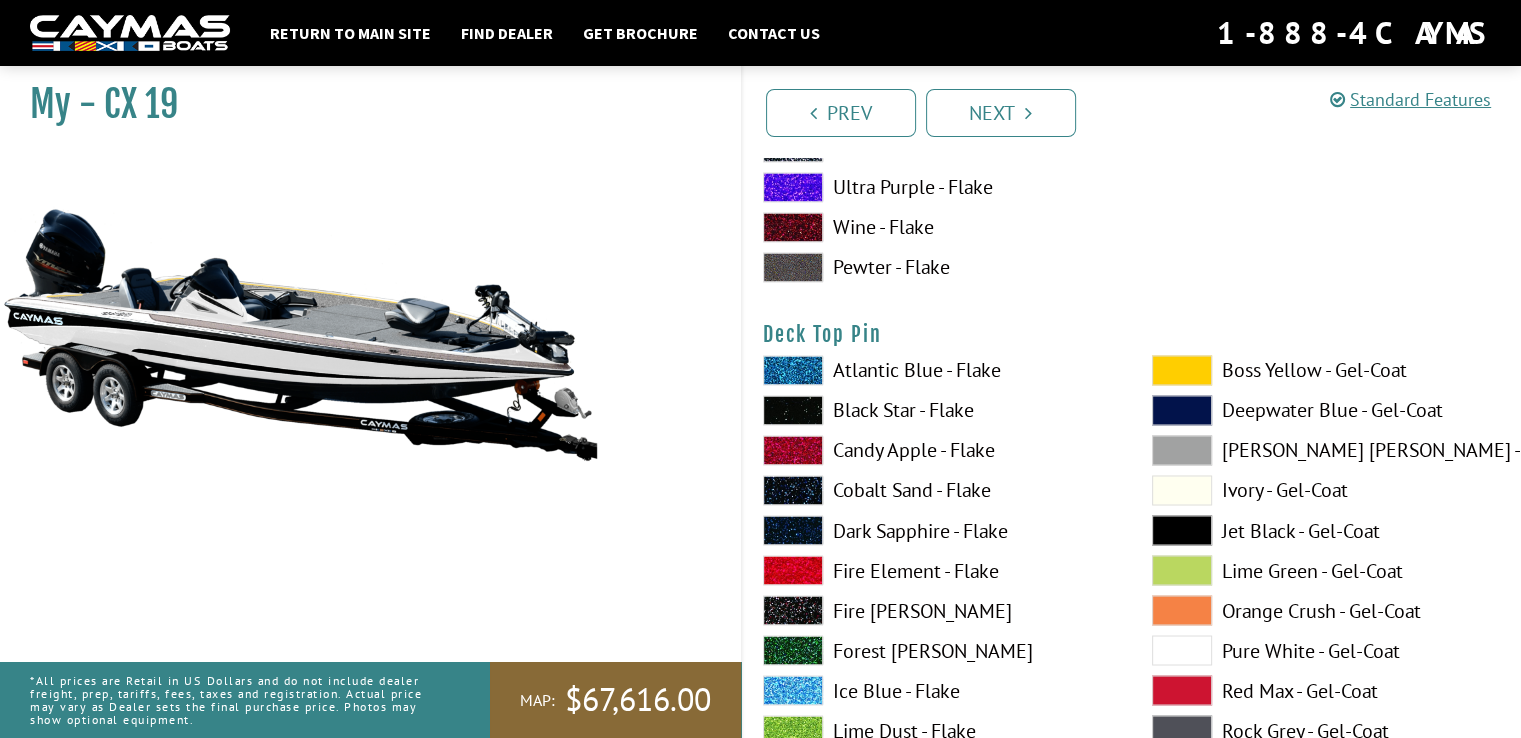 click at bounding box center [1182, 370] 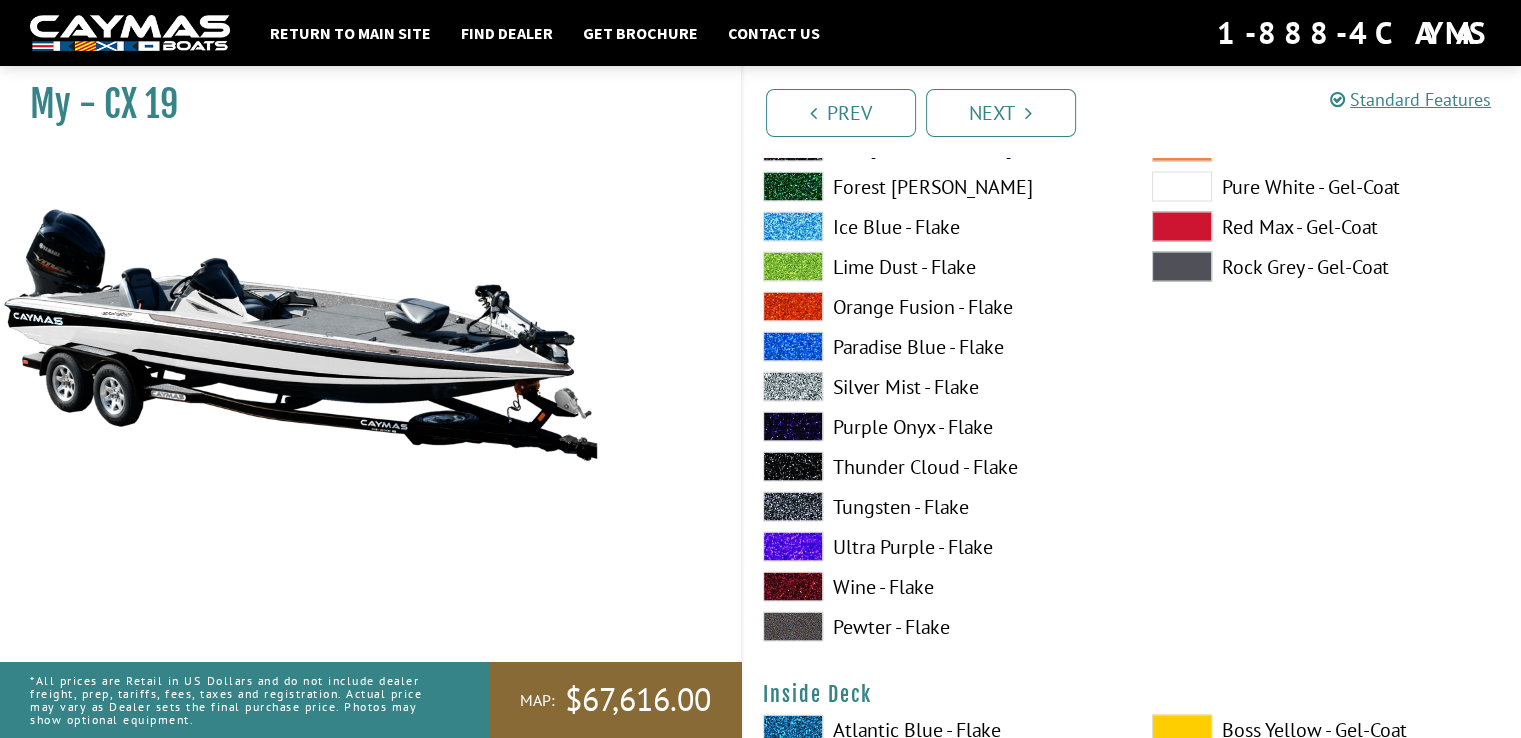 scroll, scrollTop: 3800, scrollLeft: 0, axis: vertical 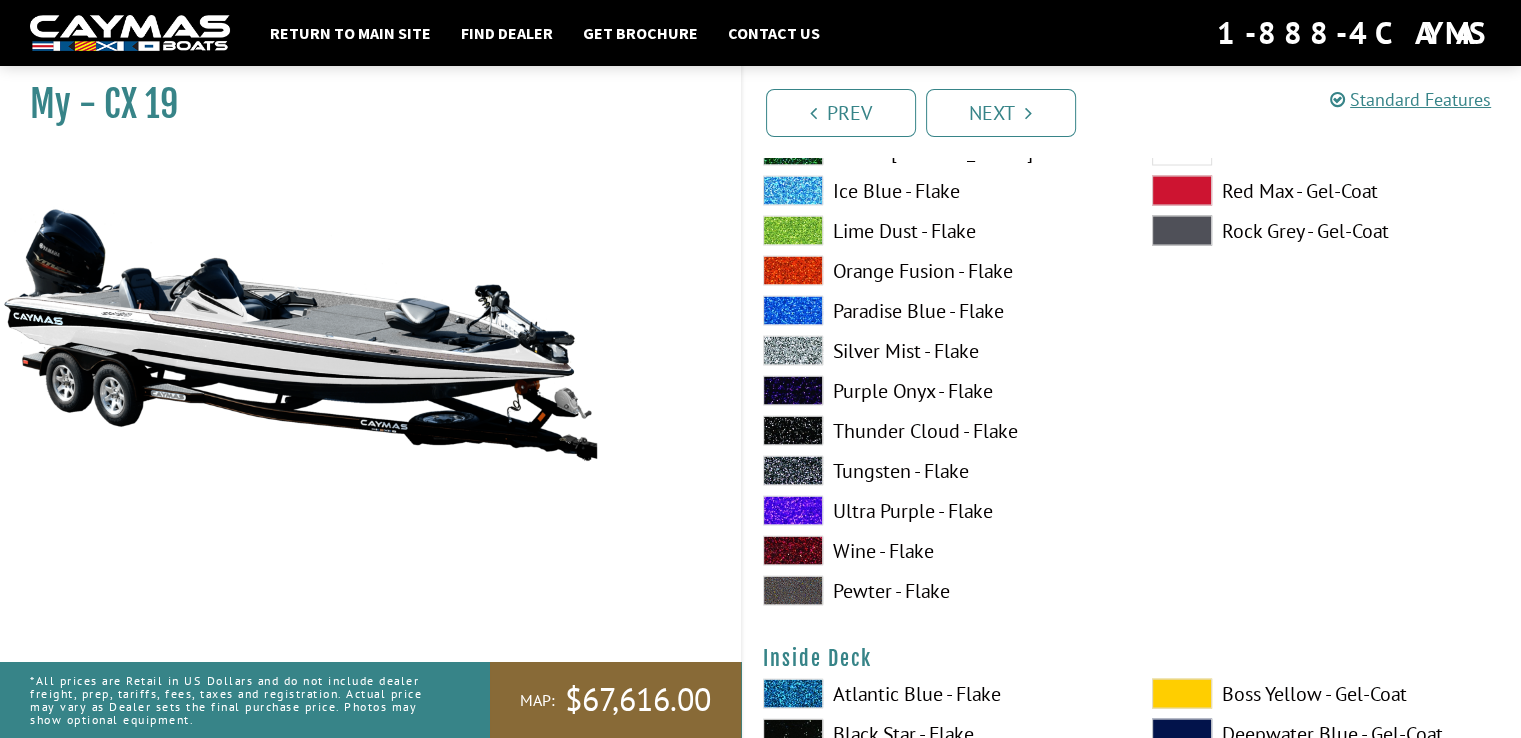click on "Pewter - Flake" at bounding box center [937, 590] 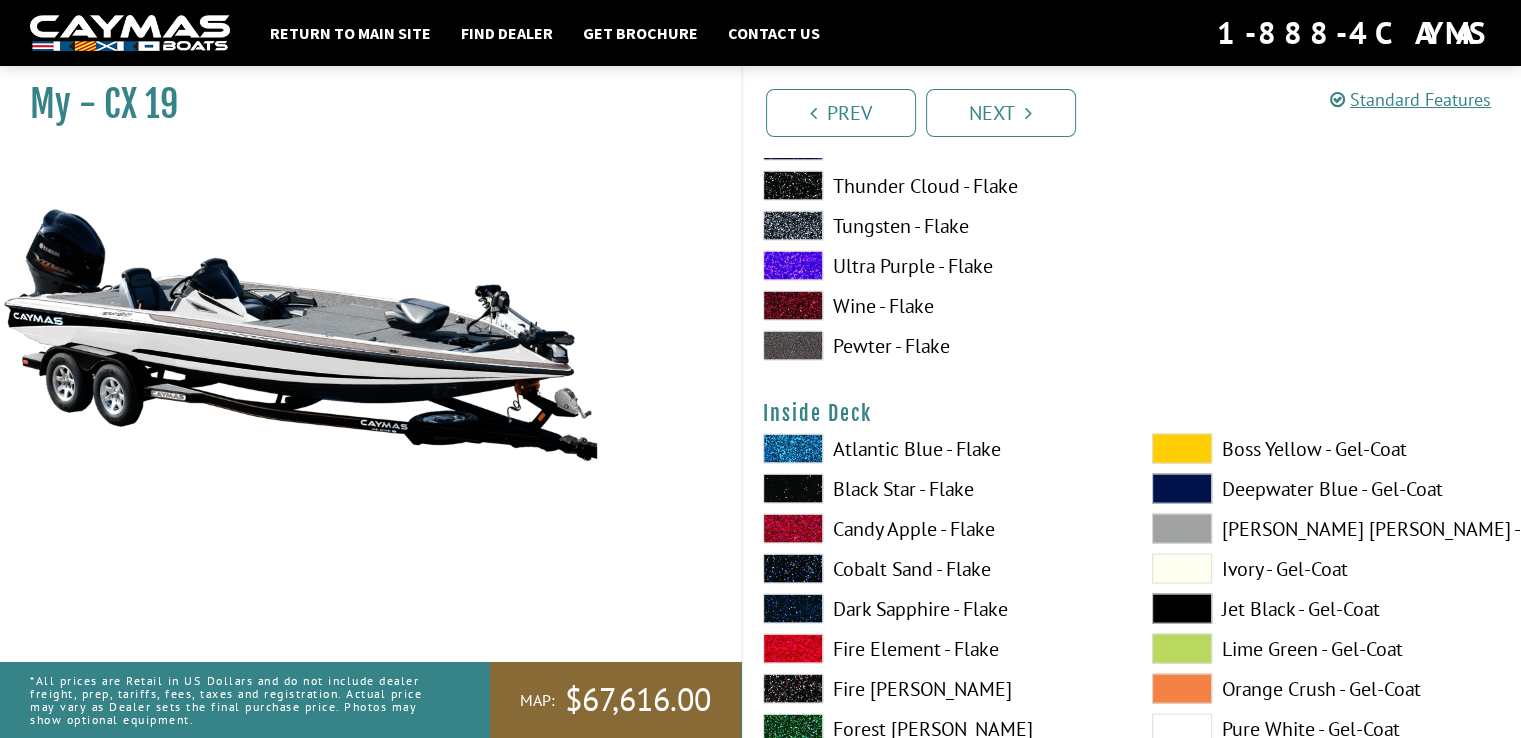 scroll, scrollTop: 4100, scrollLeft: 0, axis: vertical 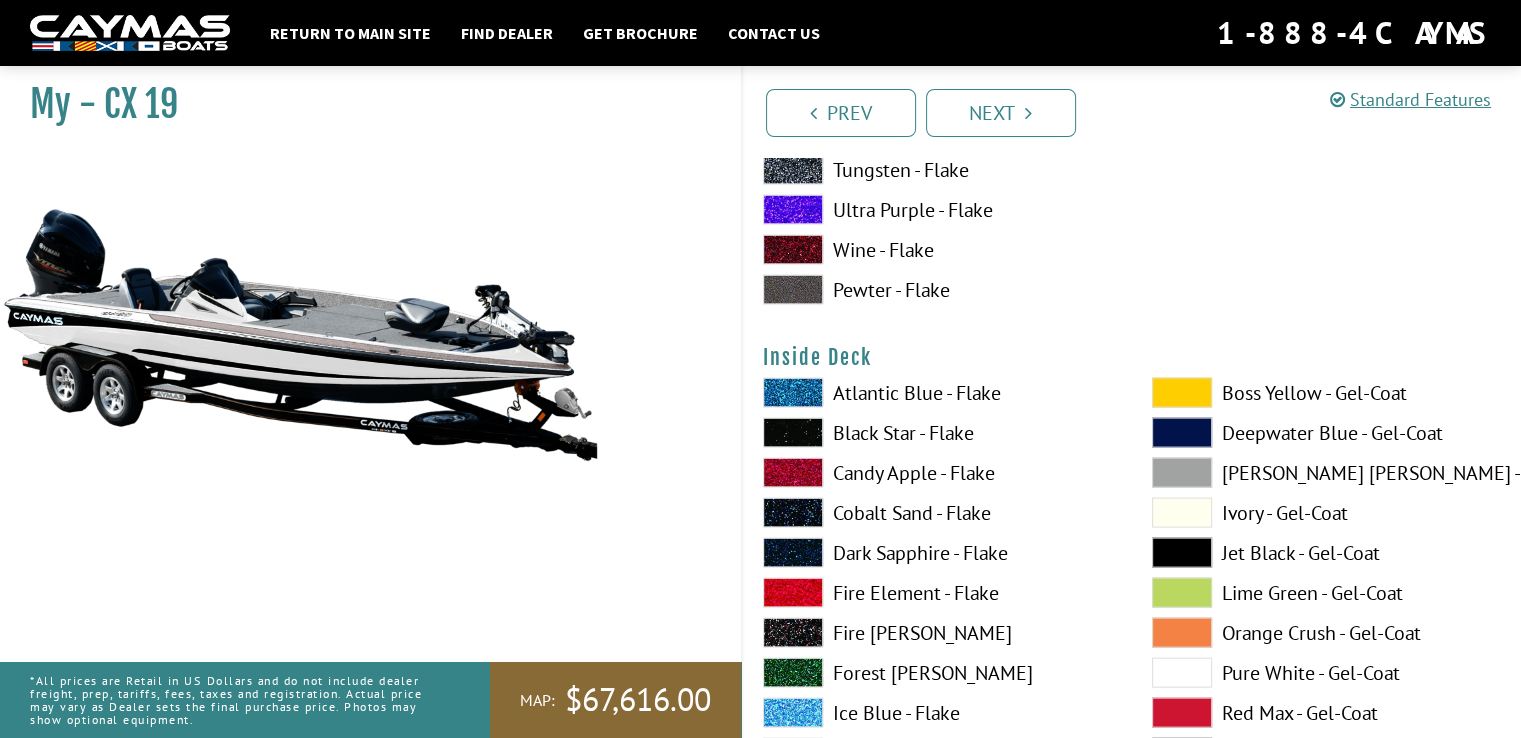 click at bounding box center (1182, 393) 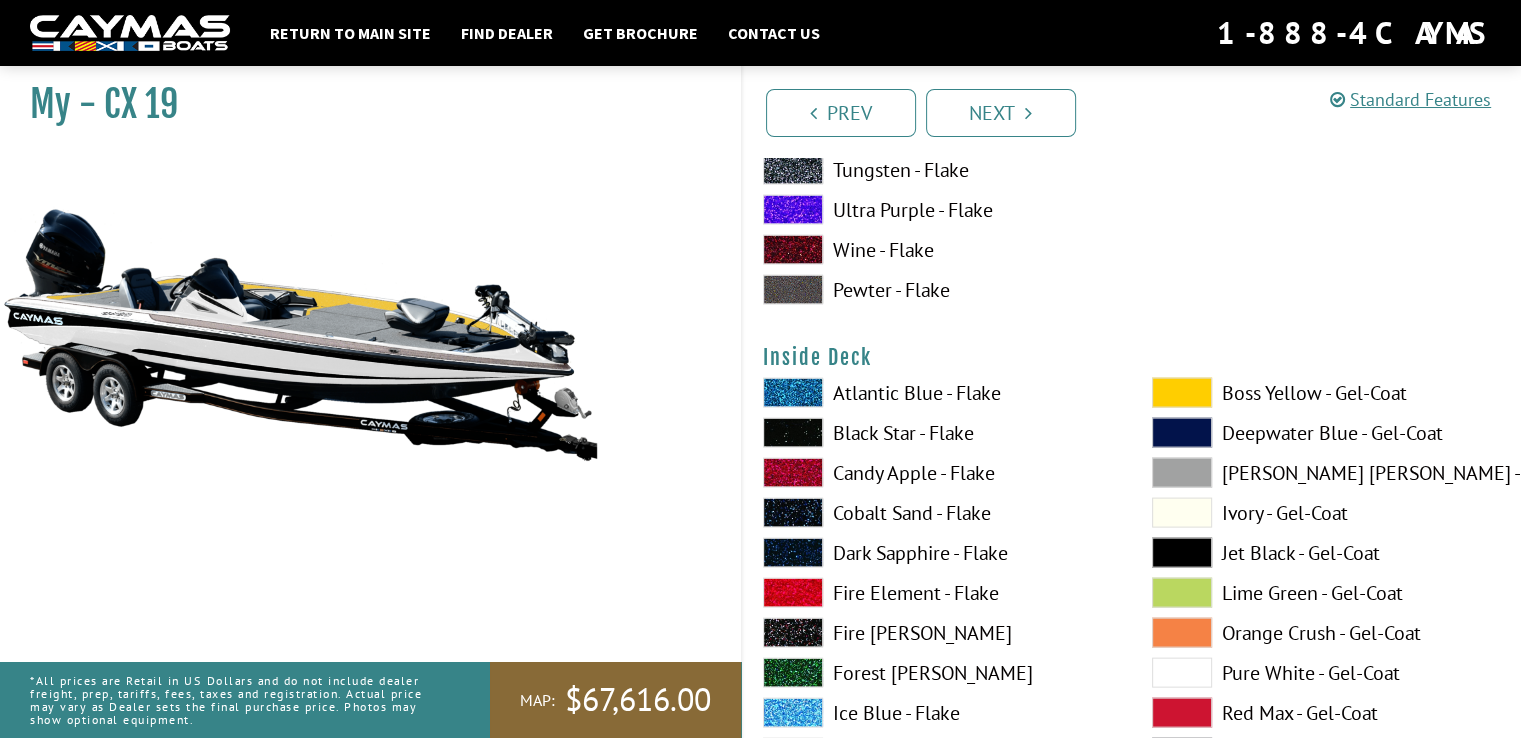 click at bounding box center (1182, 673) 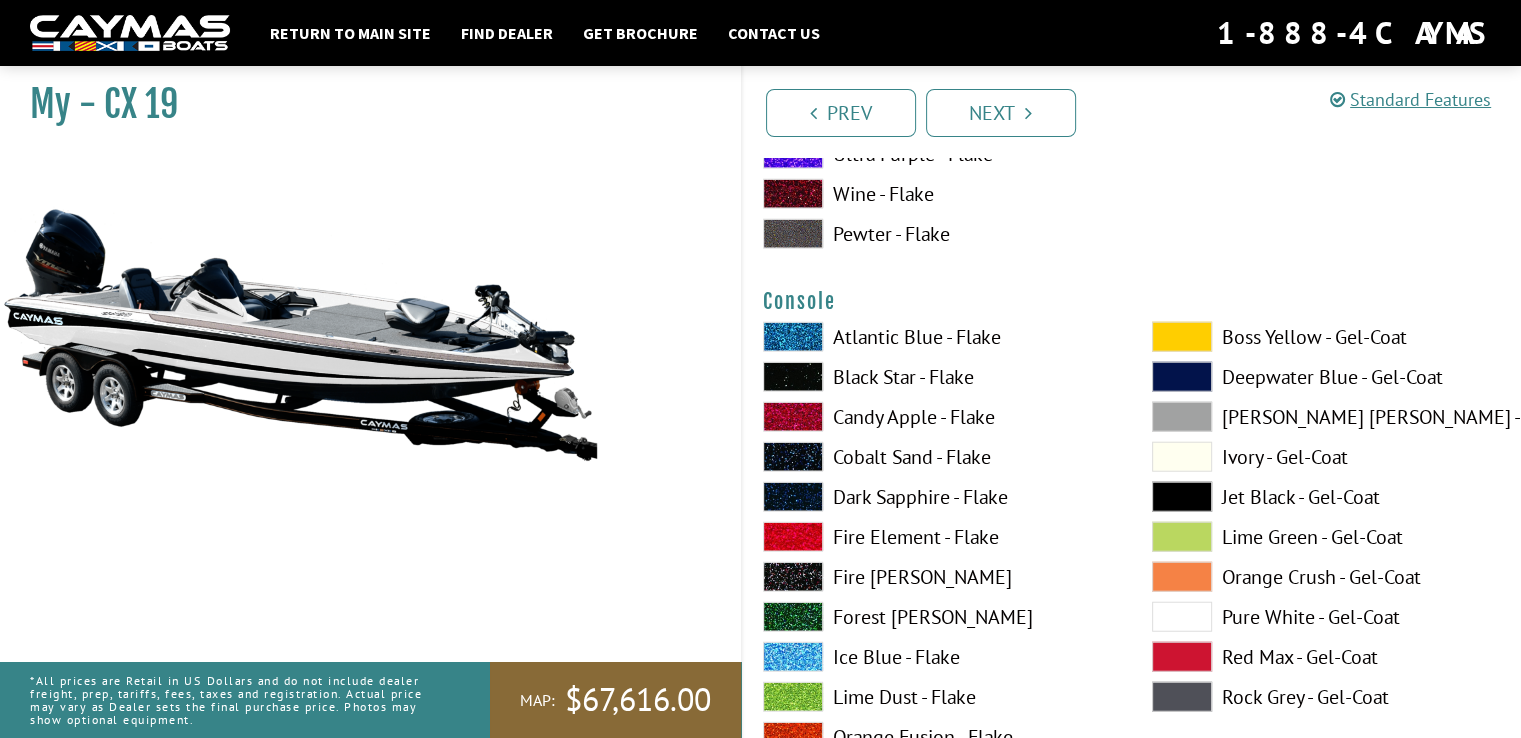 scroll, scrollTop: 5000, scrollLeft: 0, axis: vertical 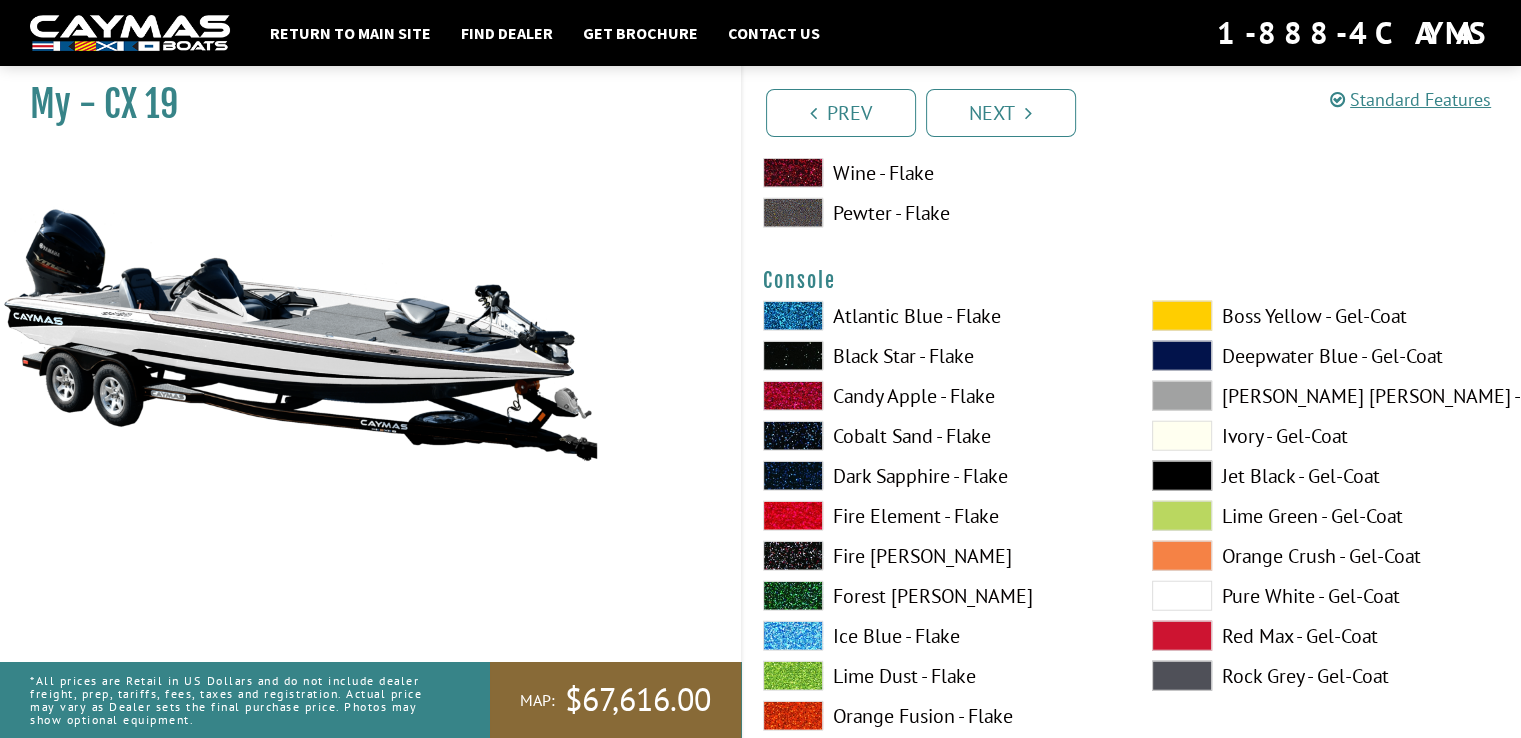 click at bounding box center [1182, 596] 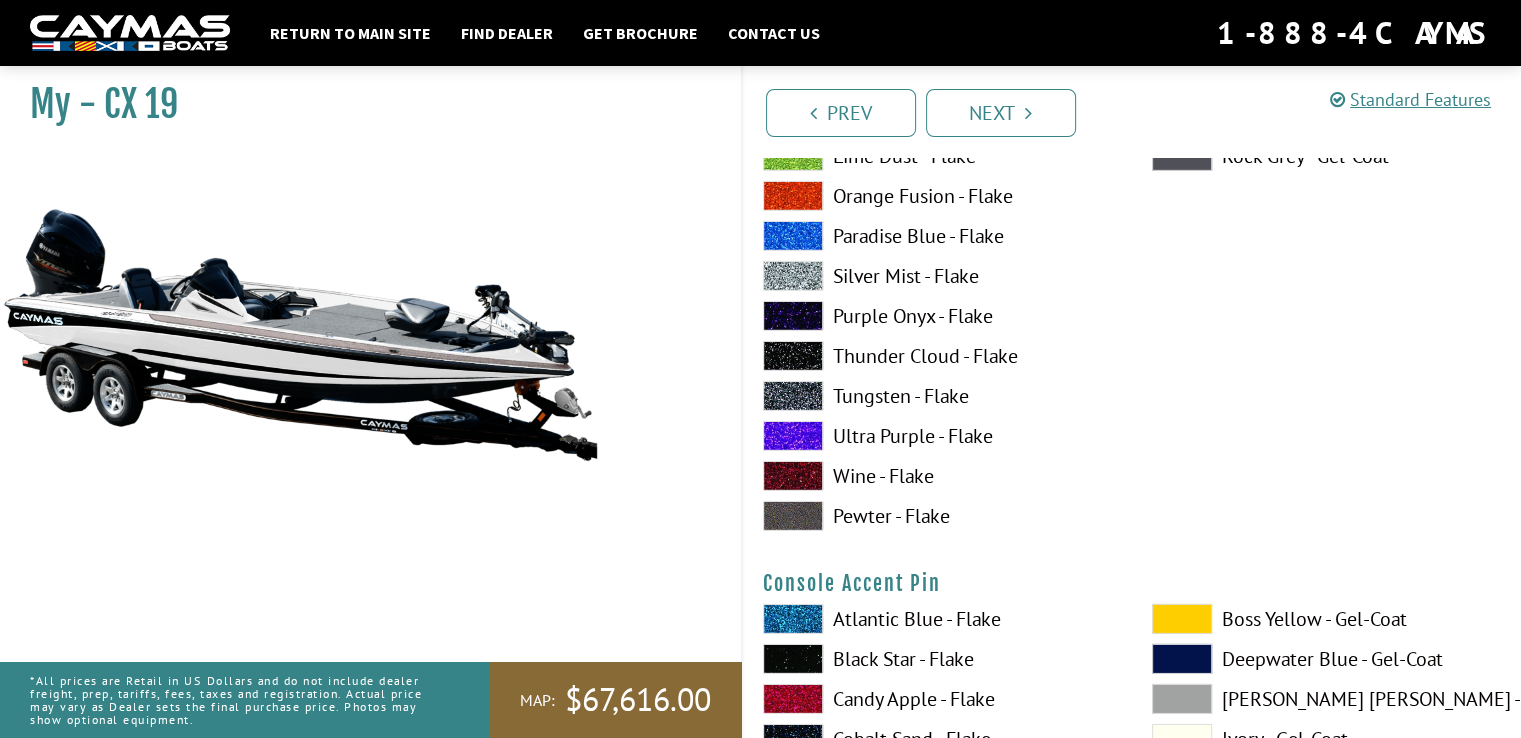 scroll, scrollTop: 6400, scrollLeft: 0, axis: vertical 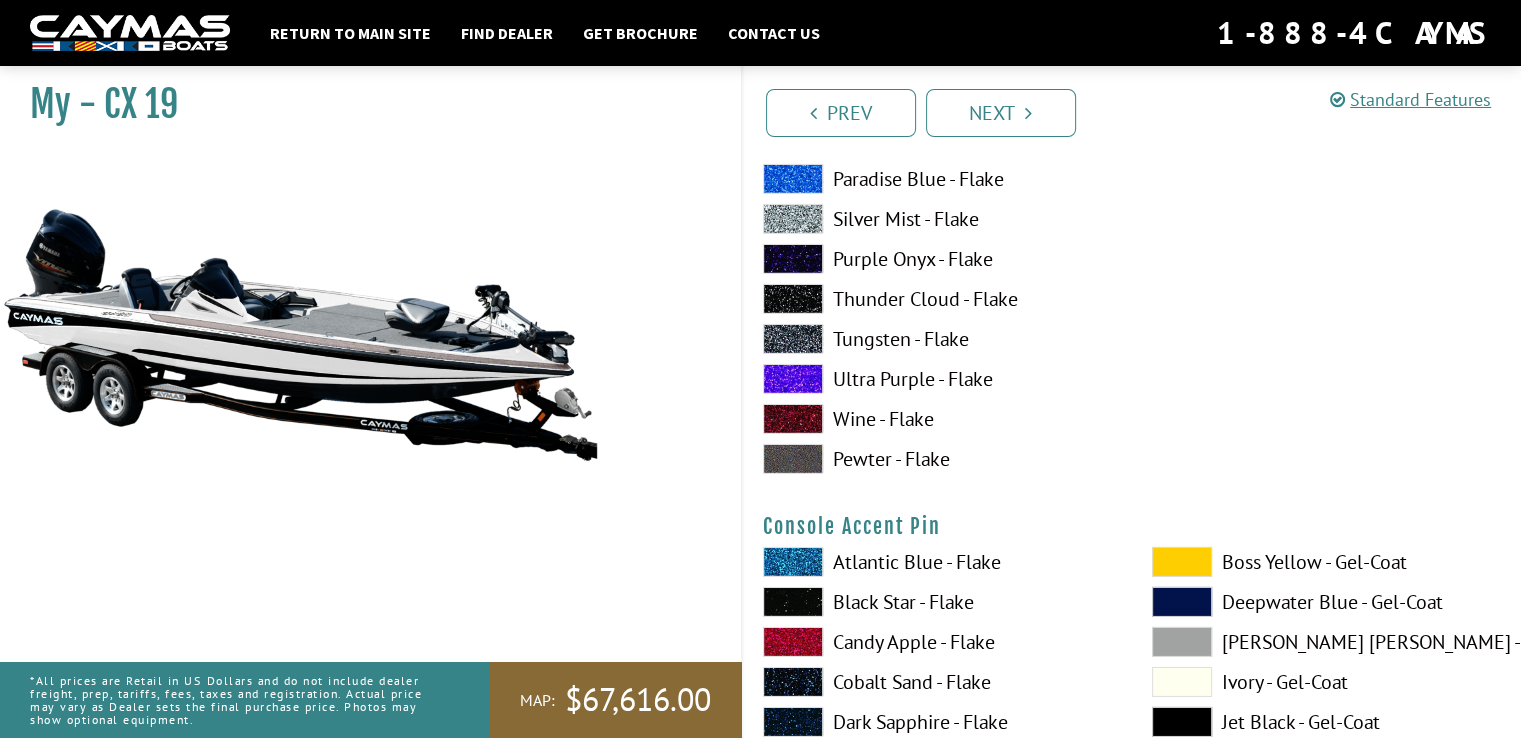 click on "Pewter - Flake" at bounding box center [937, 459] 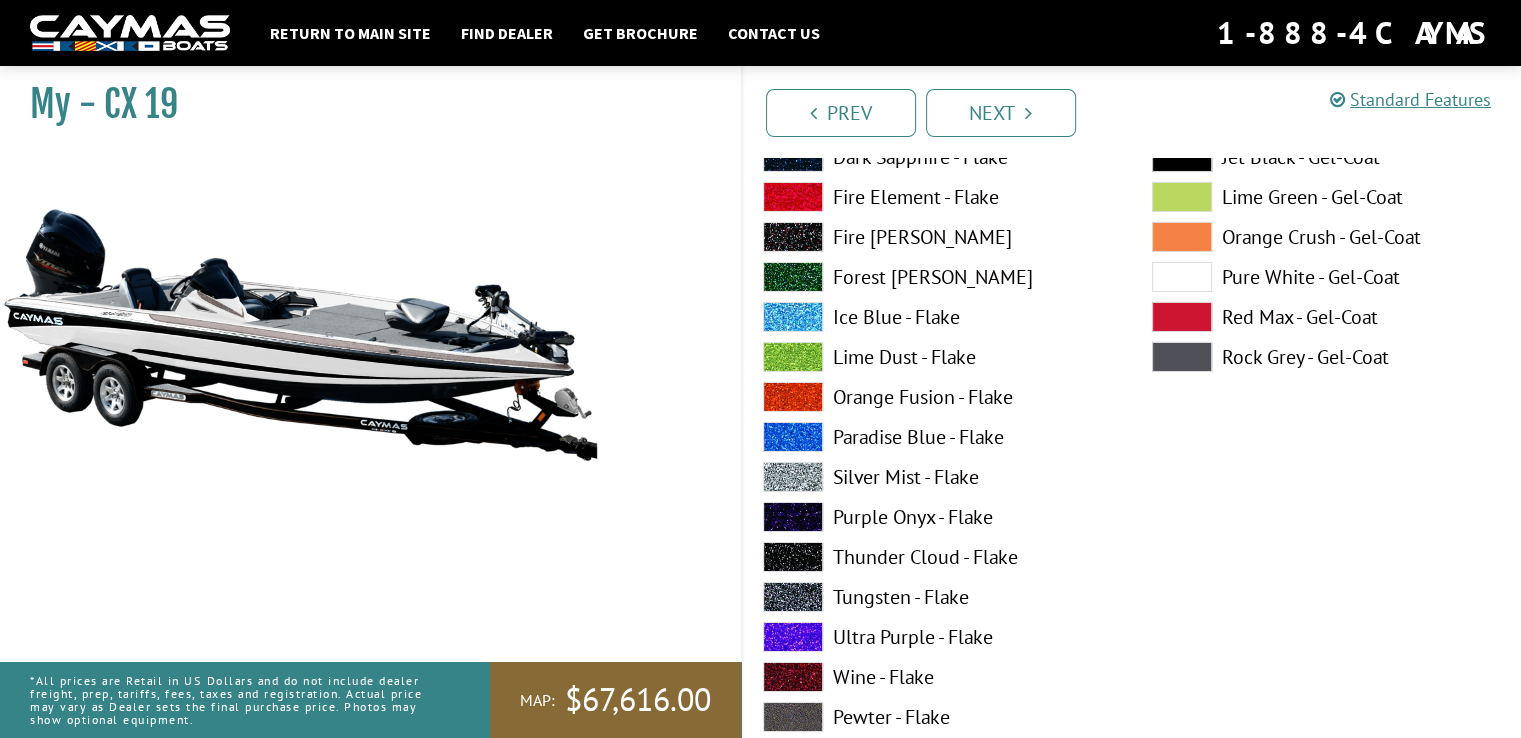 scroll, scrollTop: 7000, scrollLeft: 0, axis: vertical 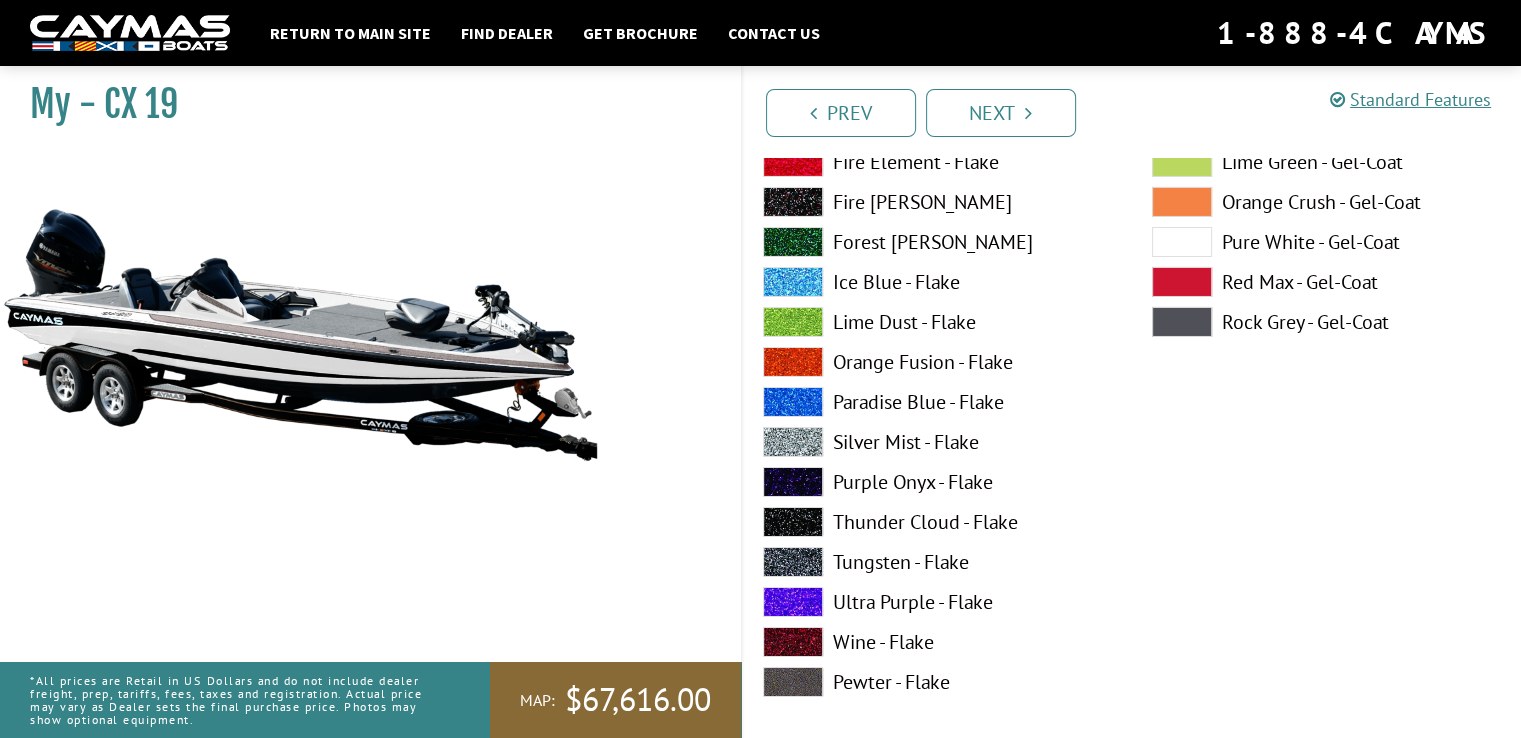 click on "Pewter - Flake" at bounding box center [937, 682] 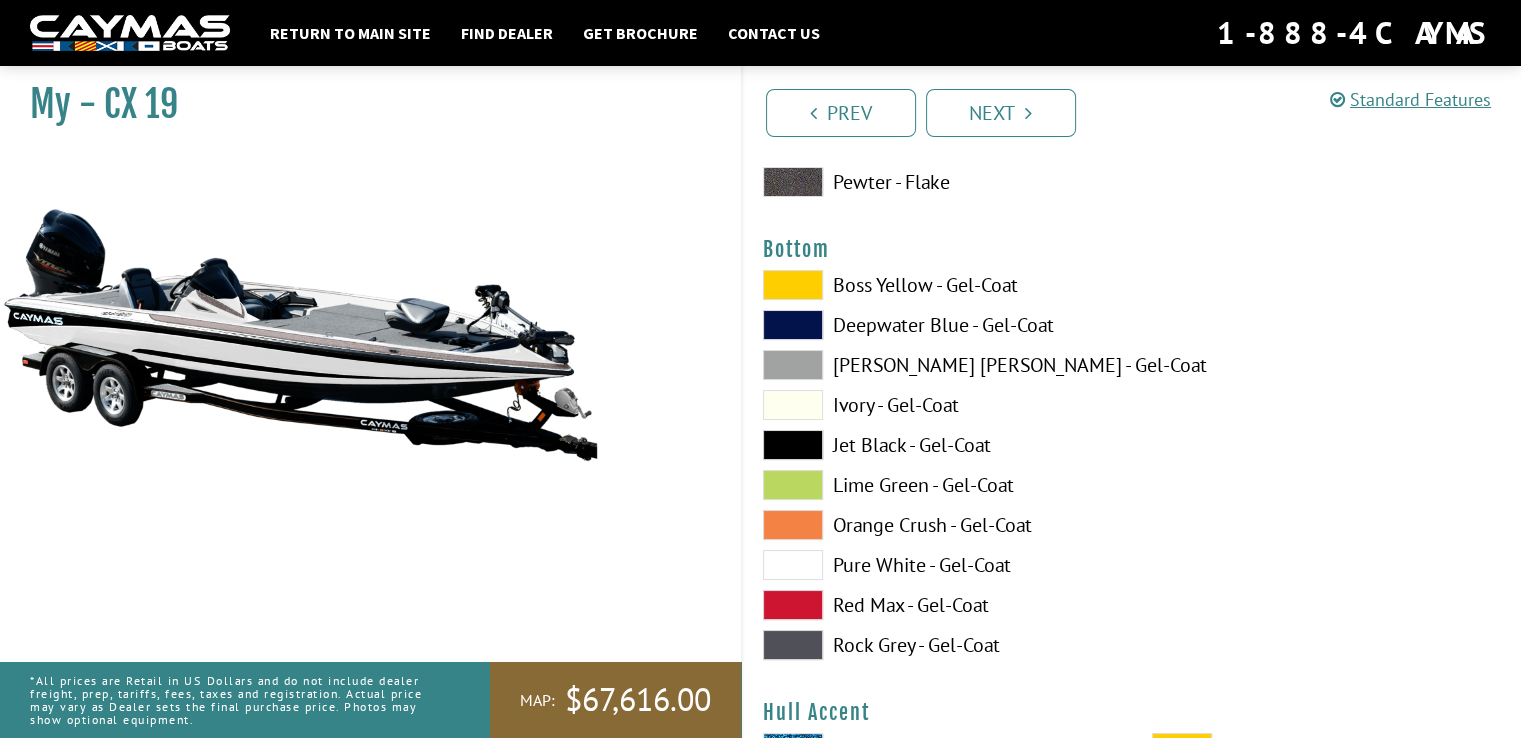 scroll, scrollTop: 7600, scrollLeft: 0, axis: vertical 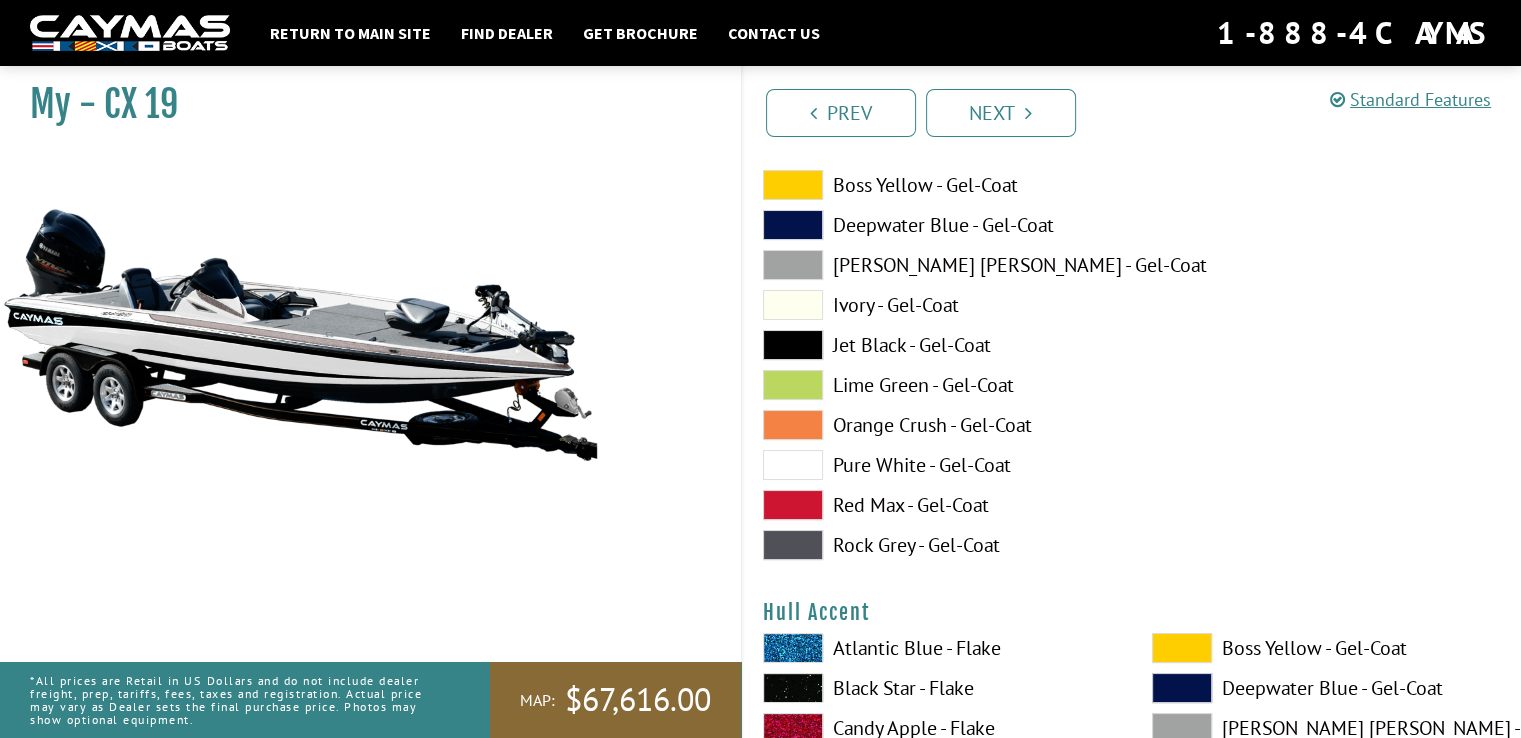 click on "Rock Grey - Gel-Coat" at bounding box center (937, 545) 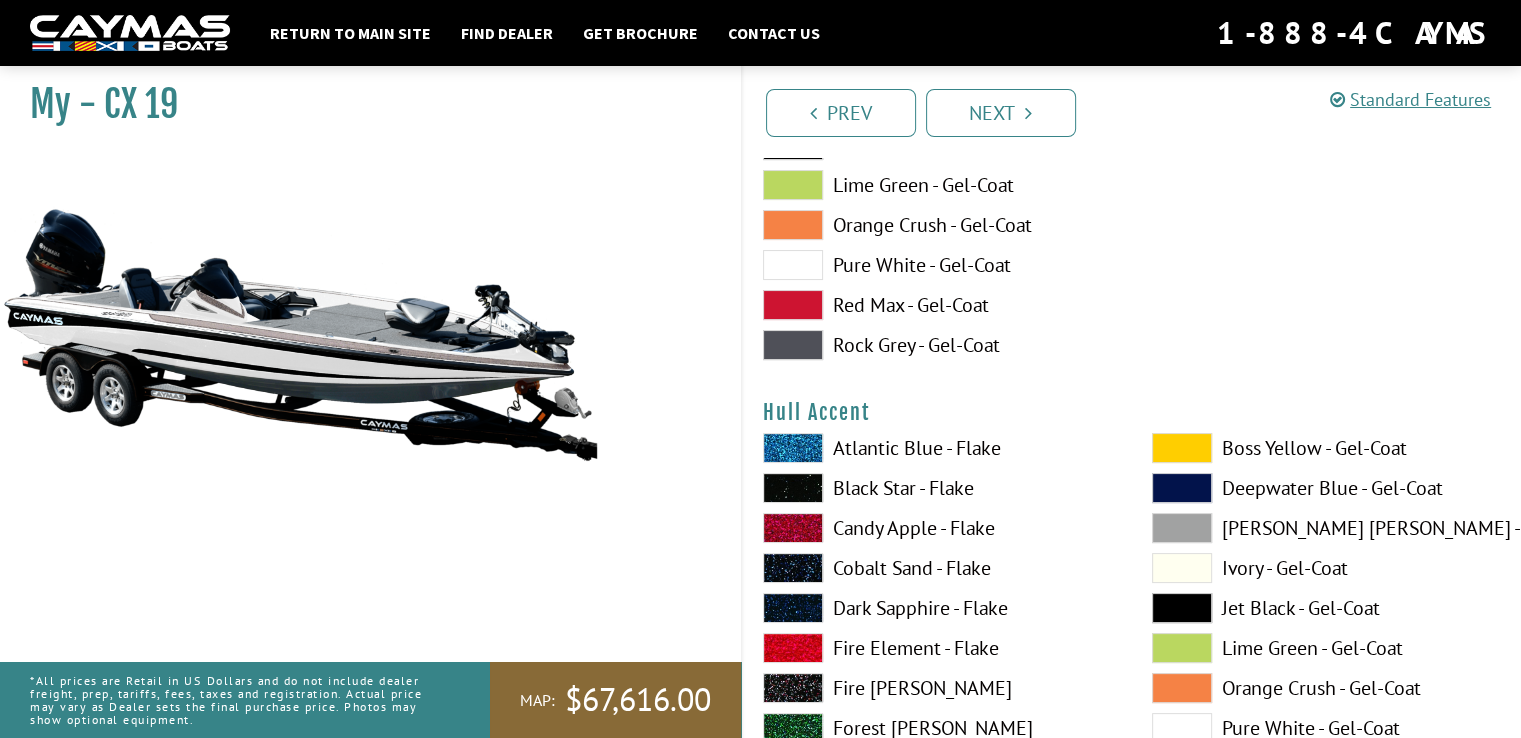 scroll, scrollTop: 7900, scrollLeft: 0, axis: vertical 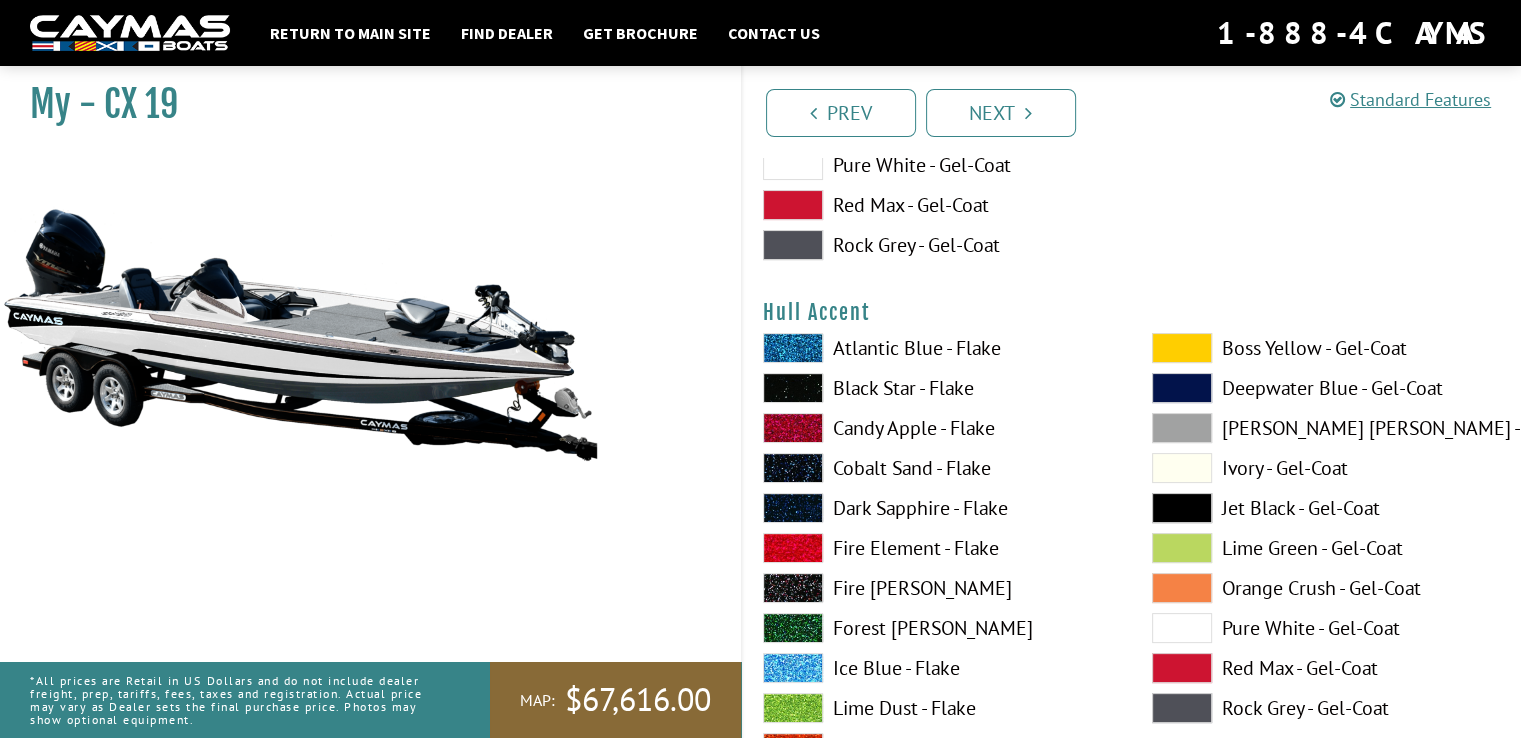click at bounding box center (1182, 348) 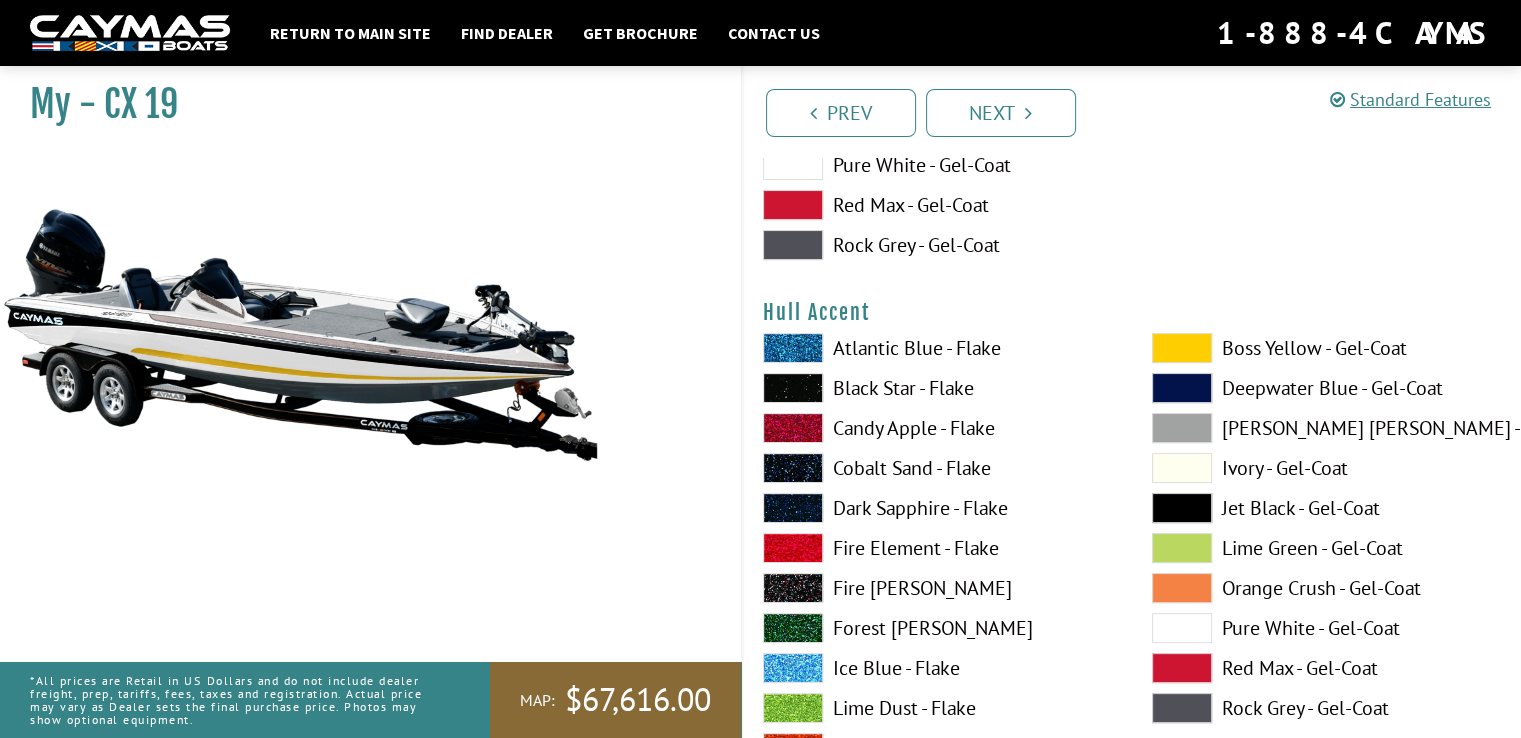 click at bounding box center (1182, 348) 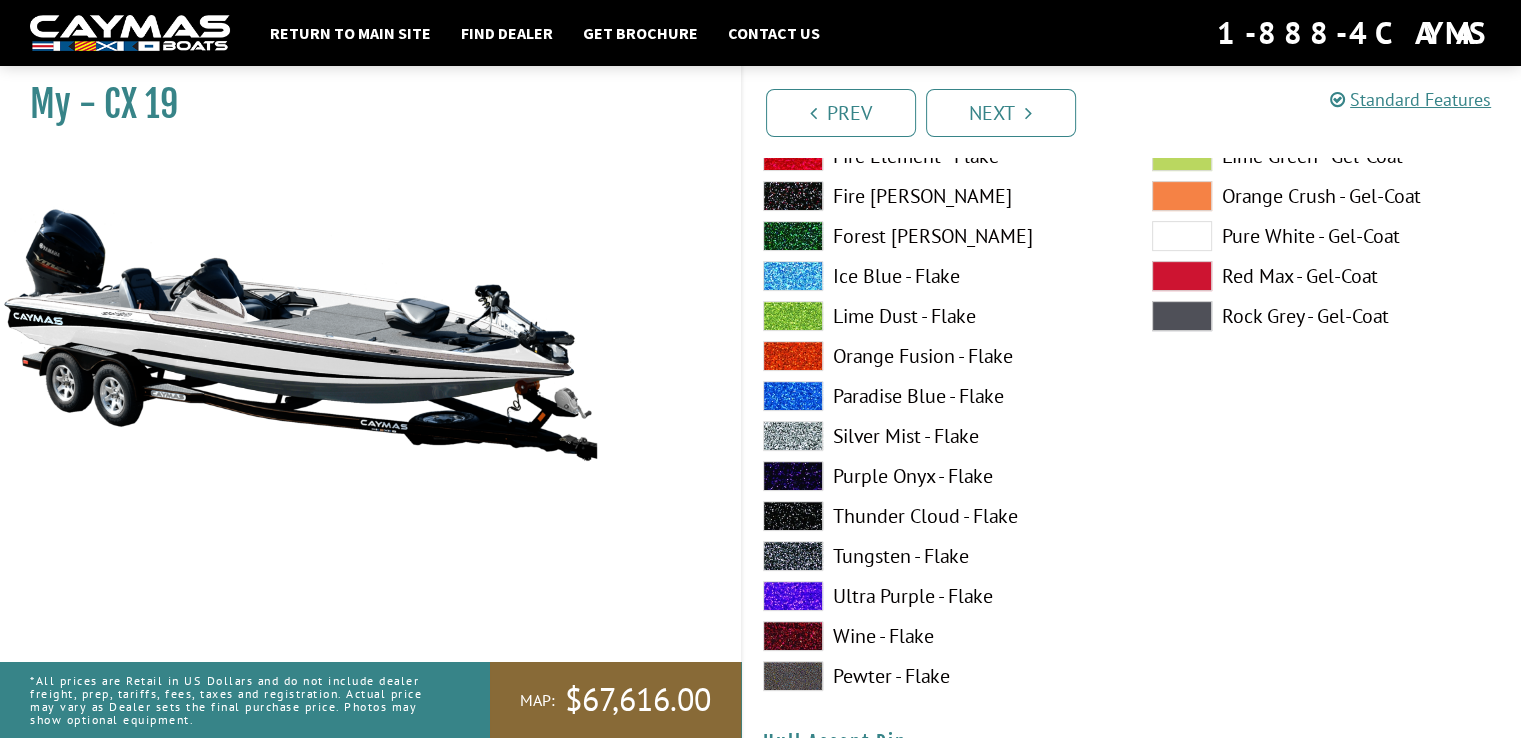 scroll, scrollTop: 8300, scrollLeft: 0, axis: vertical 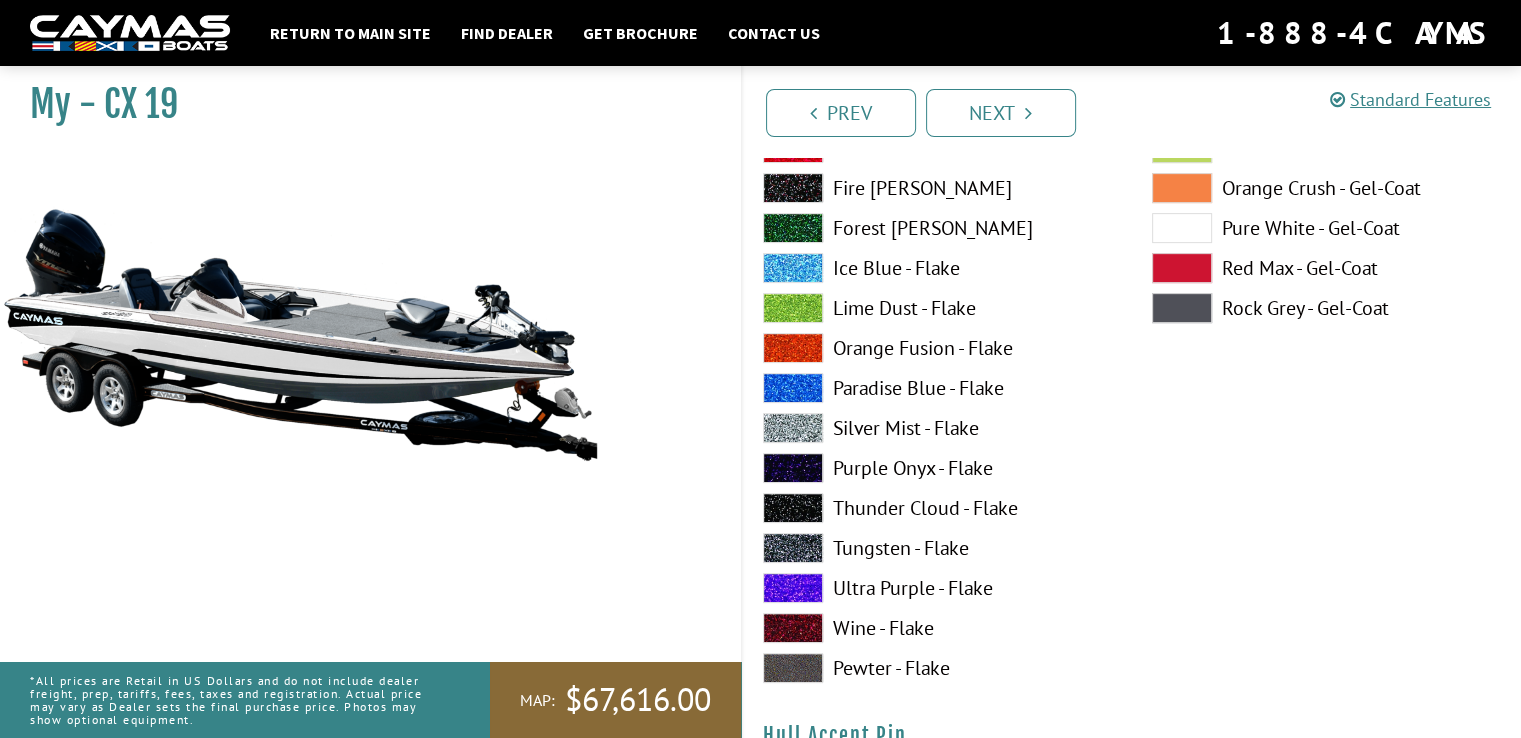 click on "Pewter - Flake" at bounding box center [937, 668] 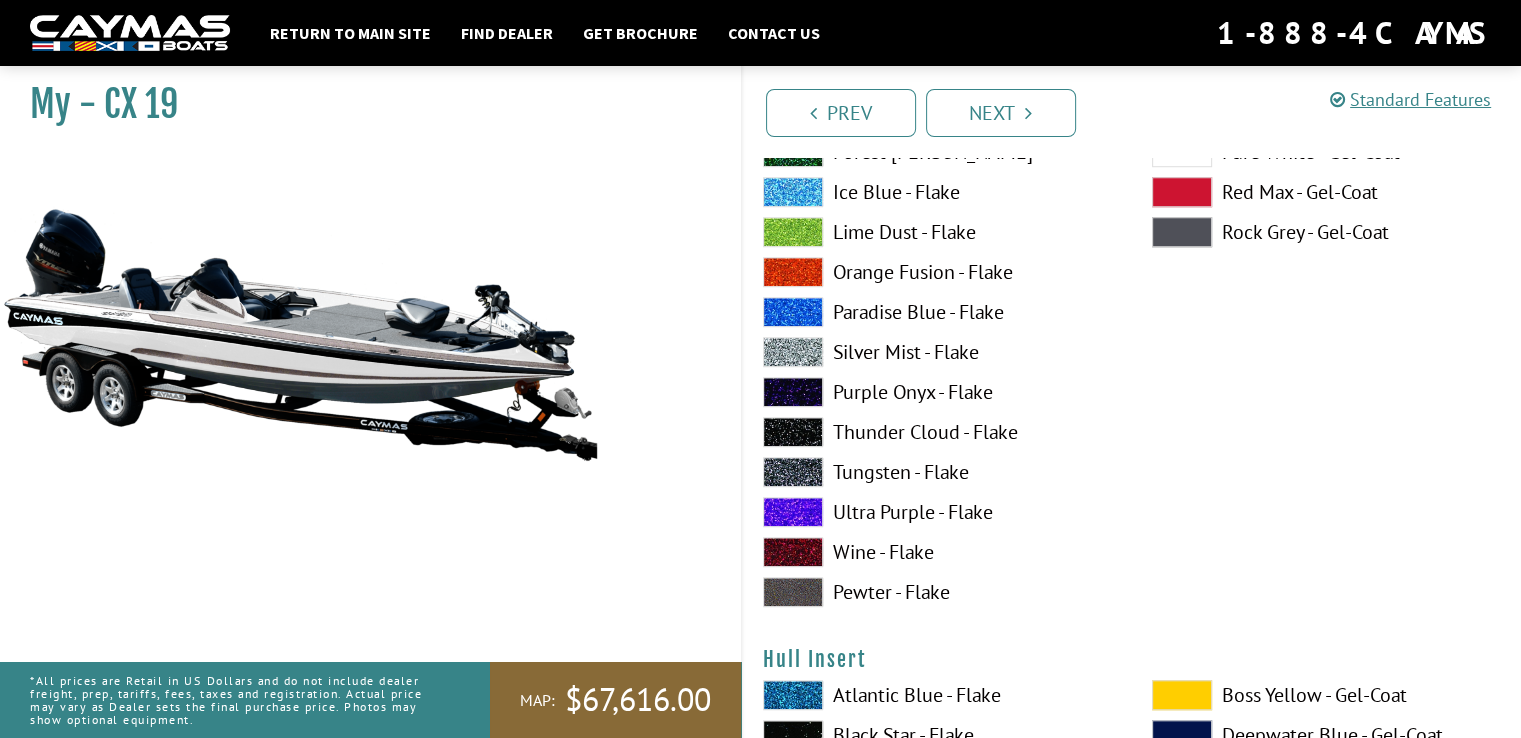 scroll, scrollTop: 9200, scrollLeft: 0, axis: vertical 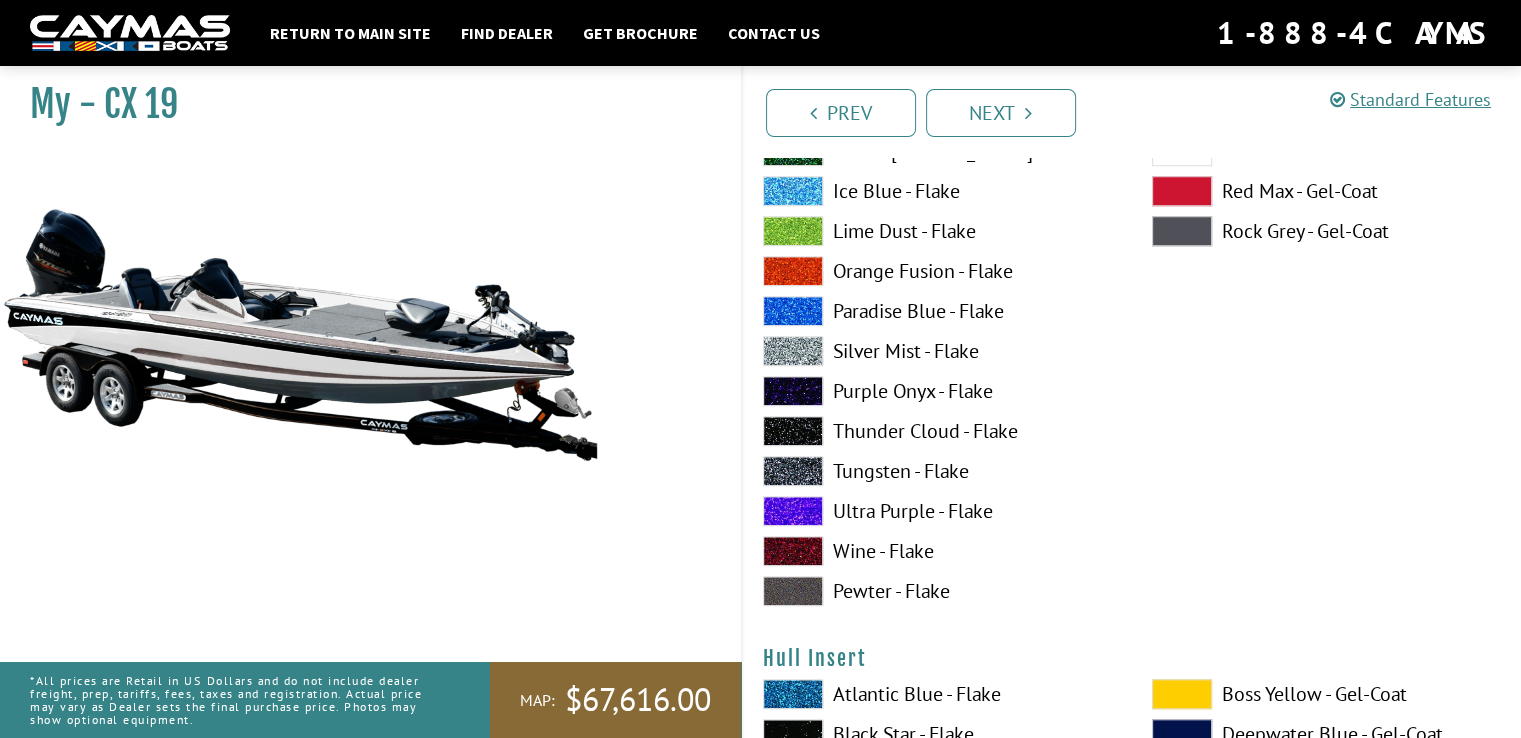 click on "Pewter - Flake" at bounding box center [937, 591] 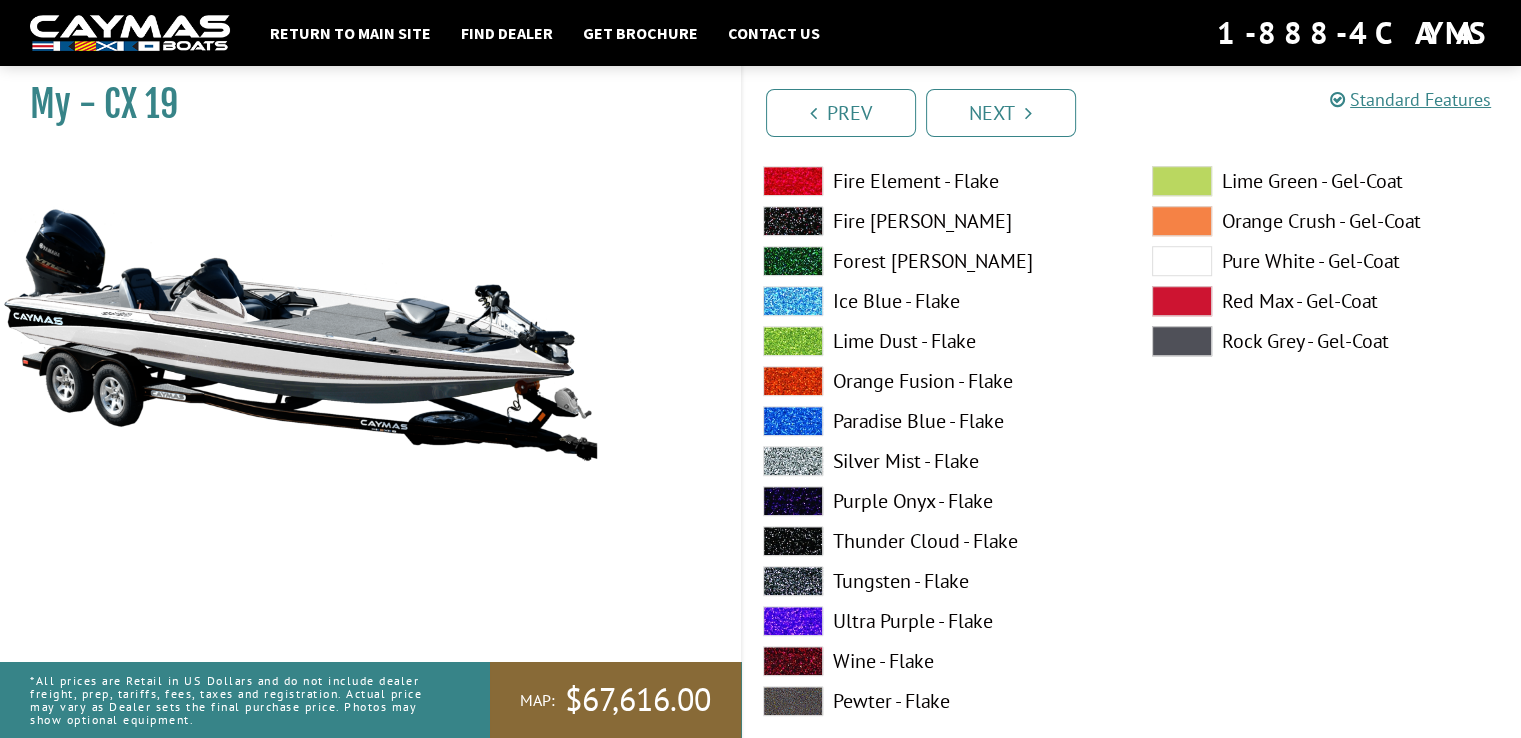 scroll, scrollTop: 9100, scrollLeft: 0, axis: vertical 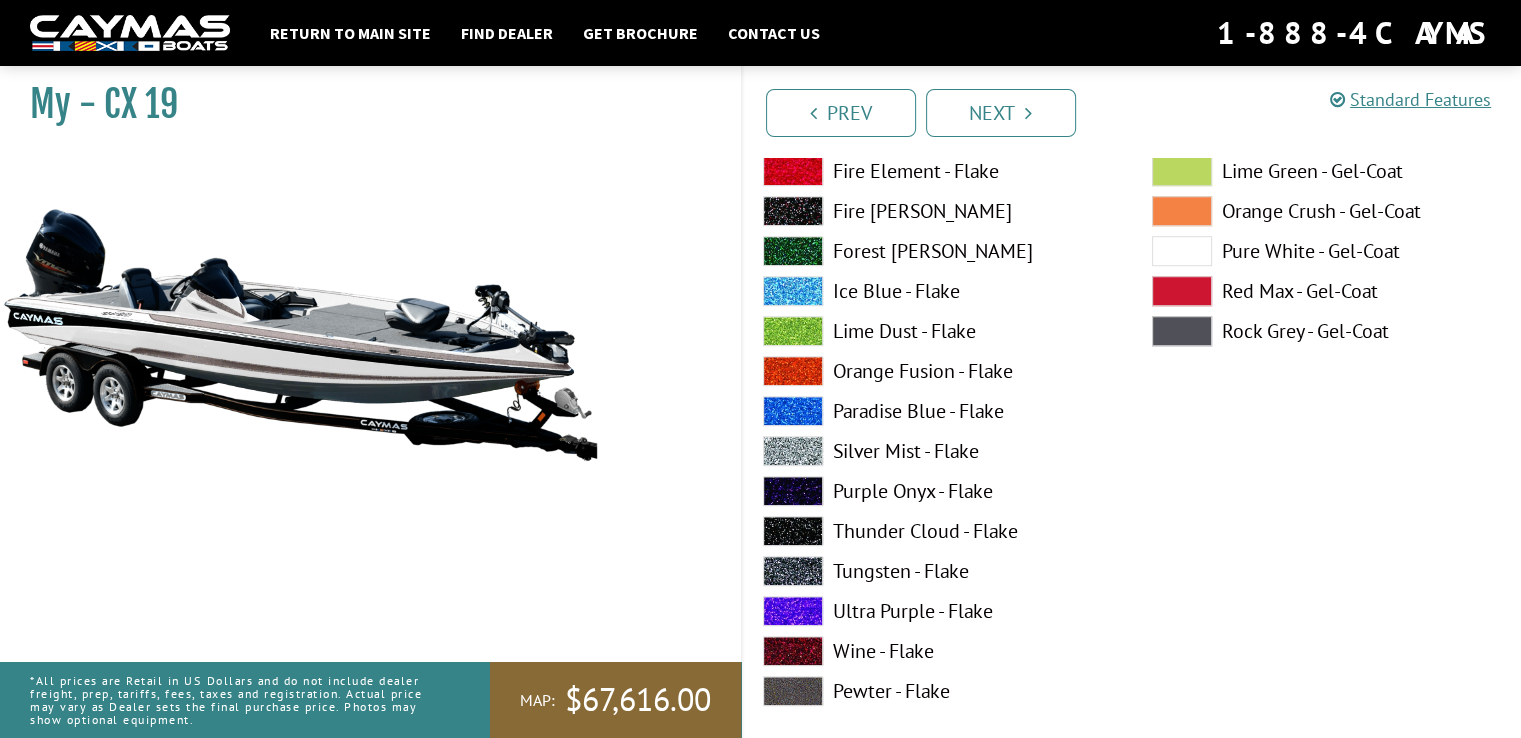 click at bounding box center [1182, 331] 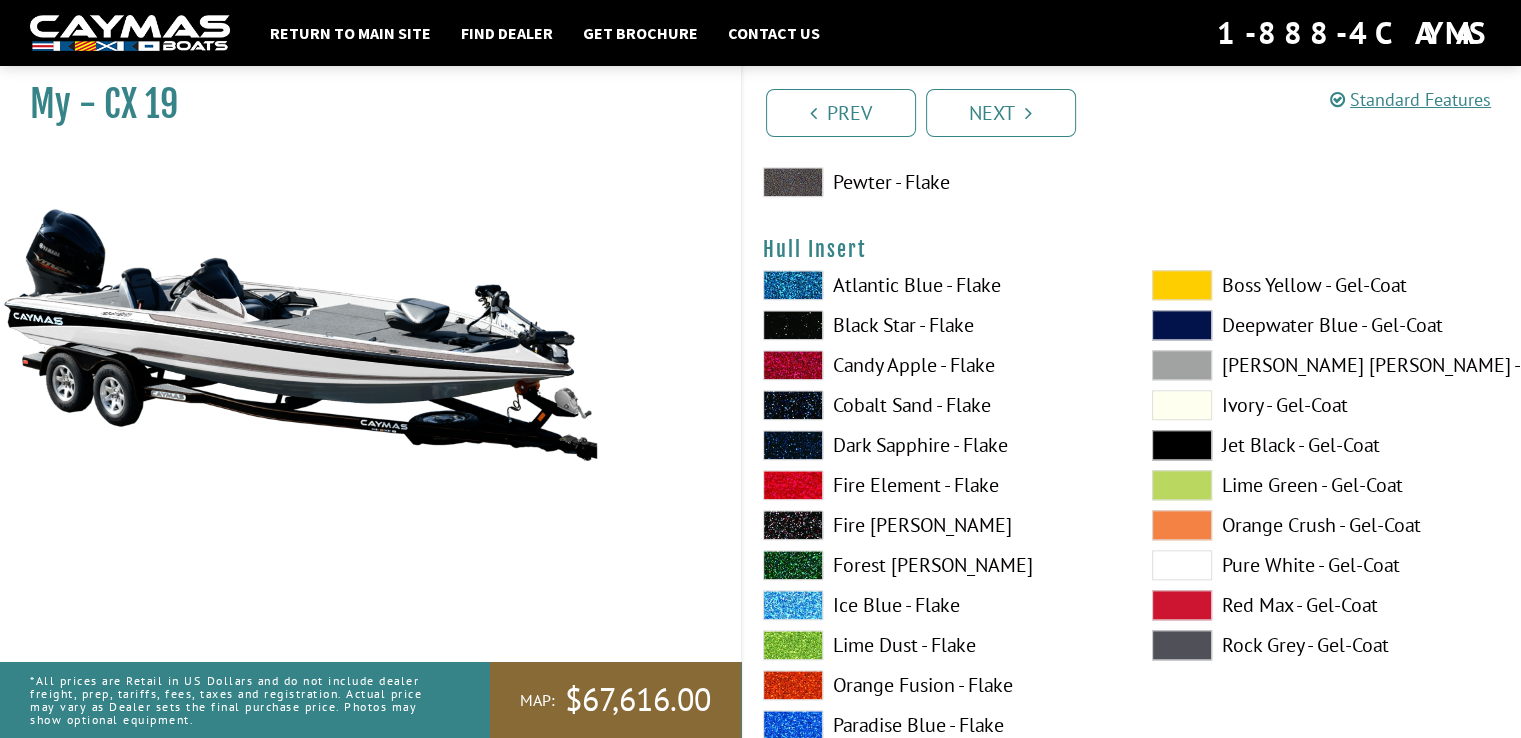 scroll, scrollTop: 9600, scrollLeft: 0, axis: vertical 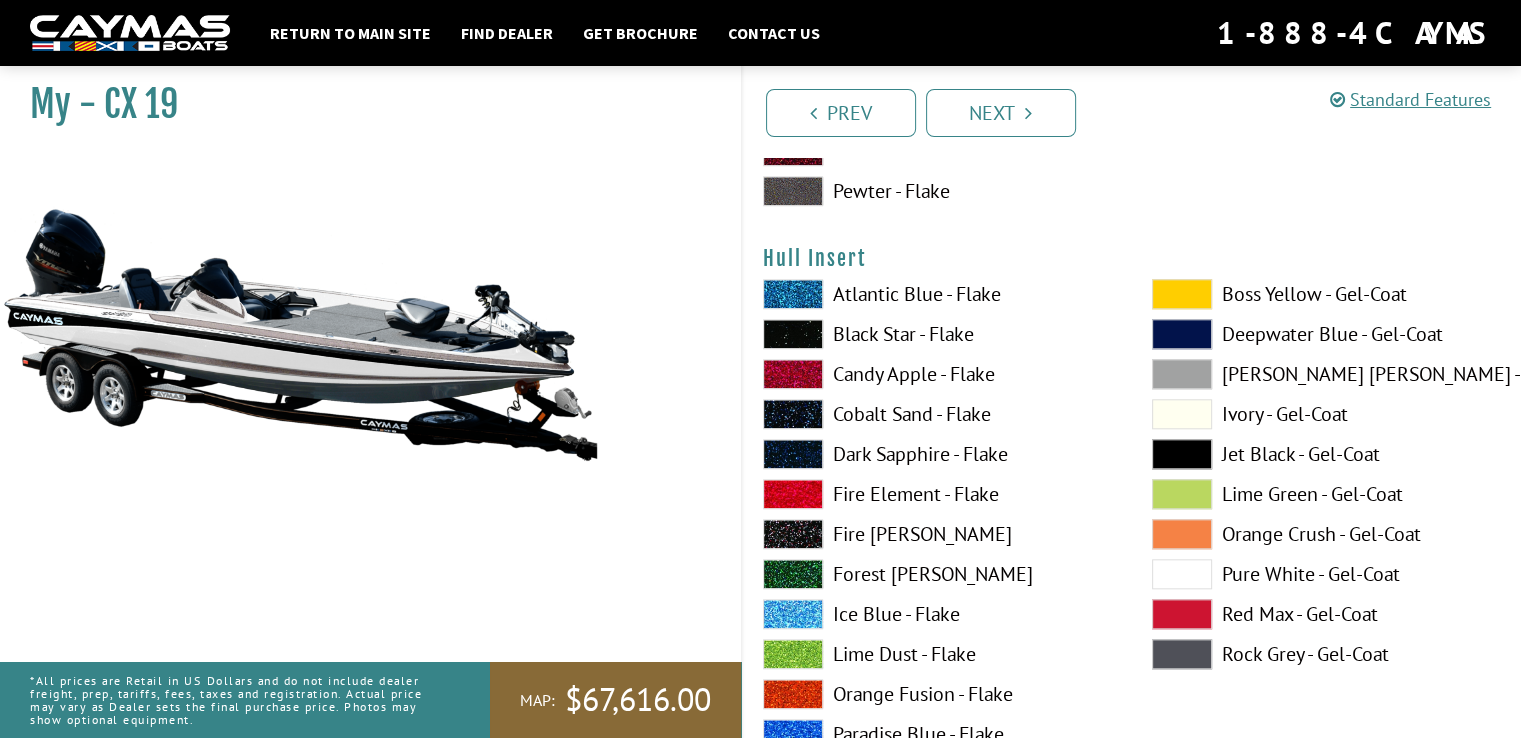click at bounding box center [1182, 294] 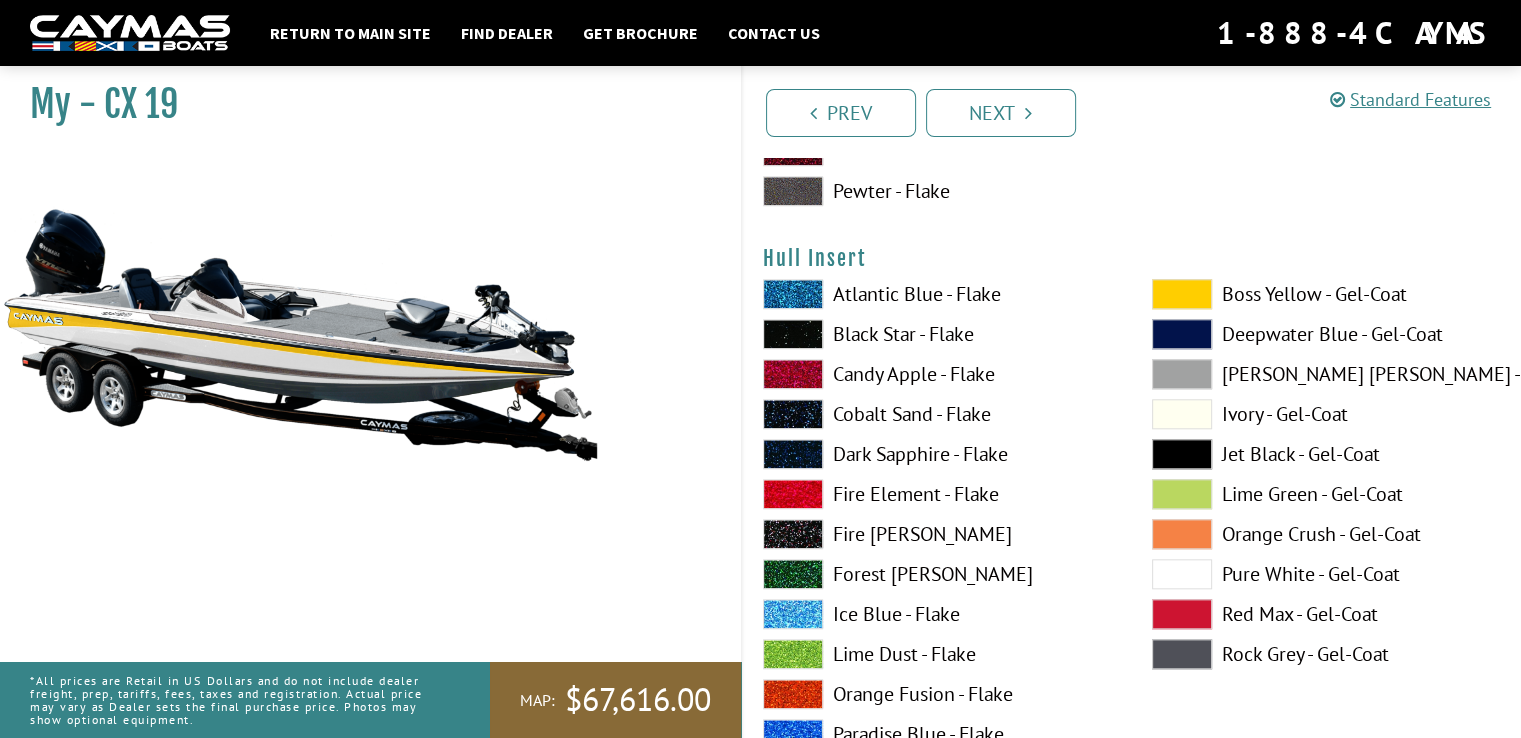 click at bounding box center [1182, 294] 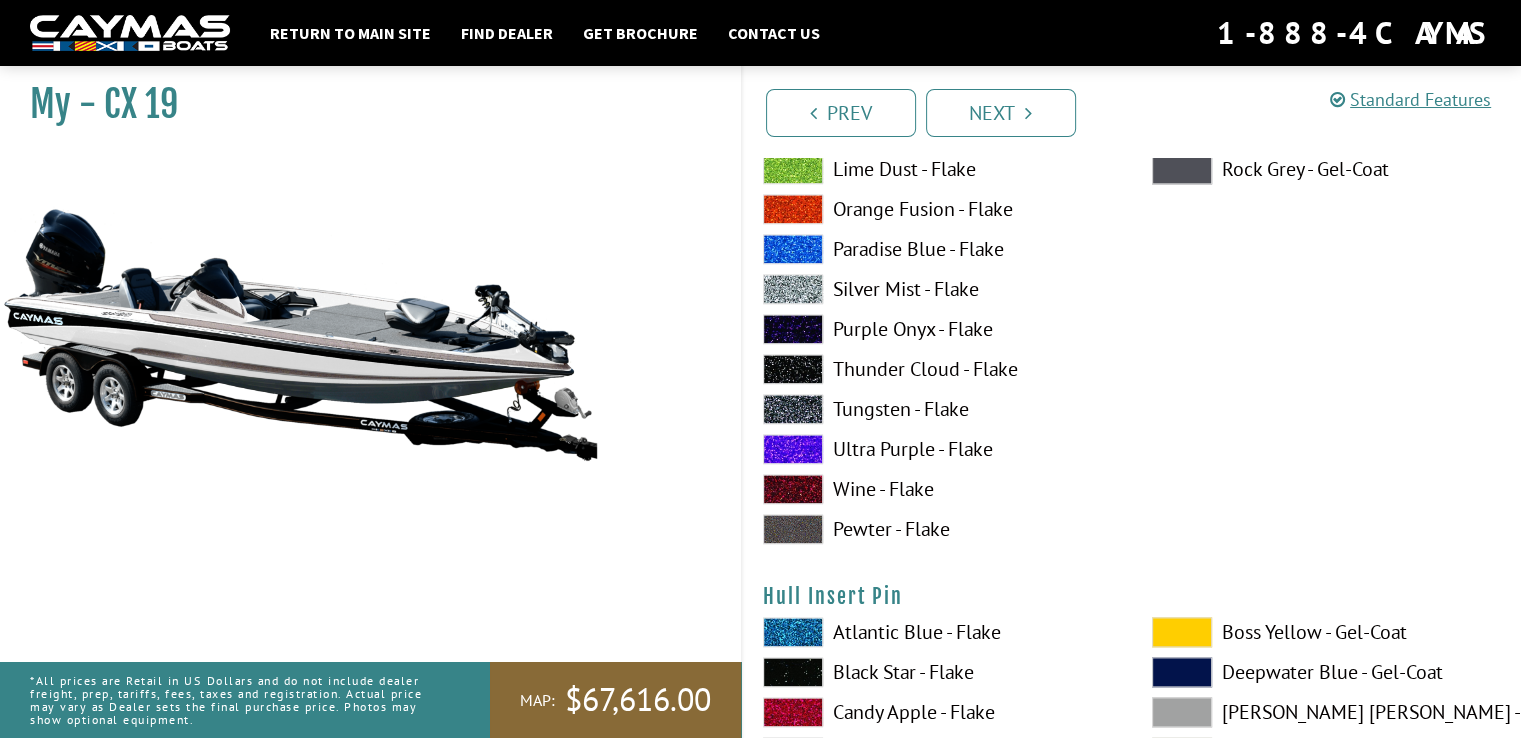 scroll, scrollTop: 10100, scrollLeft: 0, axis: vertical 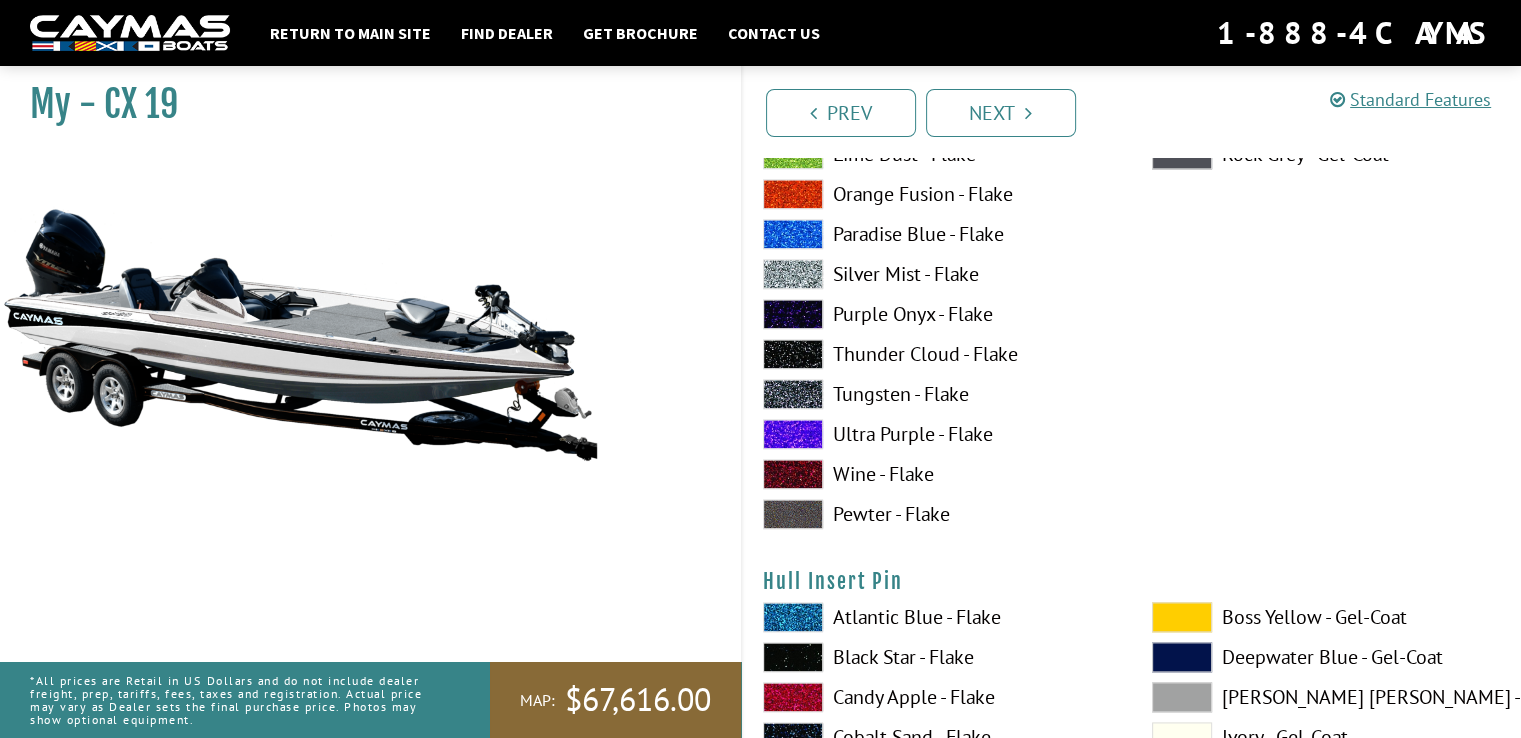 click on "Pewter - Flake" at bounding box center (937, 514) 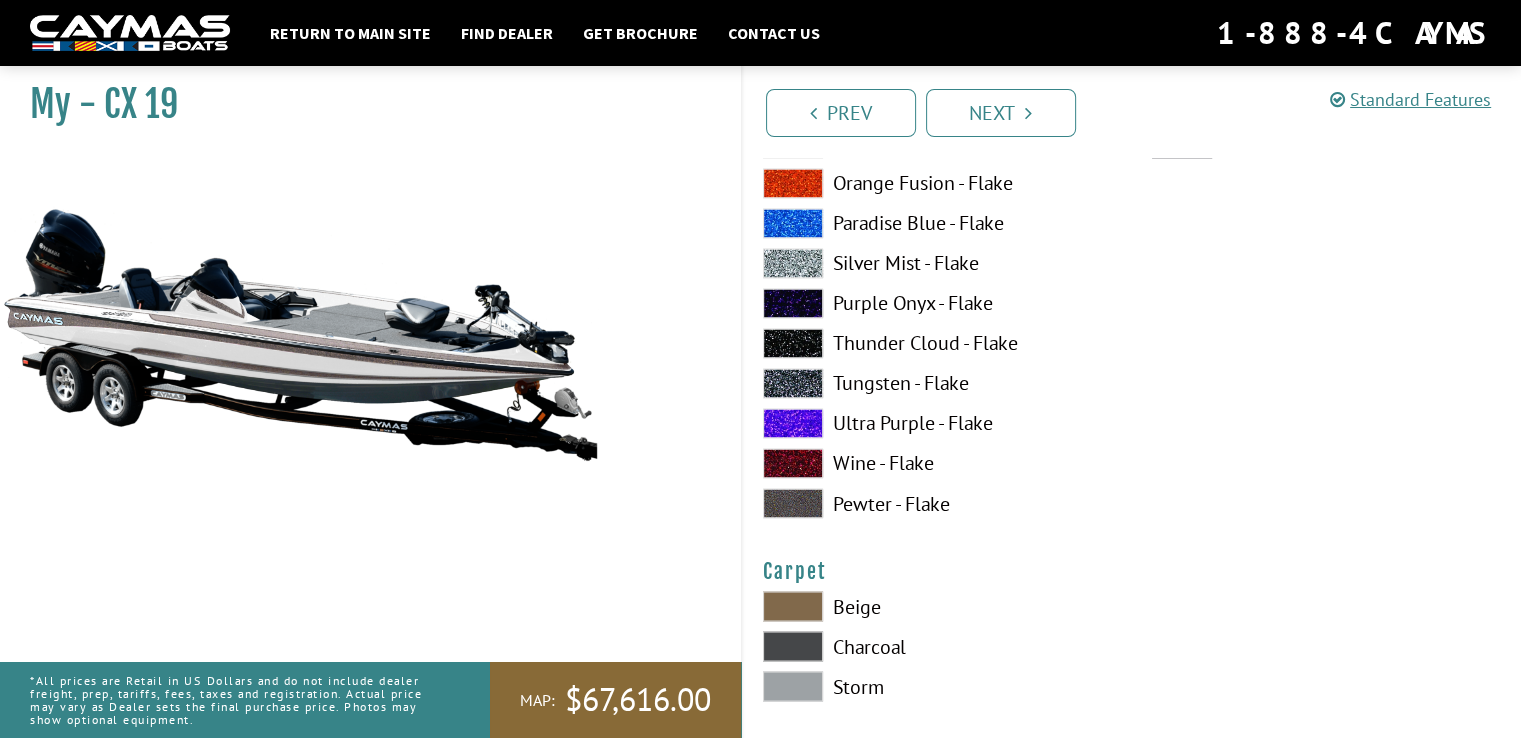 scroll, scrollTop: 11000, scrollLeft: 0, axis: vertical 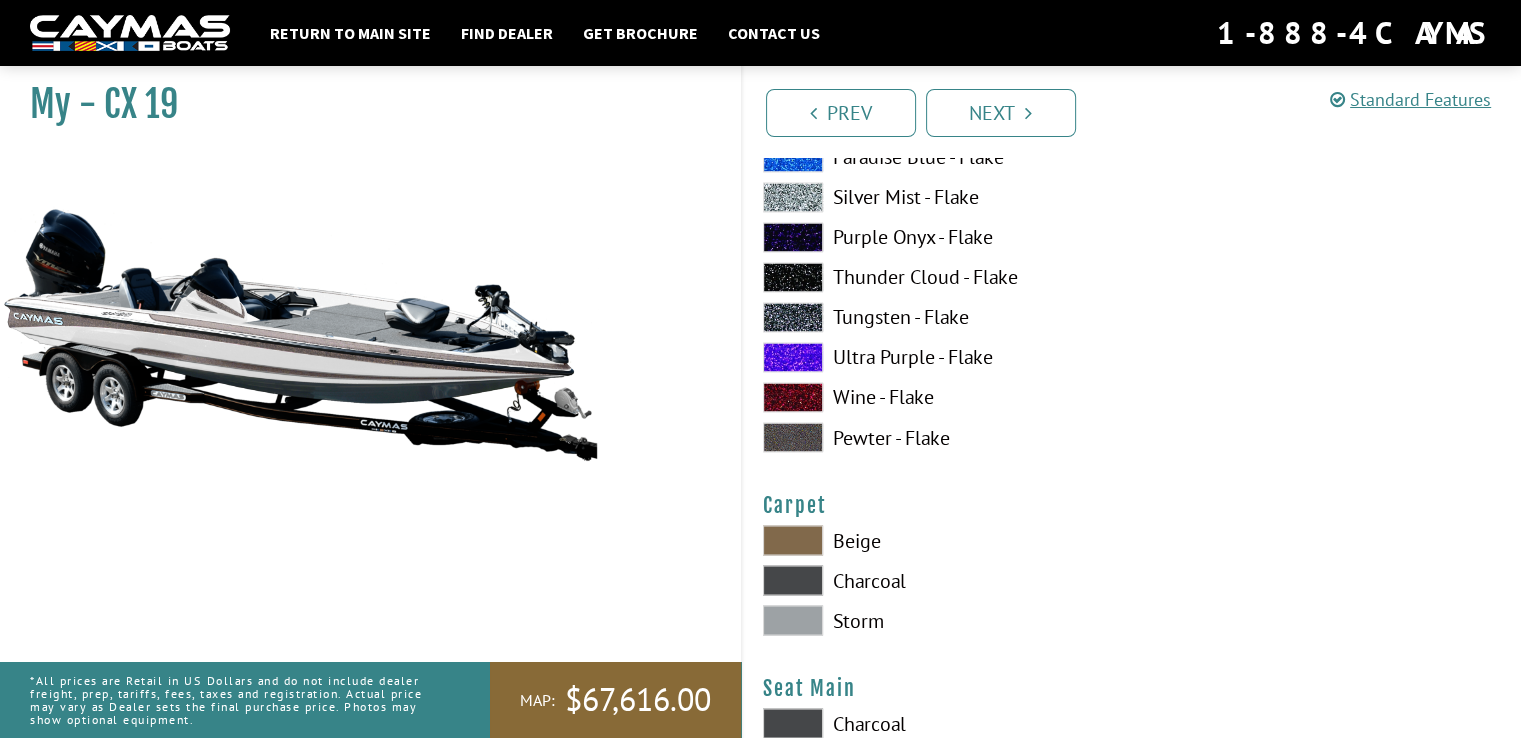click on "Pewter - Flake" at bounding box center (937, 437) 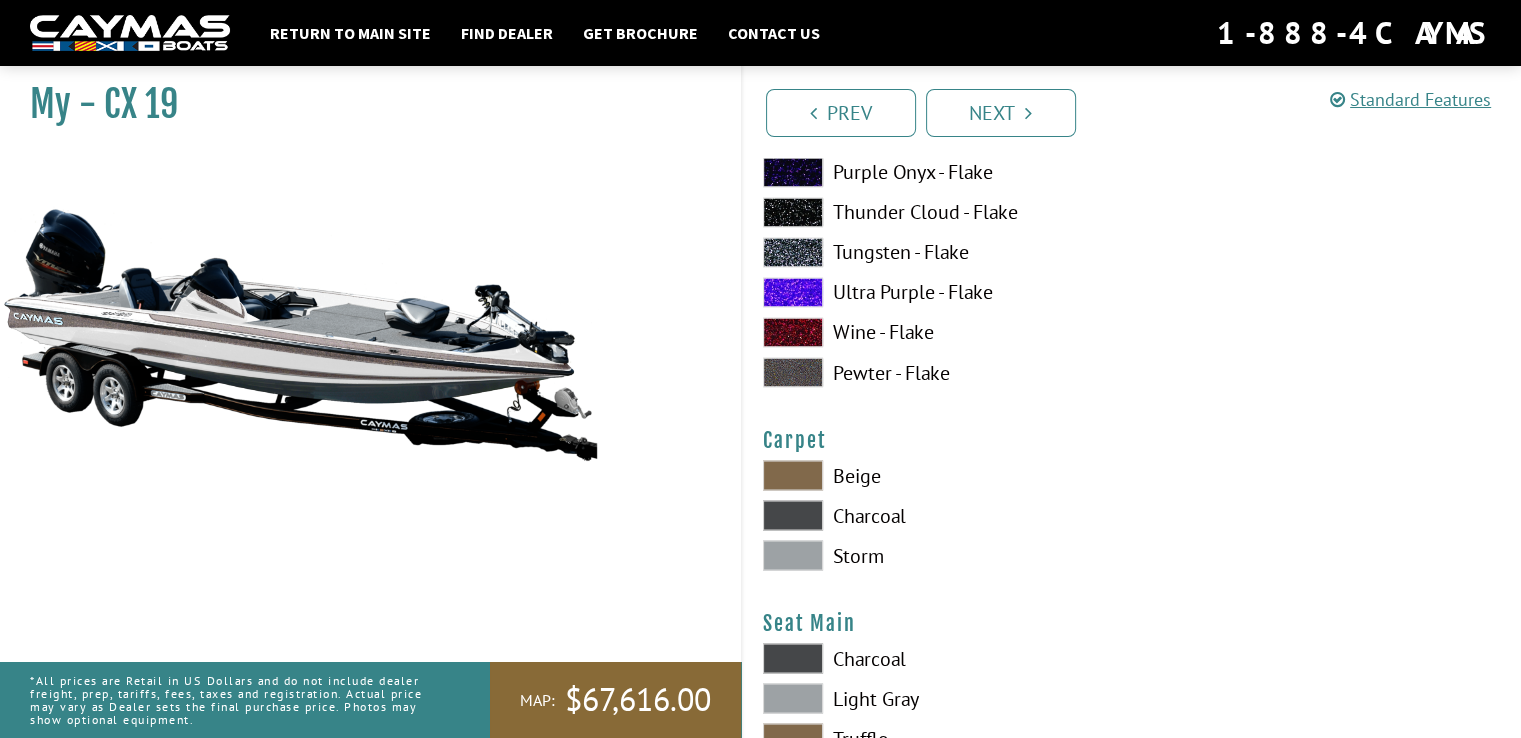 scroll, scrollTop: 11100, scrollLeft: 0, axis: vertical 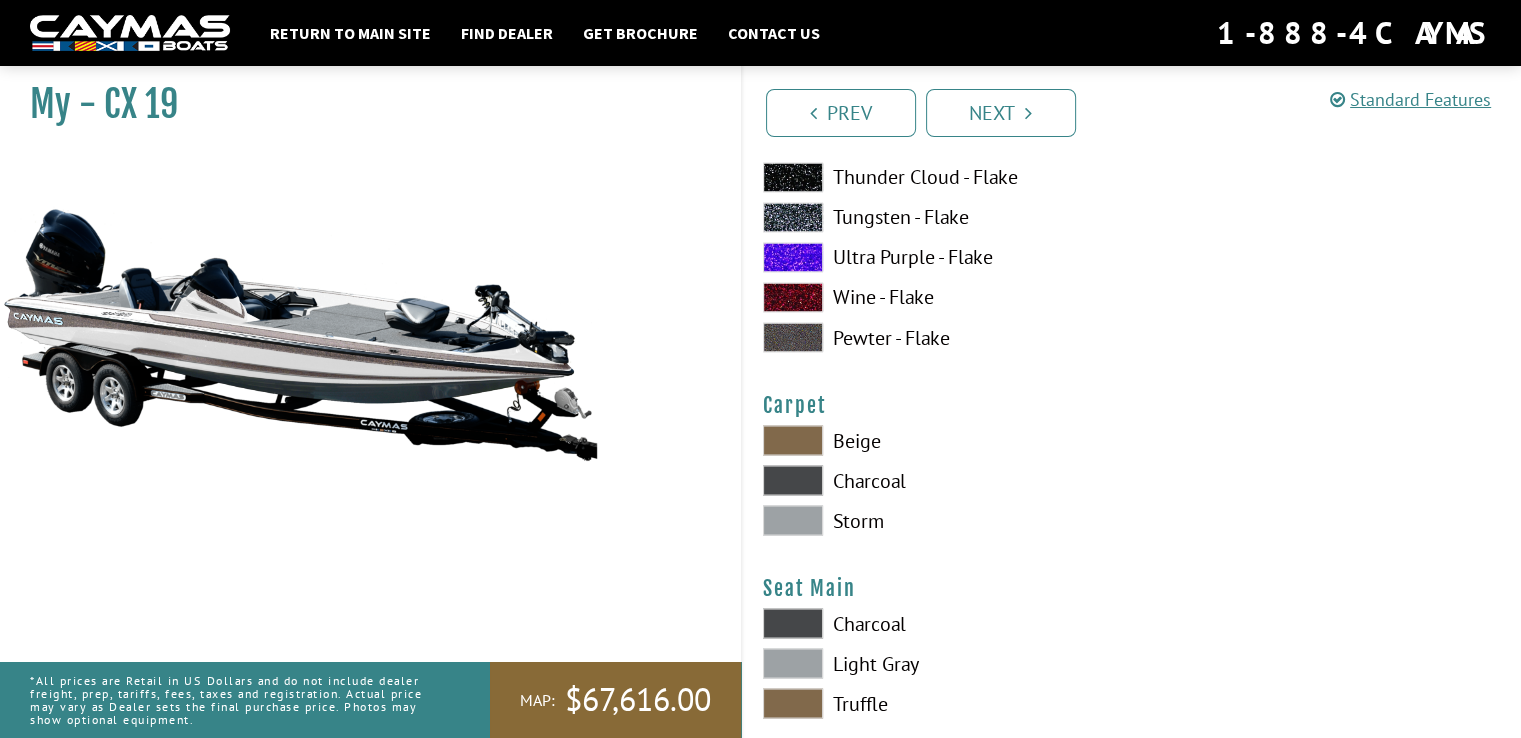 click at bounding box center [793, 520] 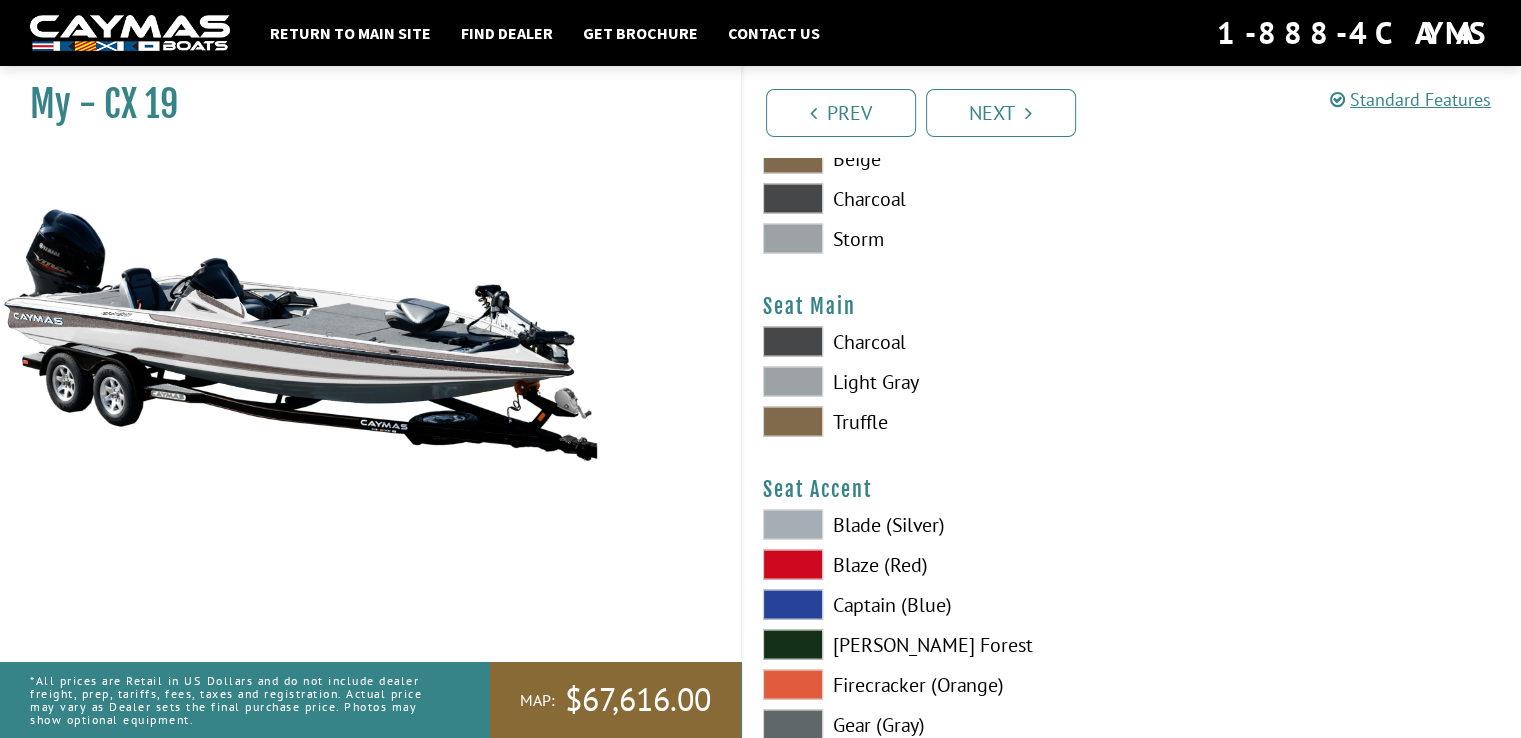 scroll, scrollTop: 11400, scrollLeft: 0, axis: vertical 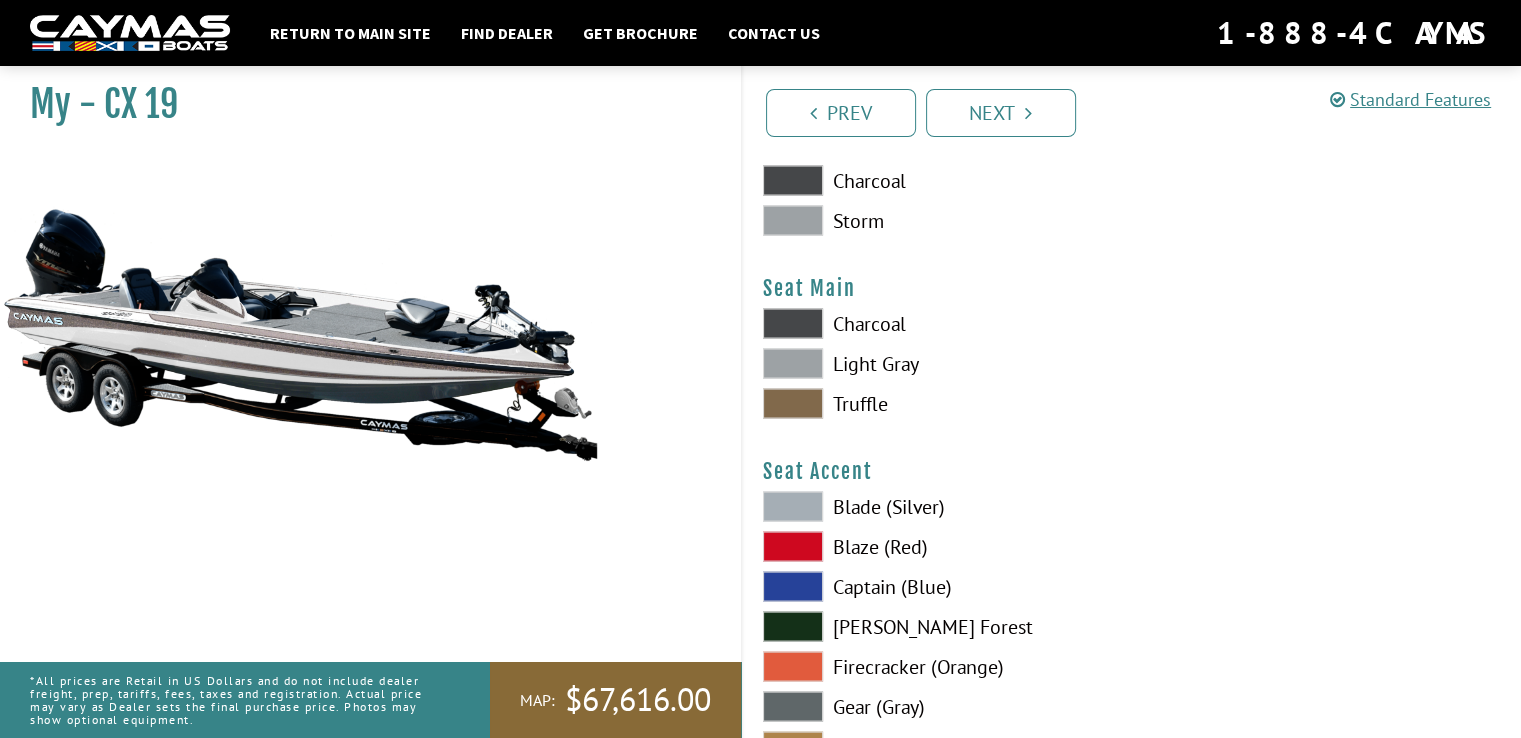 click at bounding box center (793, 363) 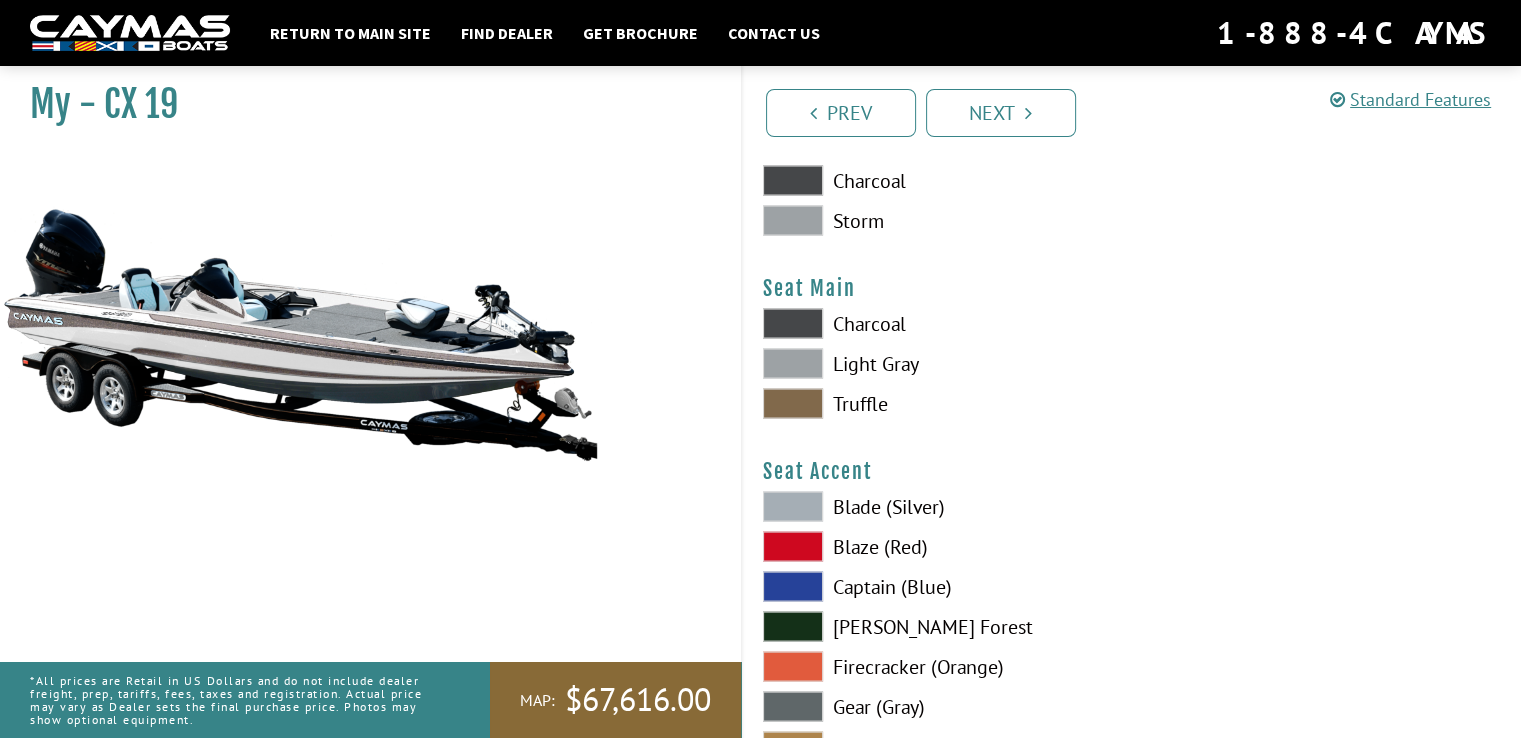 click at bounding box center (793, 323) 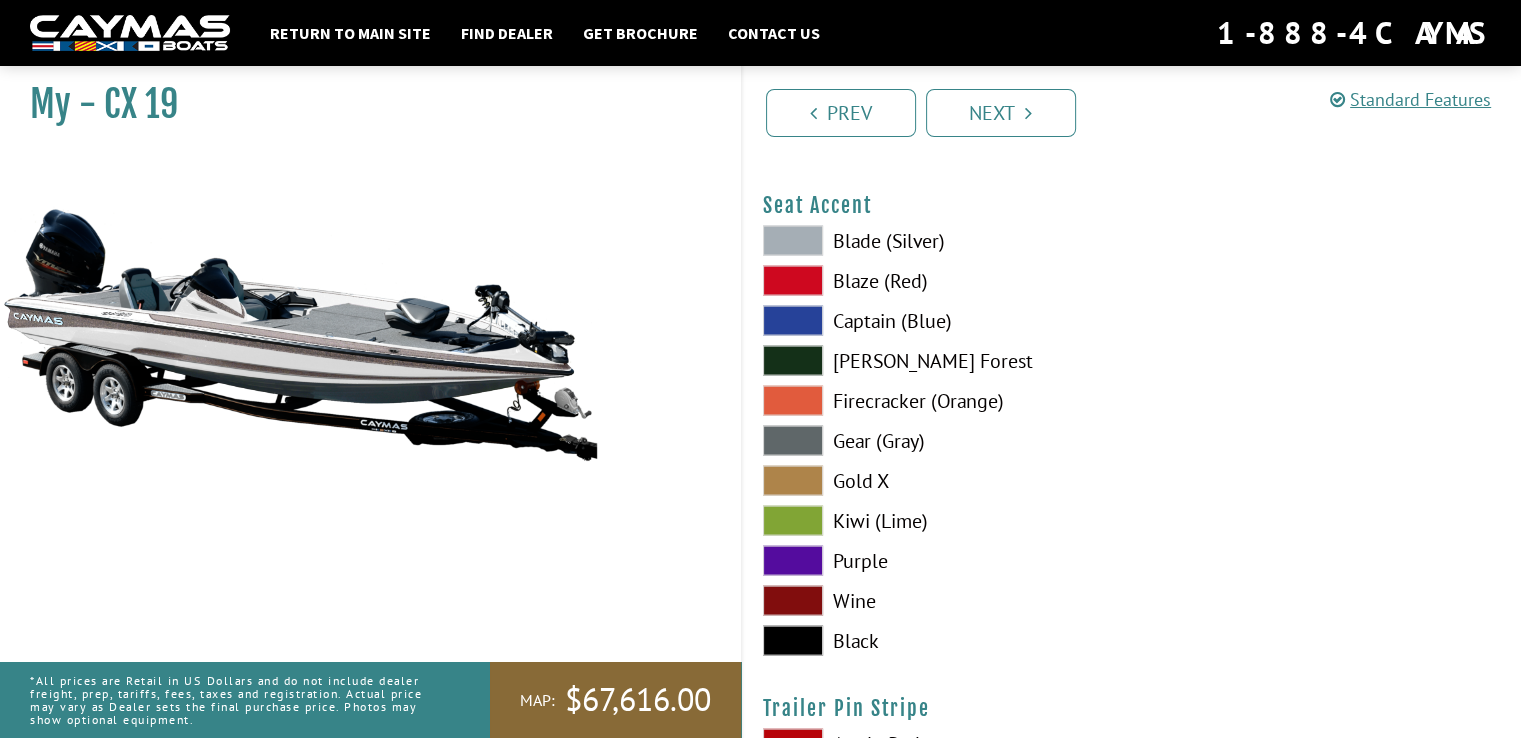 scroll, scrollTop: 11700, scrollLeft: 0, axis: vertical 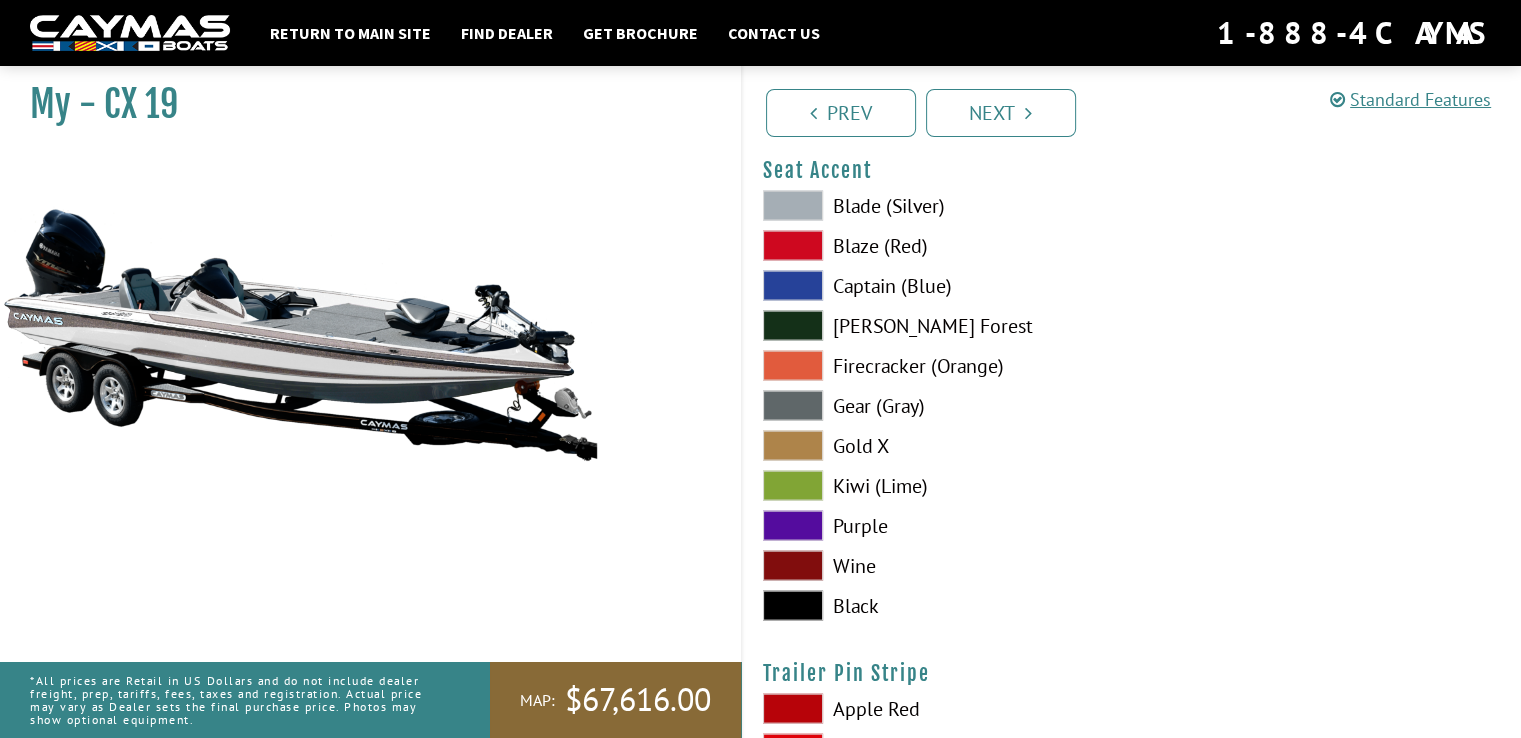 click at bounding box center (793, 606) 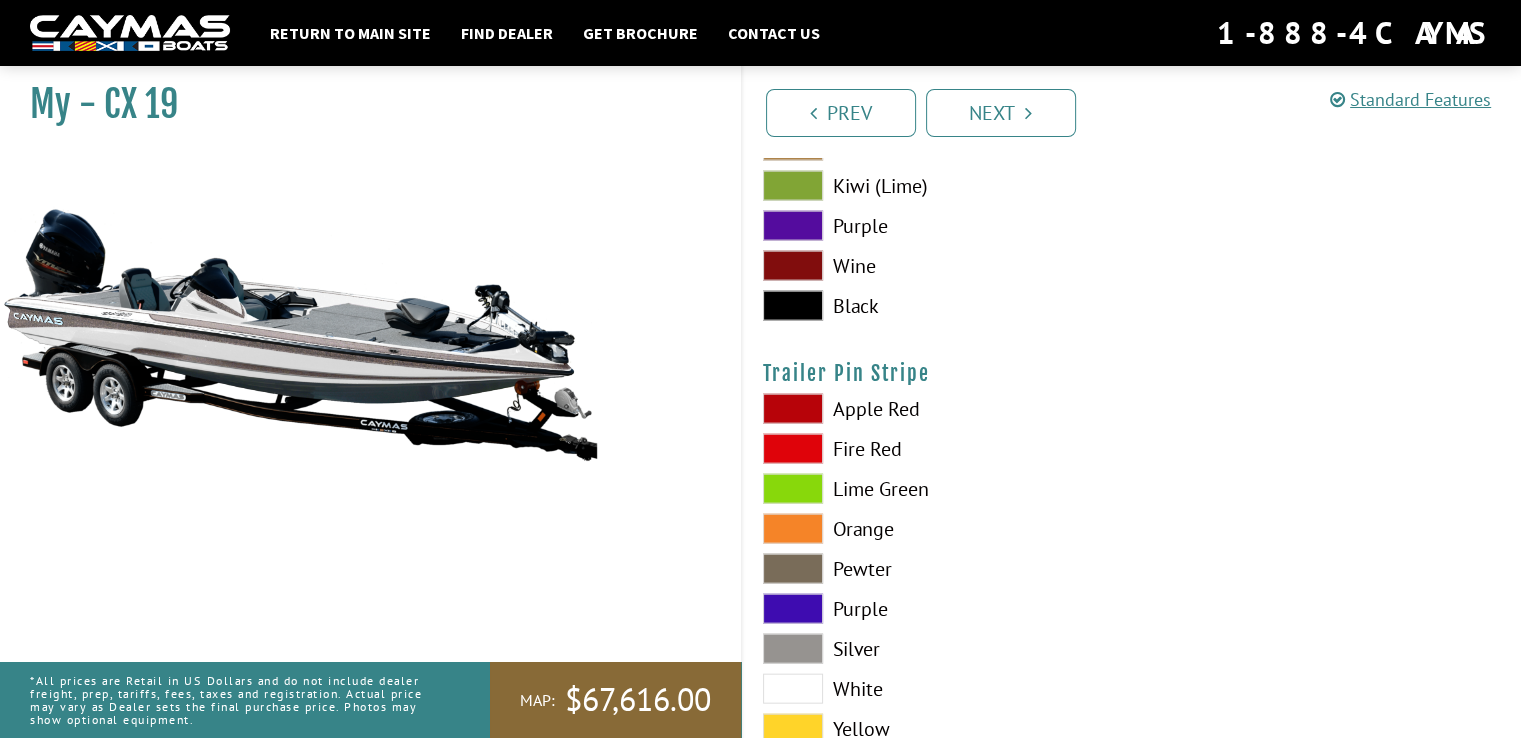 scroll, scrollTop: 12100, scrollLeft: 0, axis: vertical 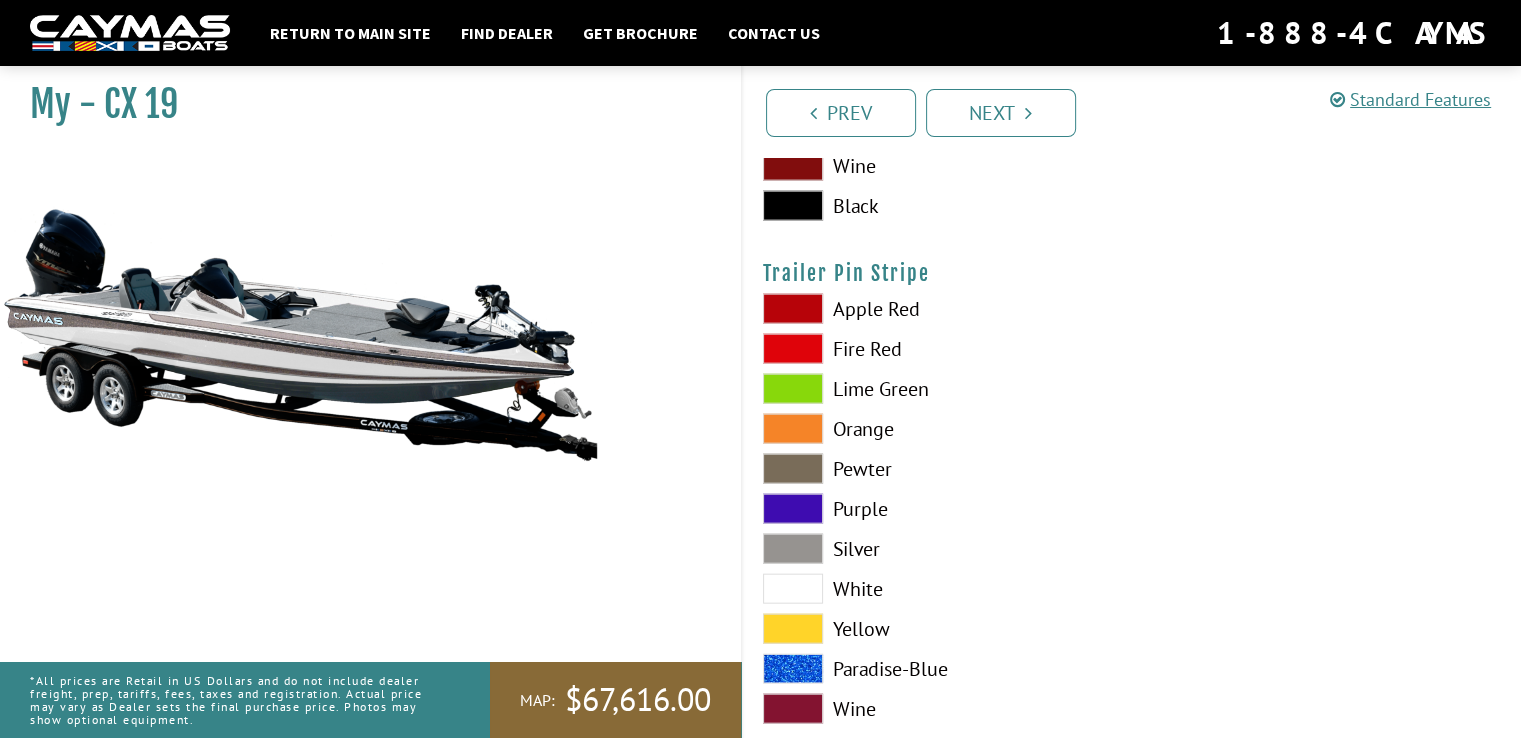 click at bounding box center (793, 469) 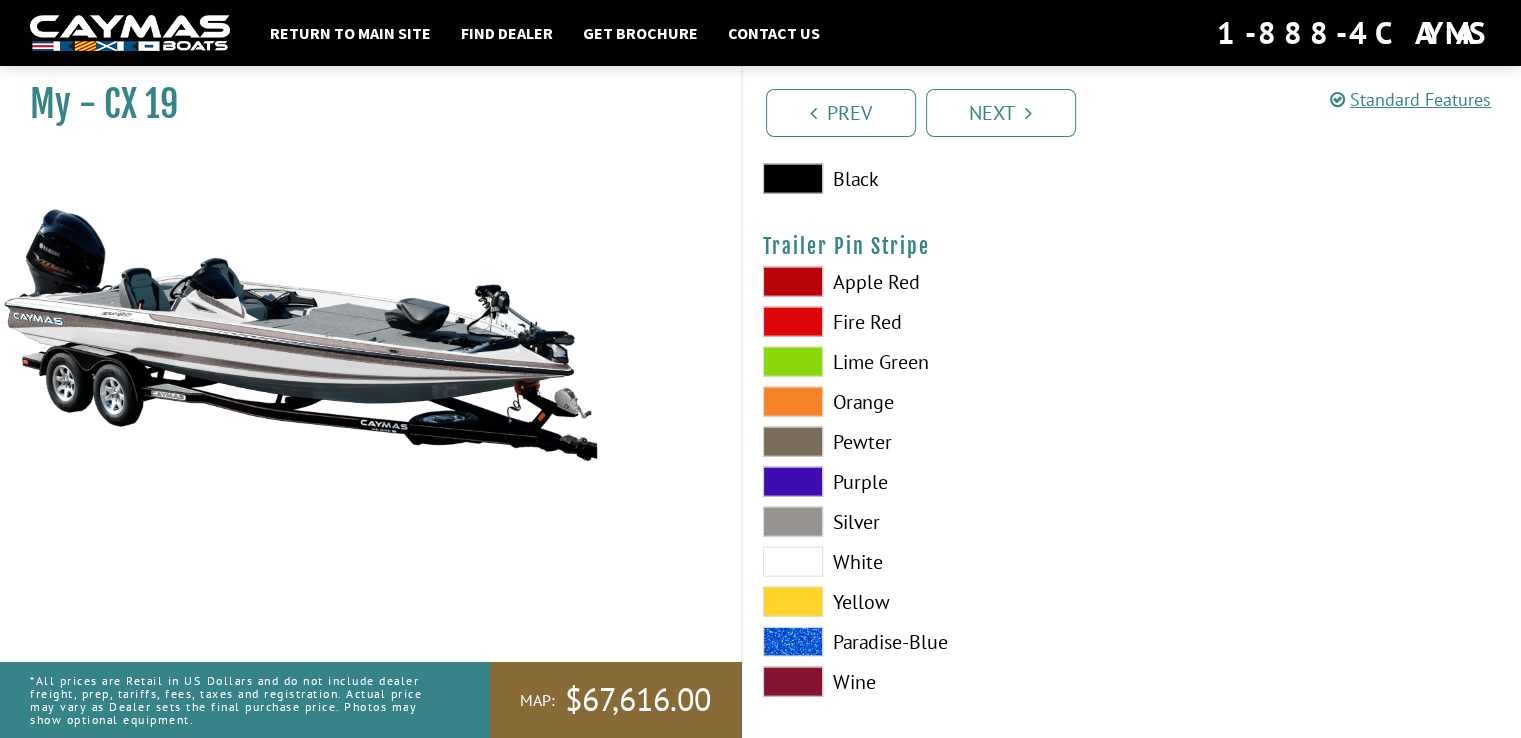 scroll, scrollTop: 12142, scrollLeft: 0, axis: vertical 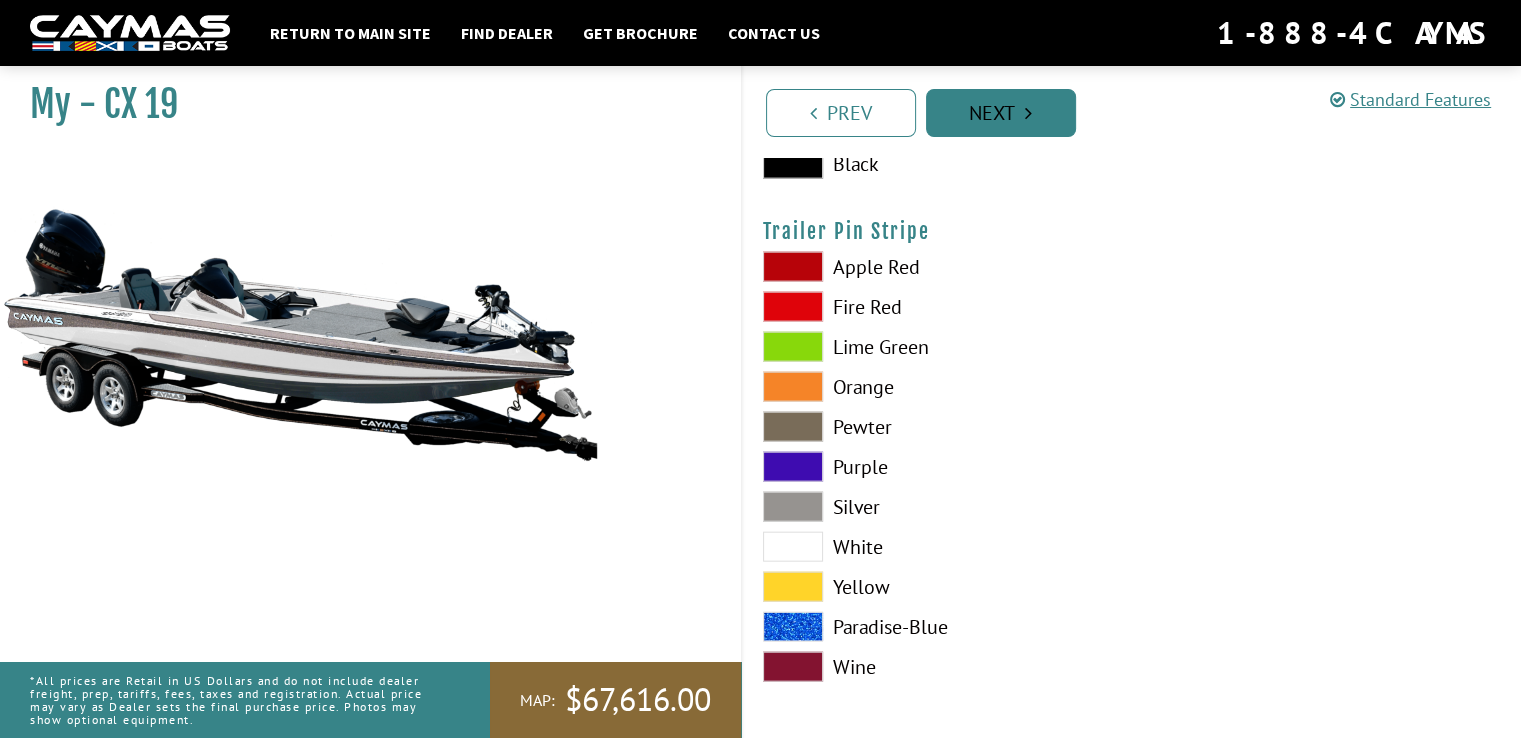 click on "Next" at bounding box center (1001, 113) 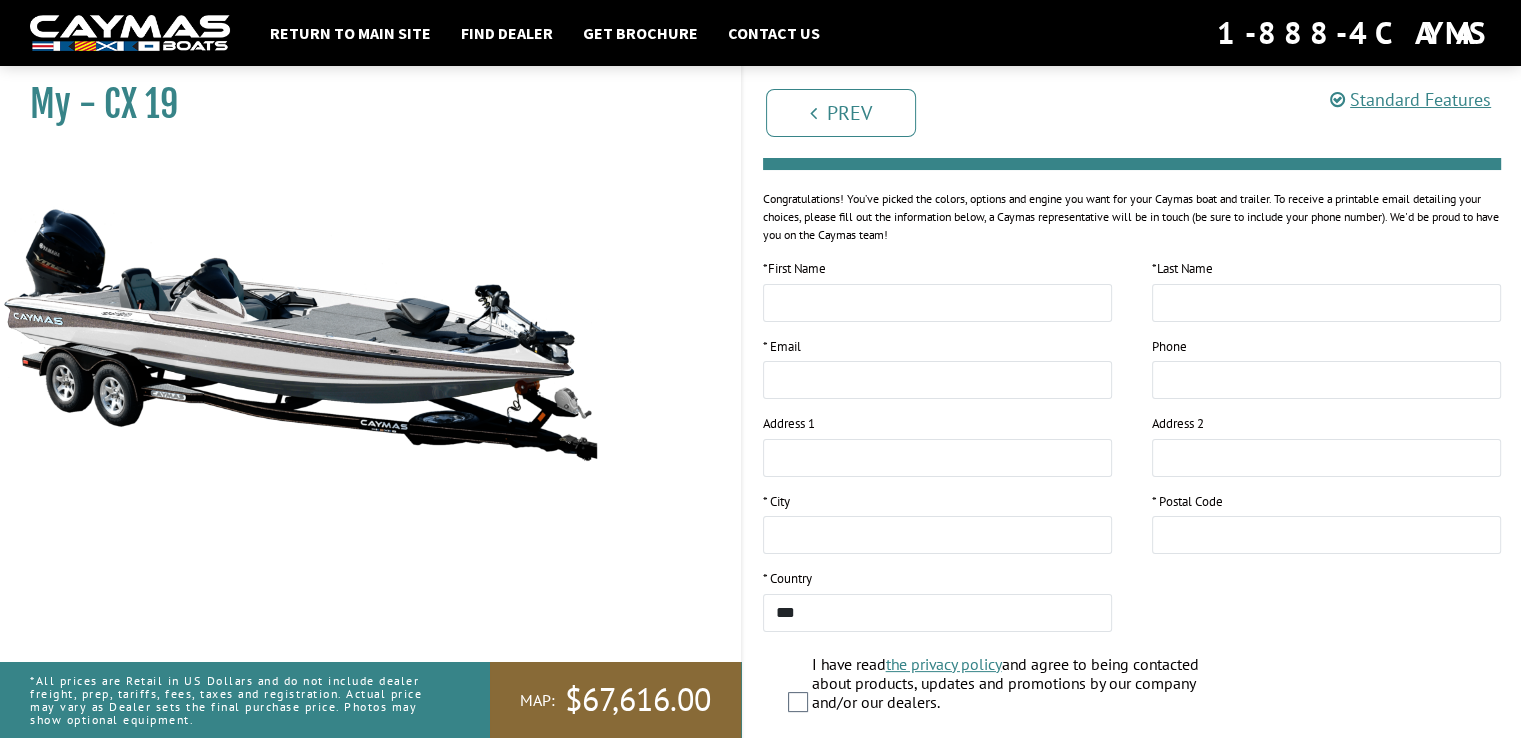 scroll, scrollTop: 0, scrollLeft: 0, axis: both 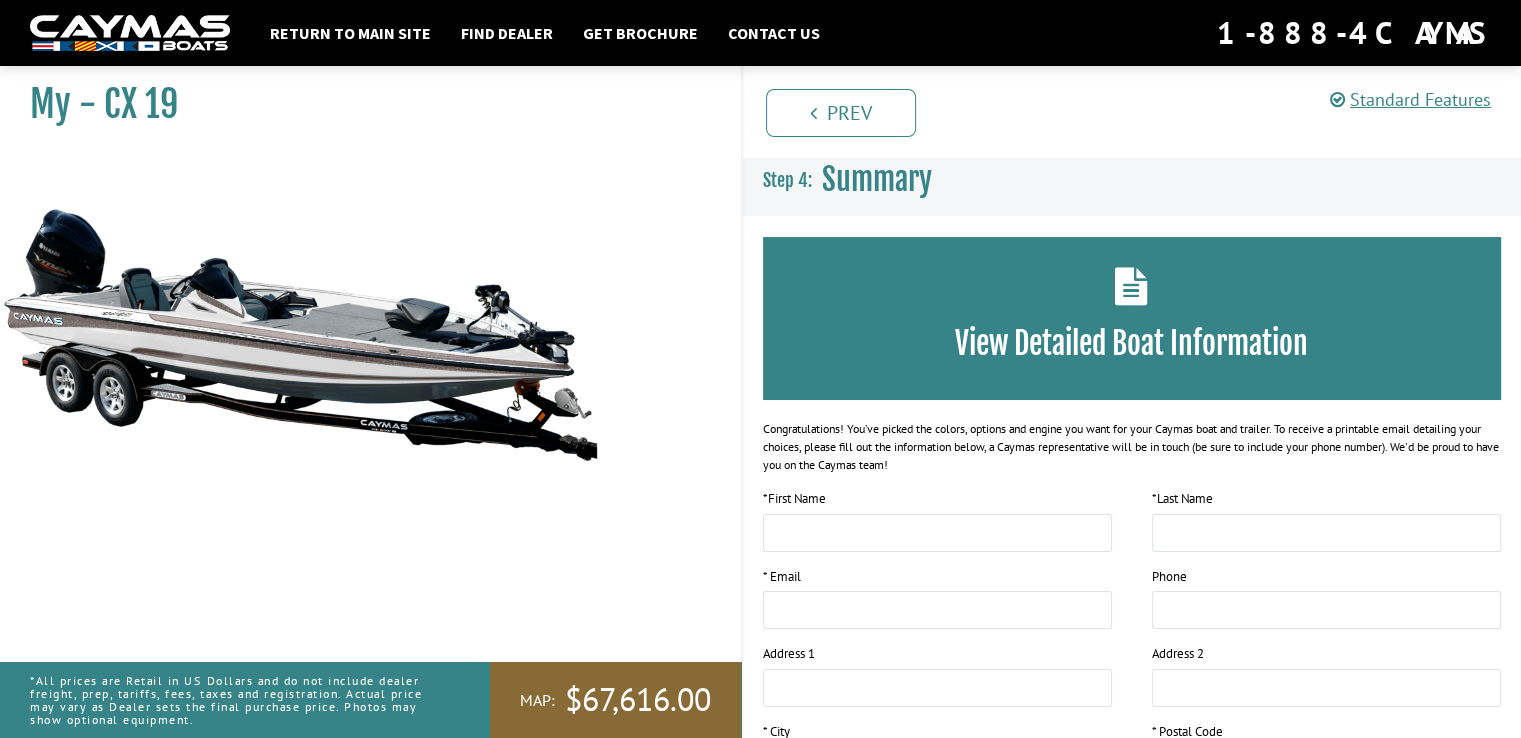 click on "View Detailed Boat Information" at bounding box center (1132, 343) 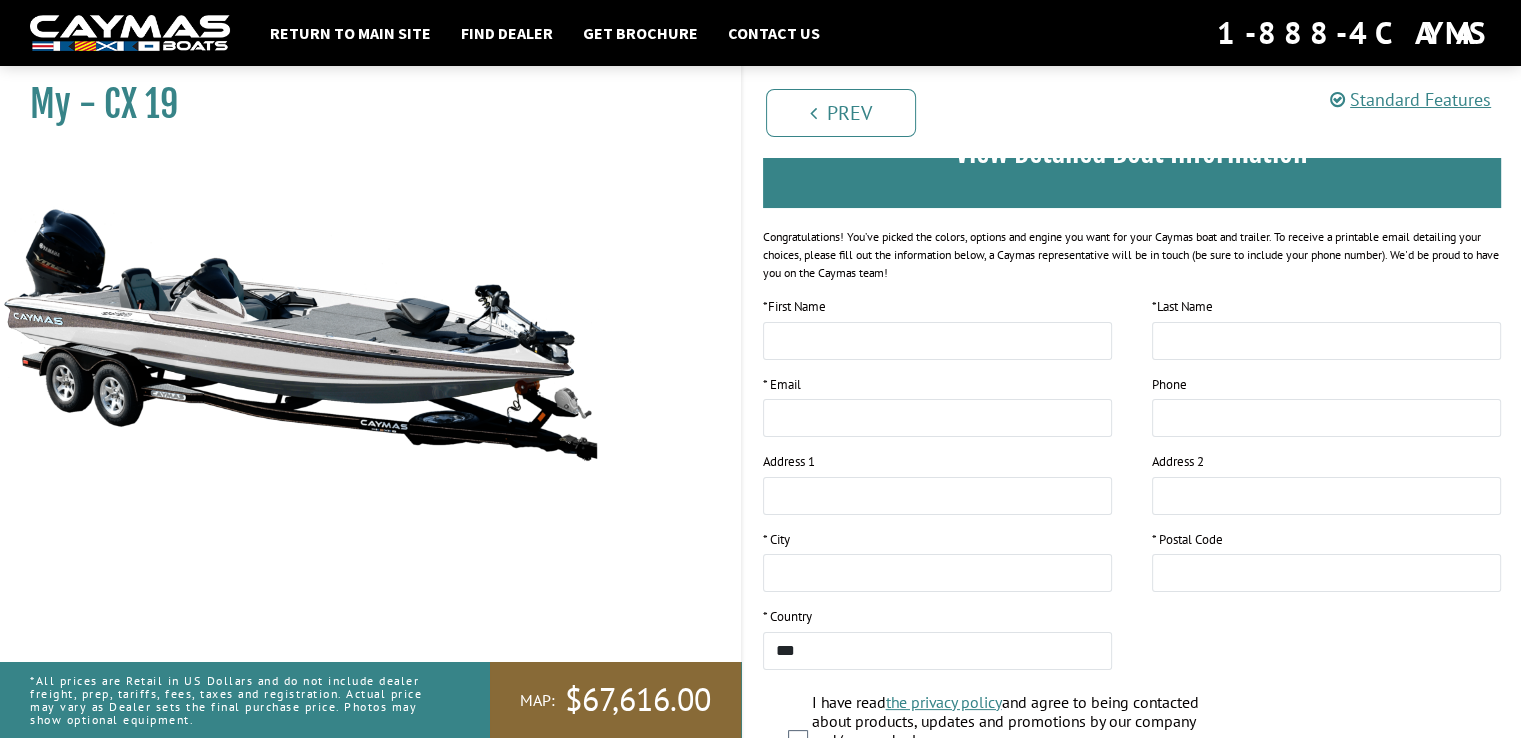 scroll, scrollTop: 174, scrollLeft: 0, axis: vertical 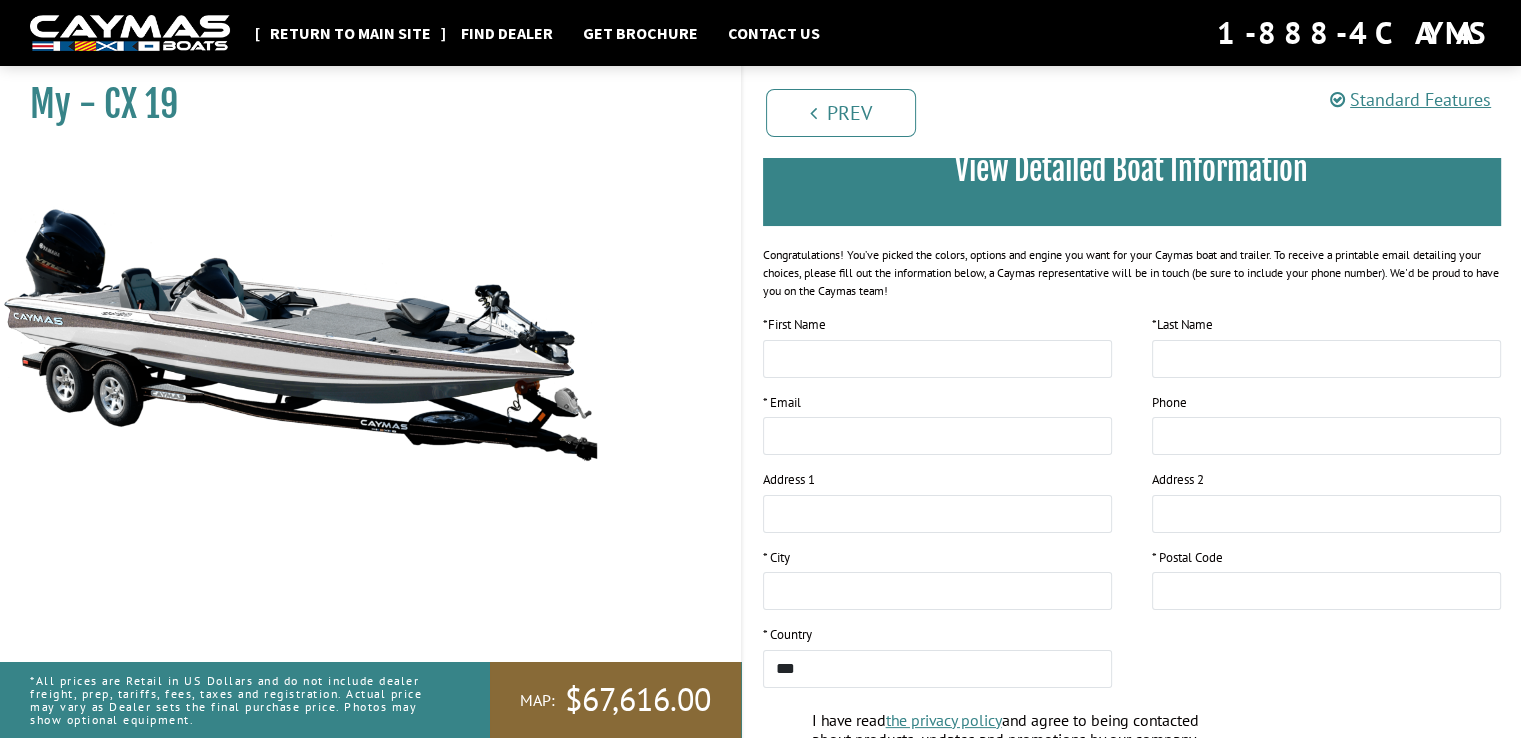 click on "Return to main site" at bounding box center (350, 33) 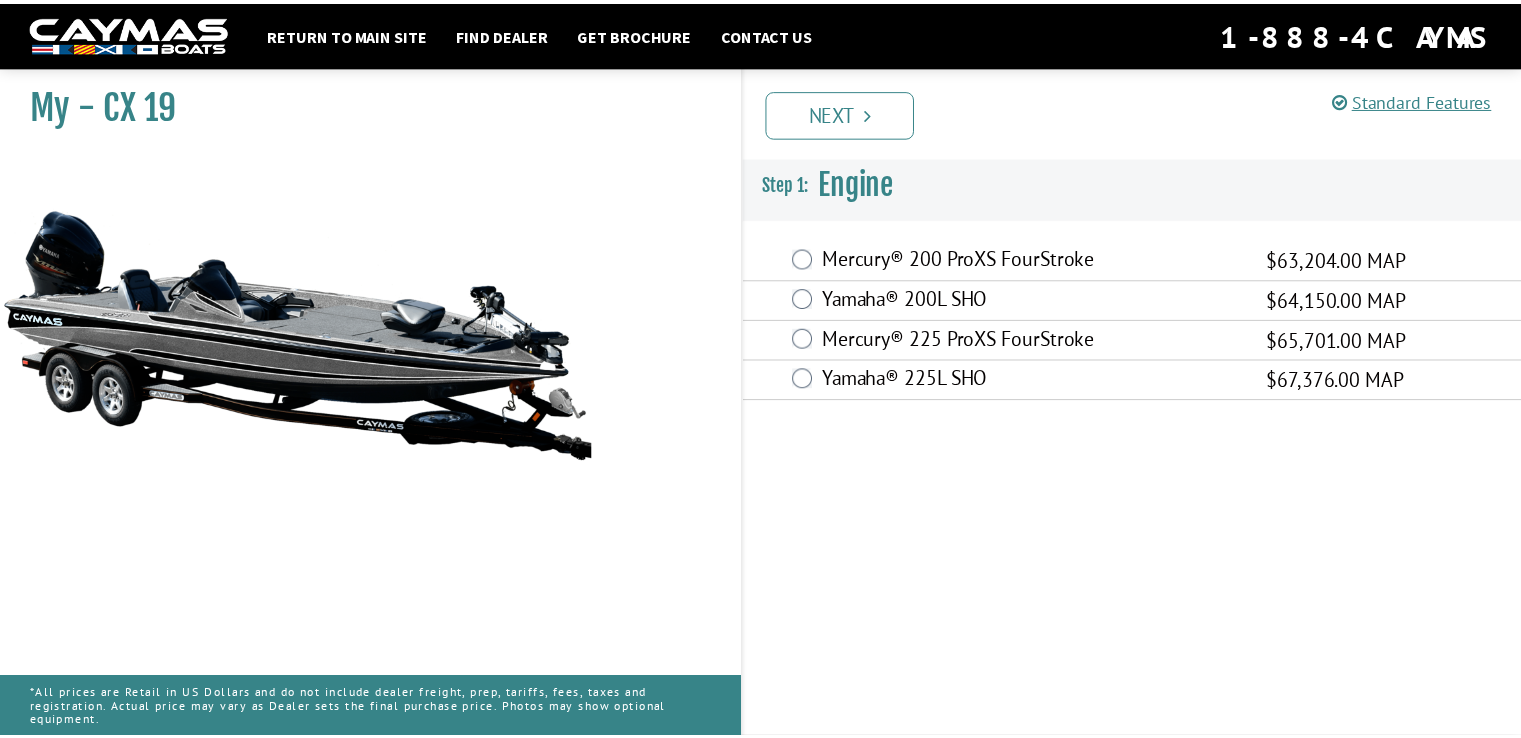 scroll, scrollTop: 0, scrollLeft: 0, axis: both 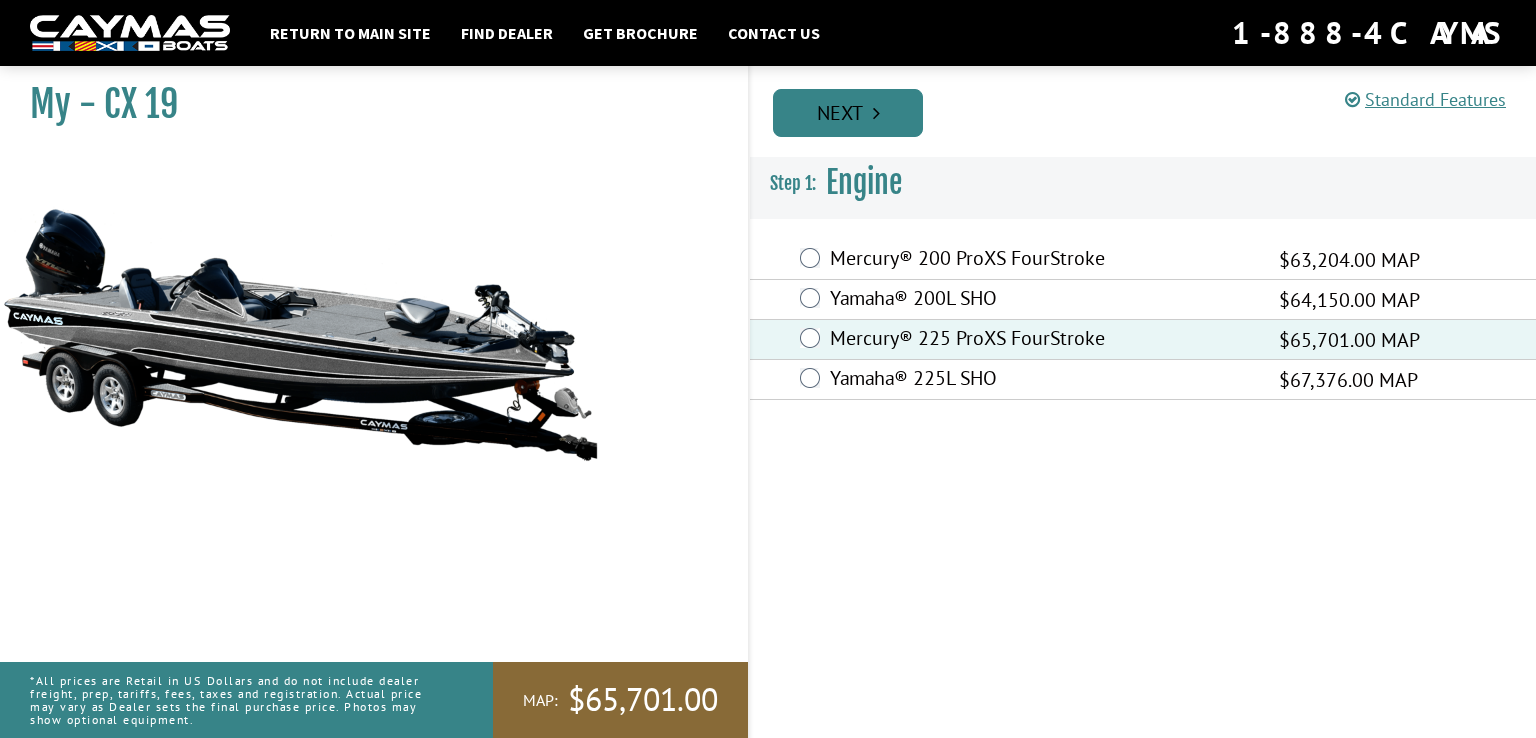click on "Next" at bounding box center (848, 113) 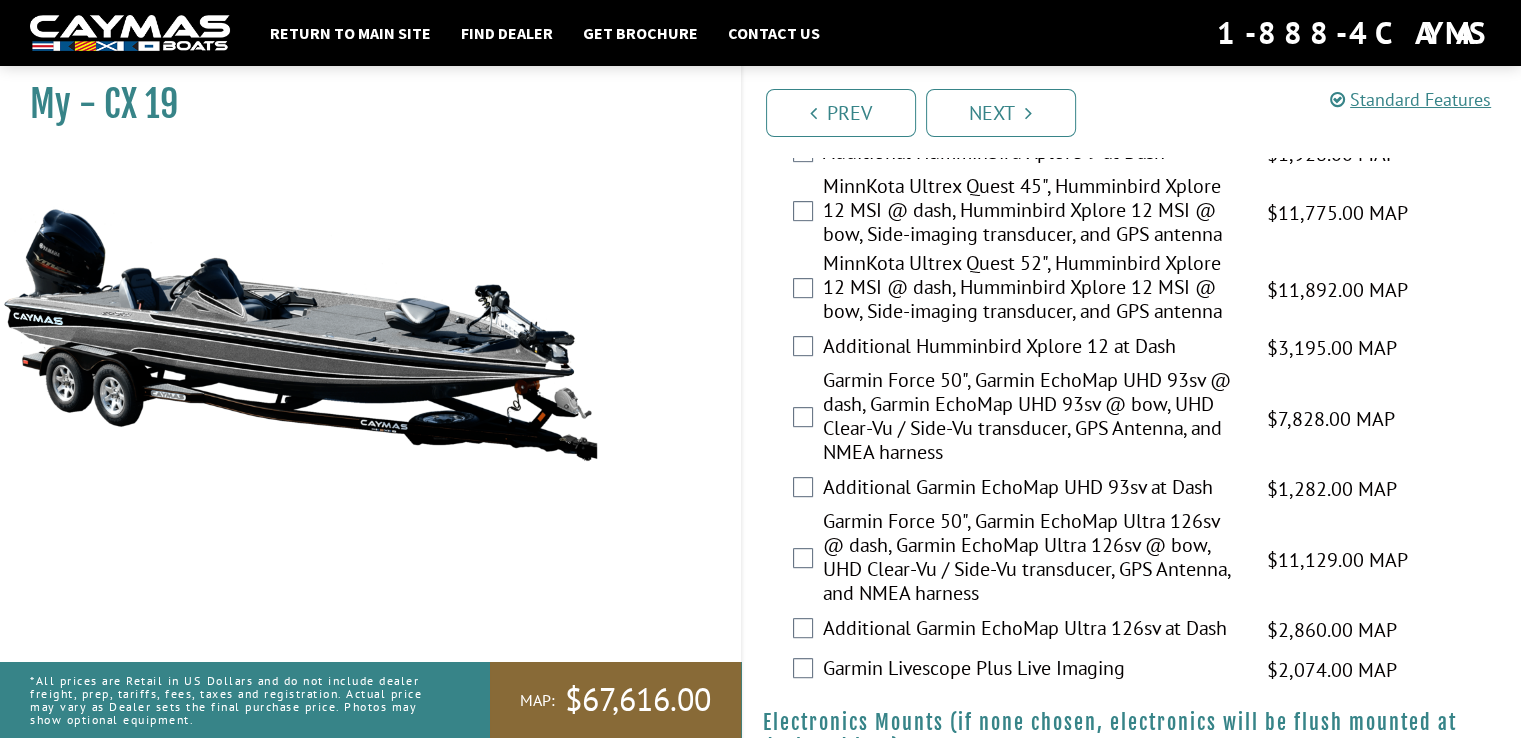 scroll, scrollTop: 900, scrollLeft: 0, axis: vertical 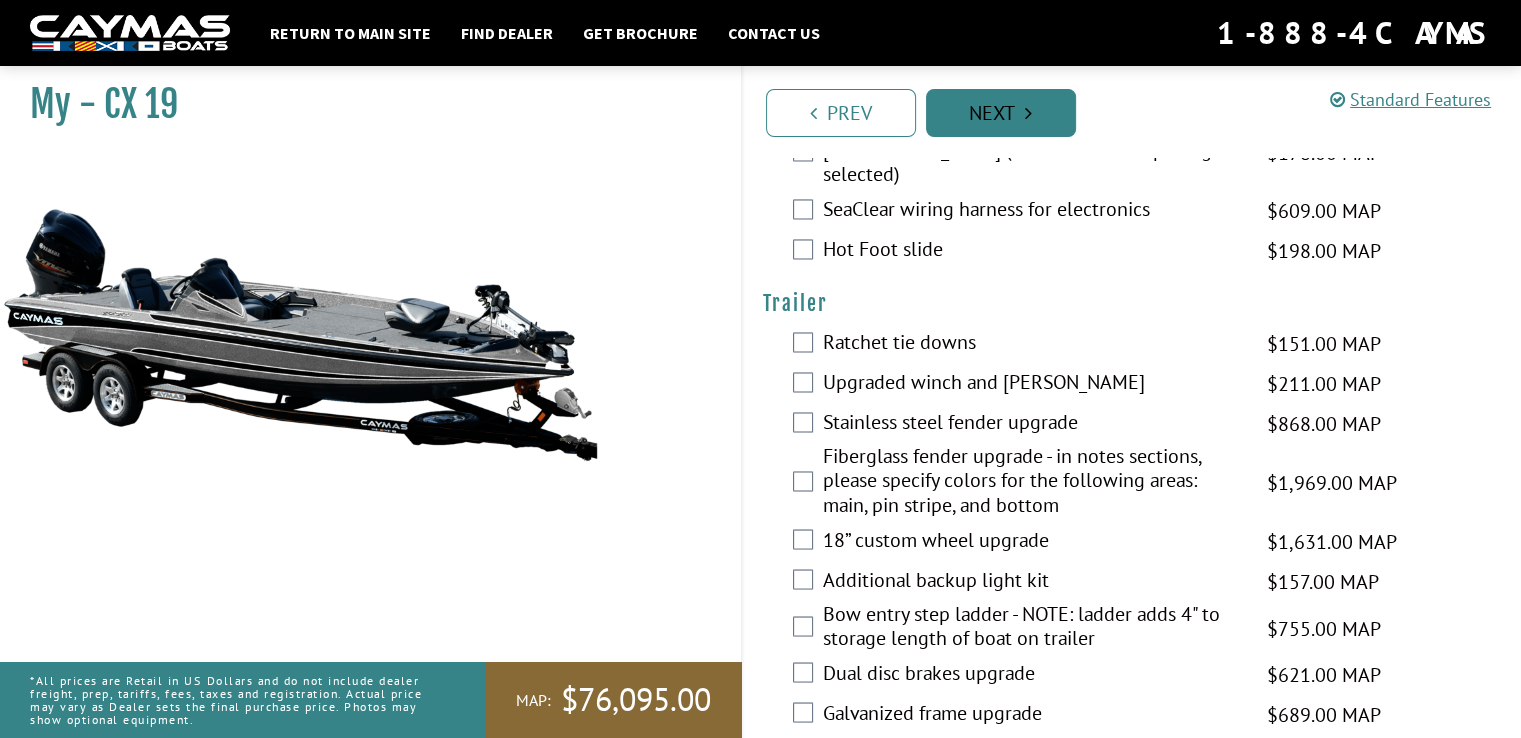 click on "Next" at bounding box center [1001, 113] 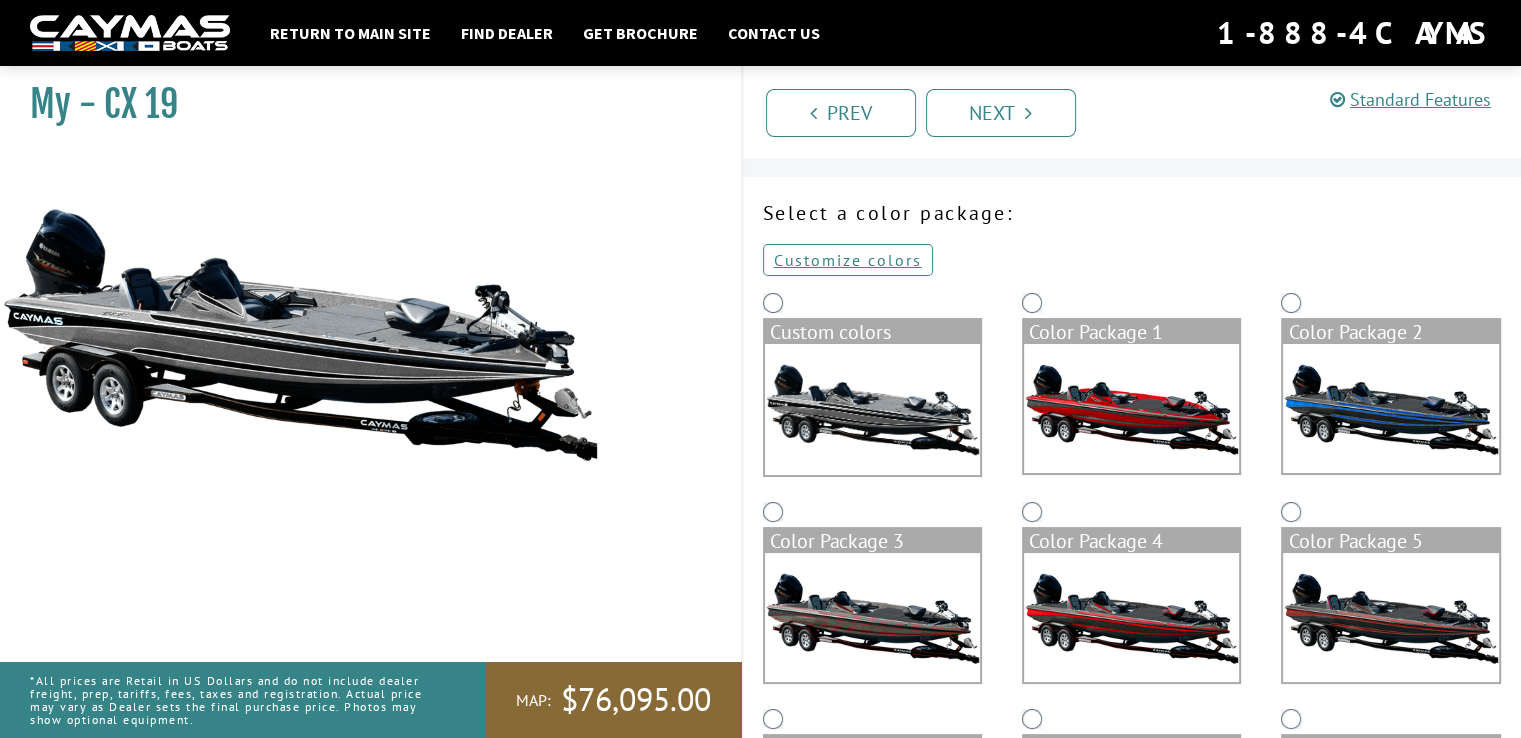 scroll, scrollTop: 0, scrollLeft: 0, axis: both 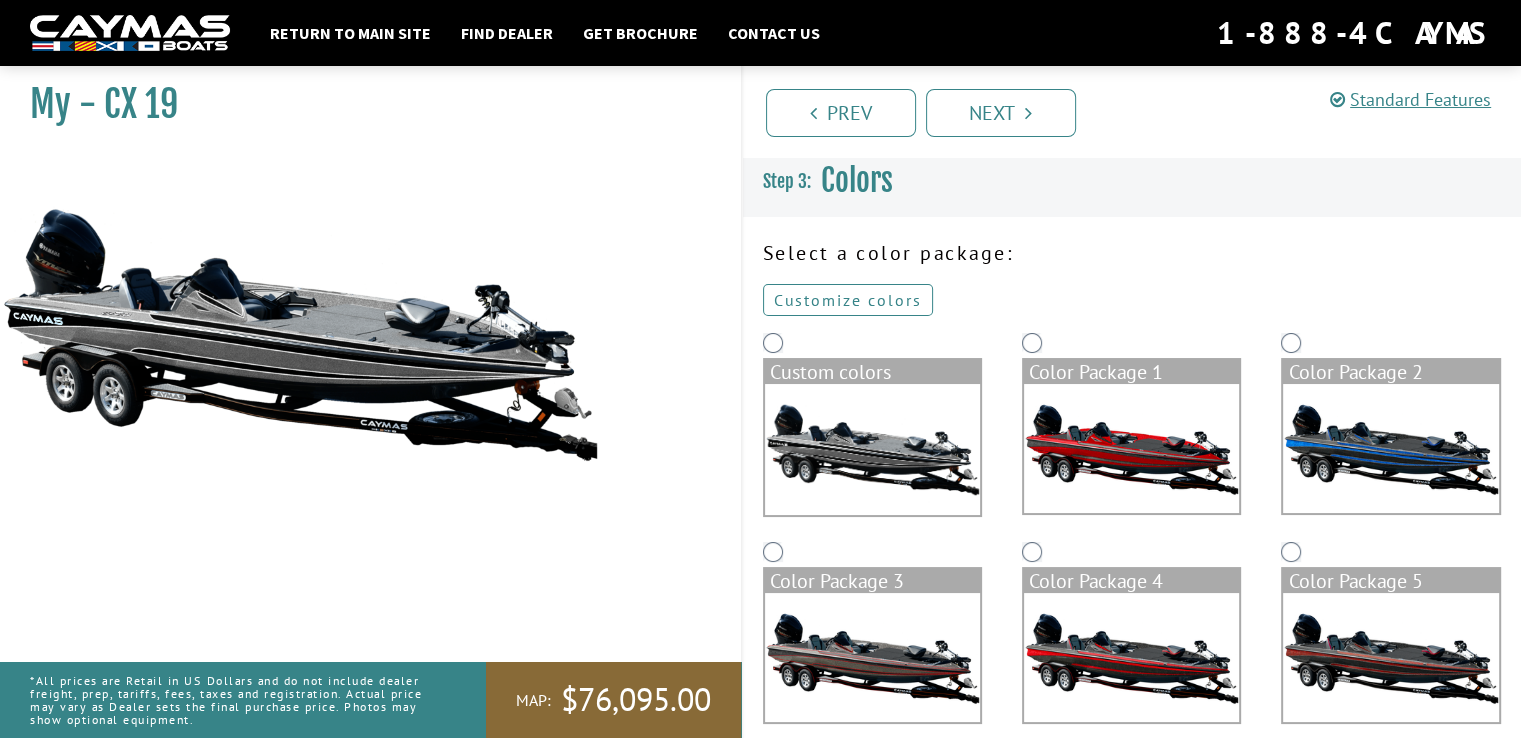 click on "Customize colors" at bounding box center (848, 300) 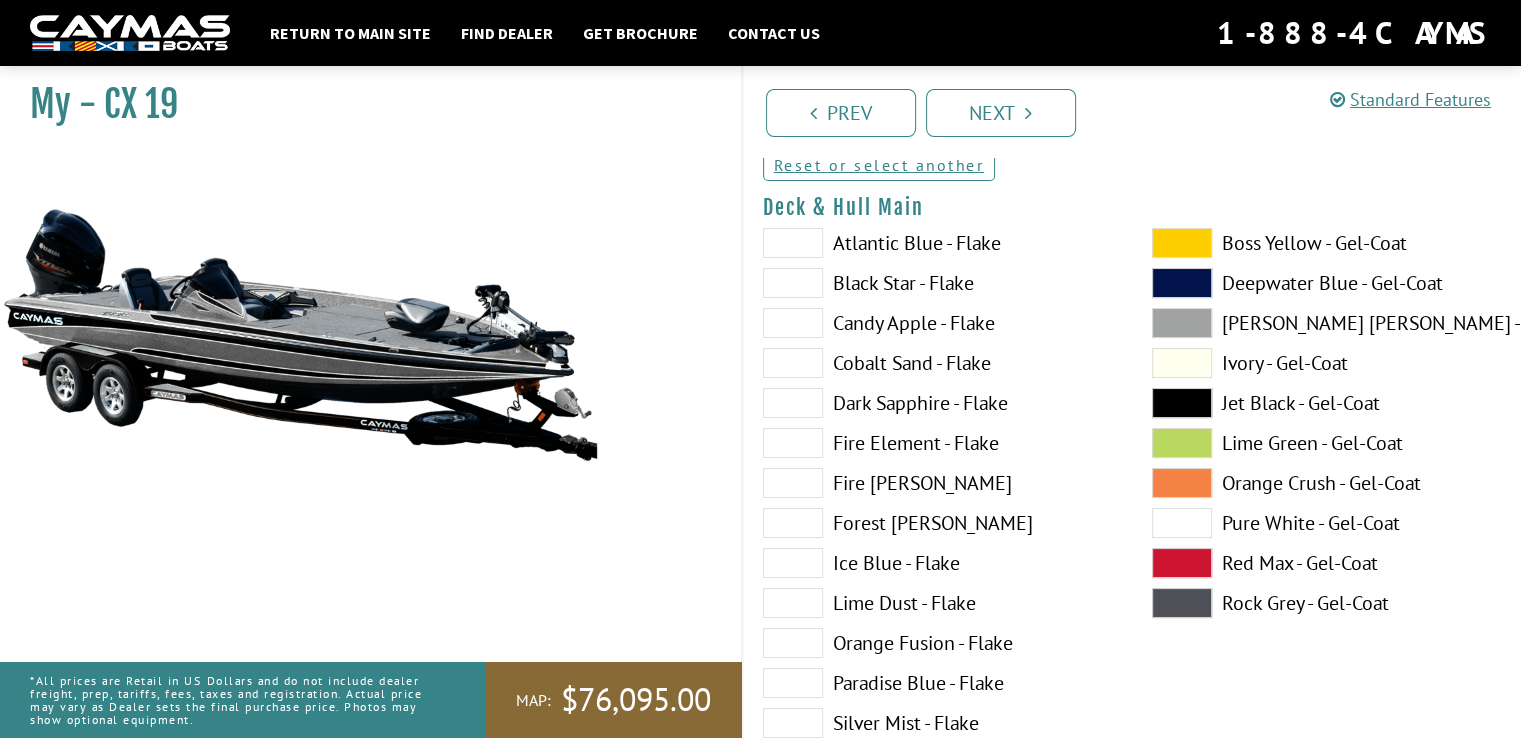 scroll, scrollTop: 100, scrollLeft: 0, axis: vertical 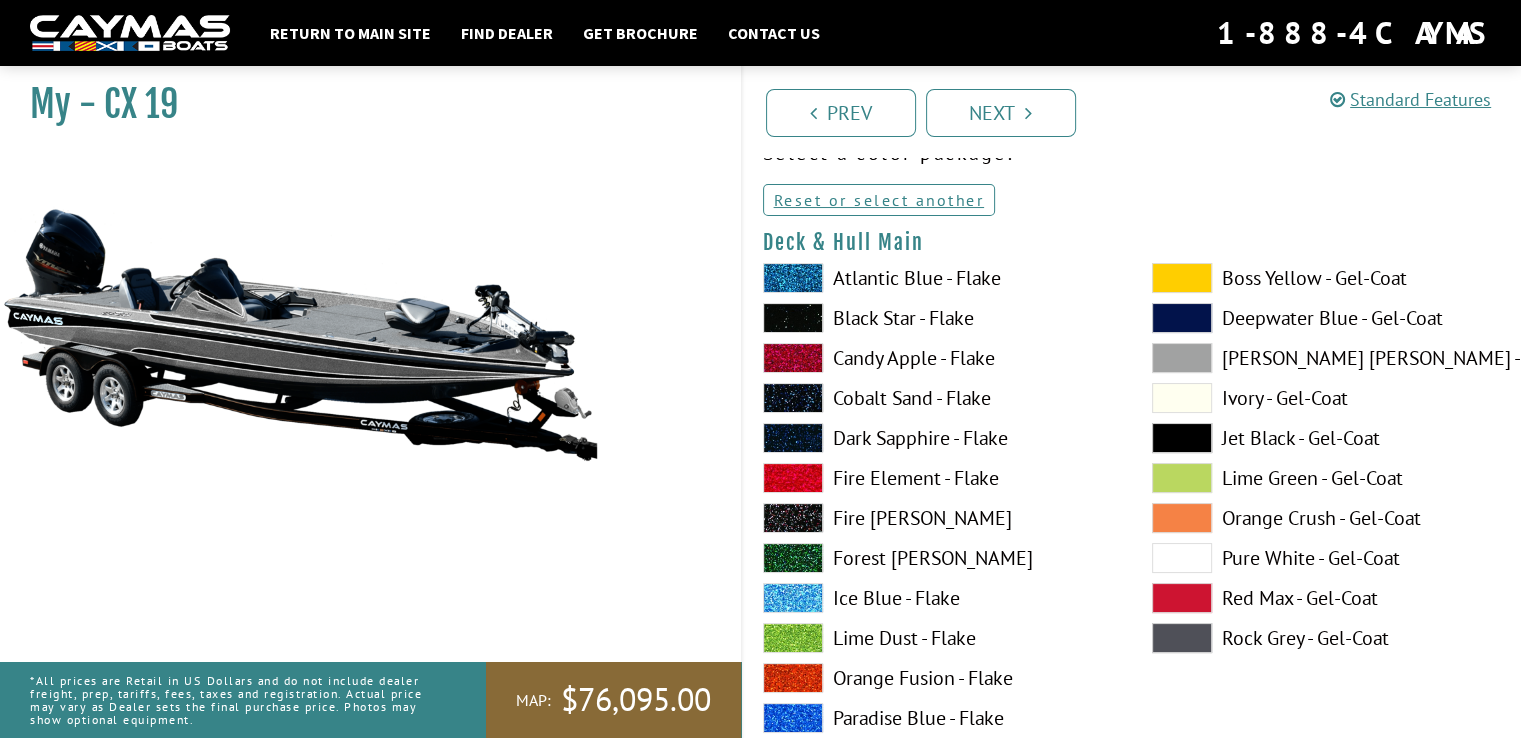 click at bounding box center (1182, 278) 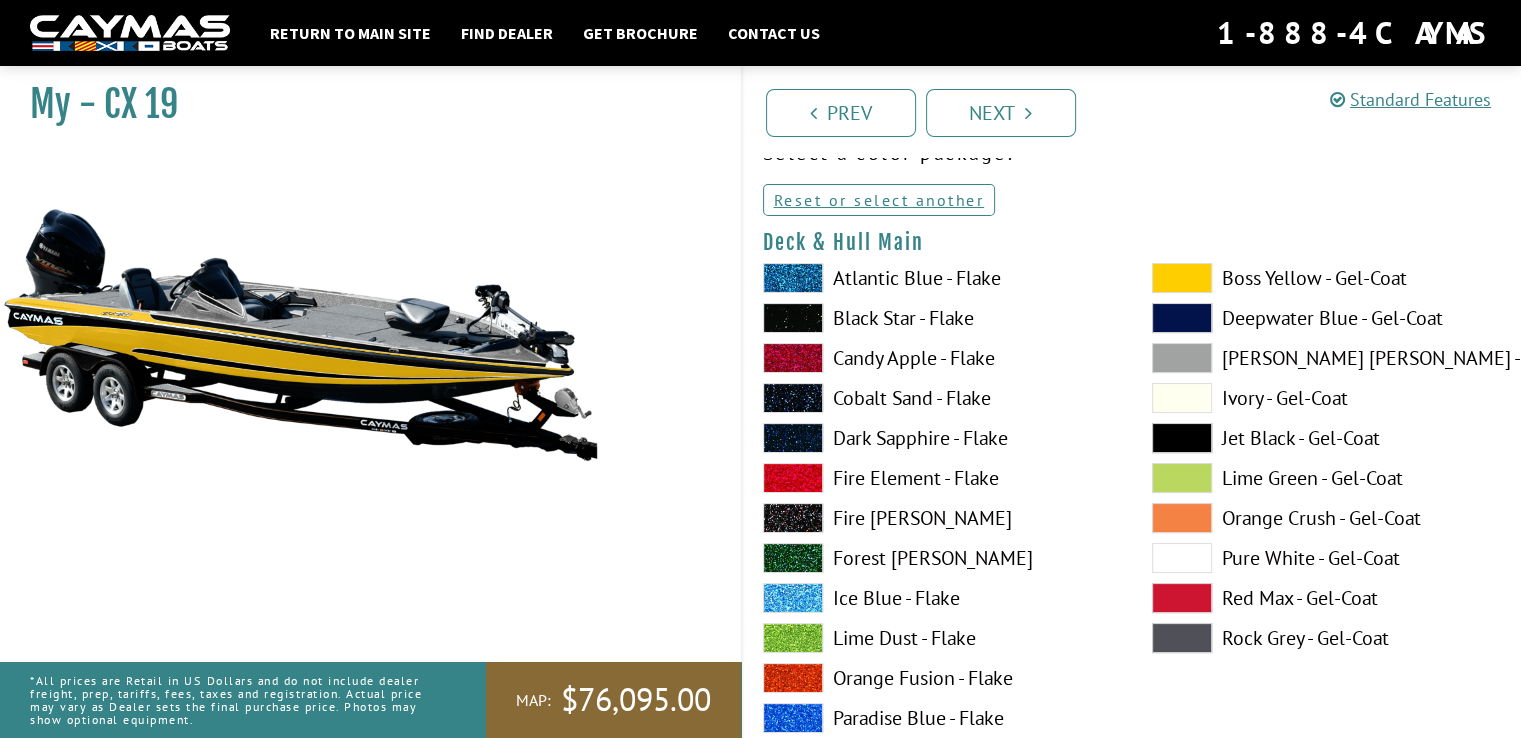 click at bounding box center (1182, 558) 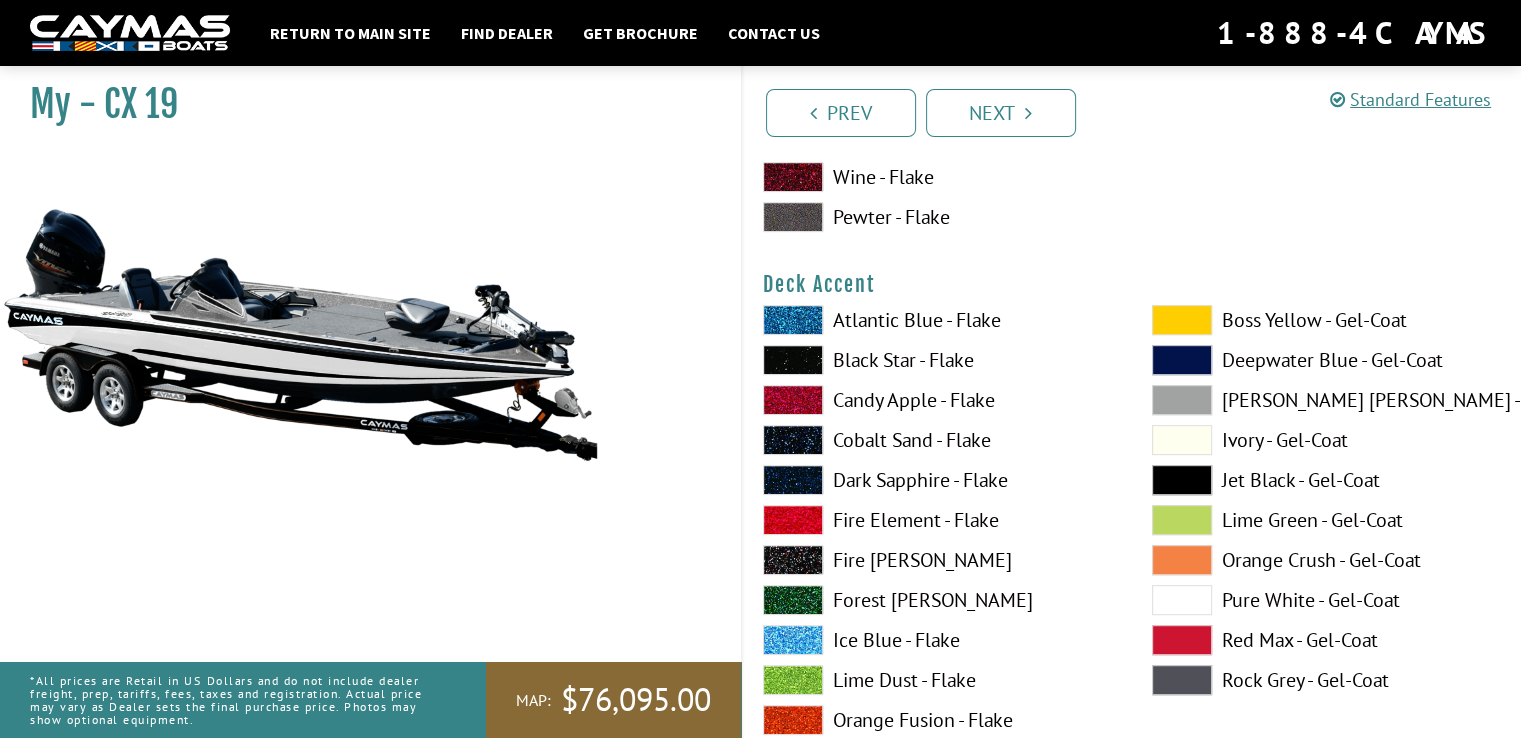 scroll, scrollTop: 900, scrollLeft: 0, axis: vertical 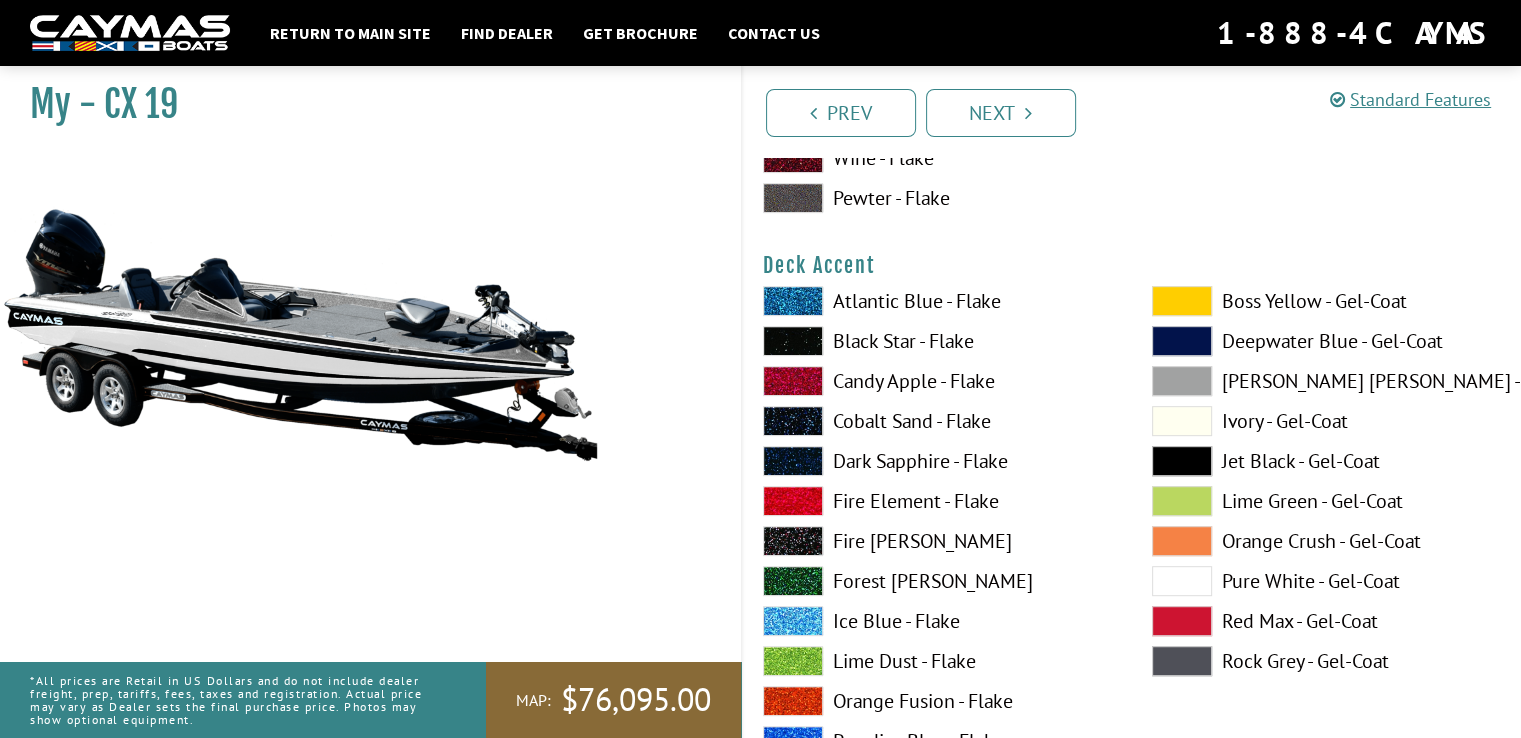 click at bounding box center [1182, 301] 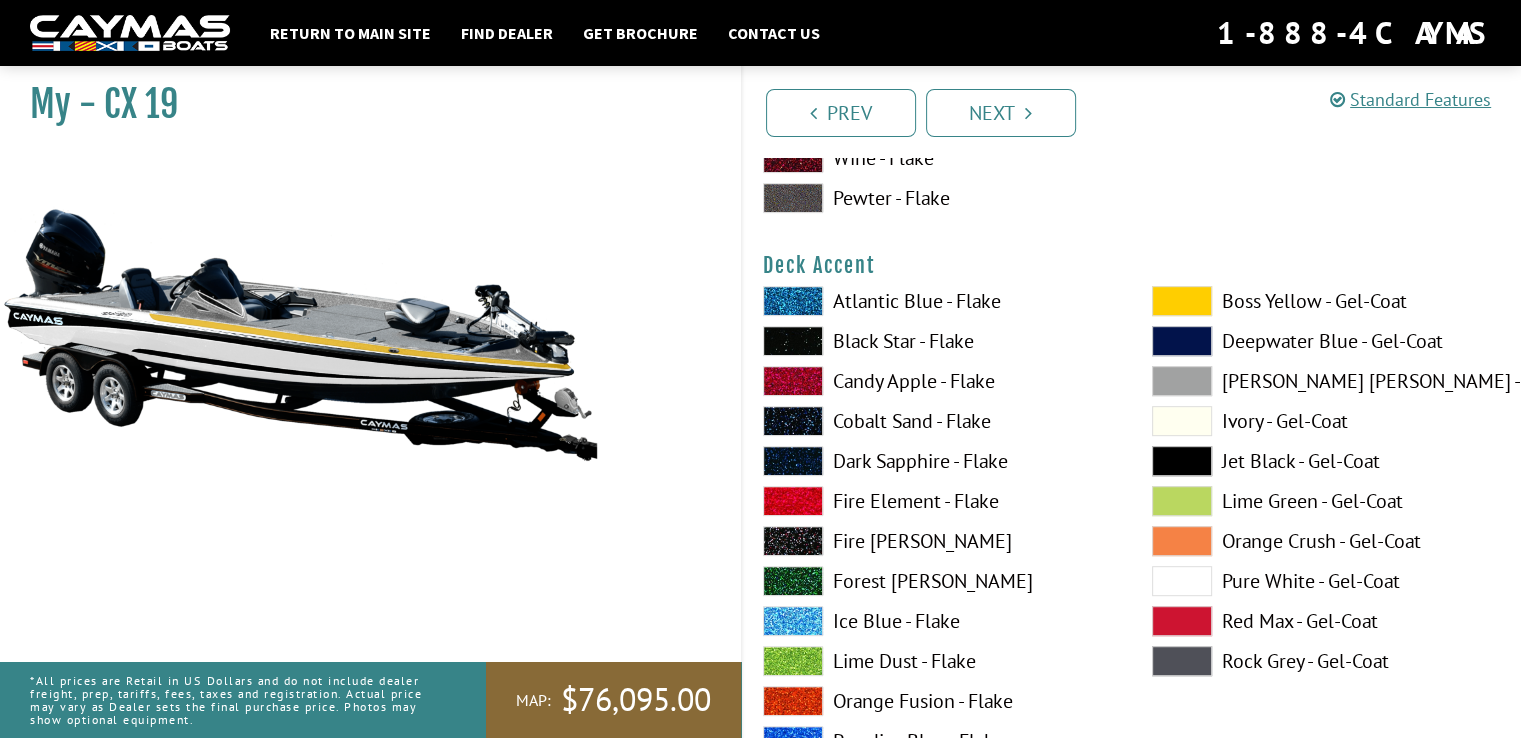 click on "Black Star - Flake" at bounding box center [937, 341] 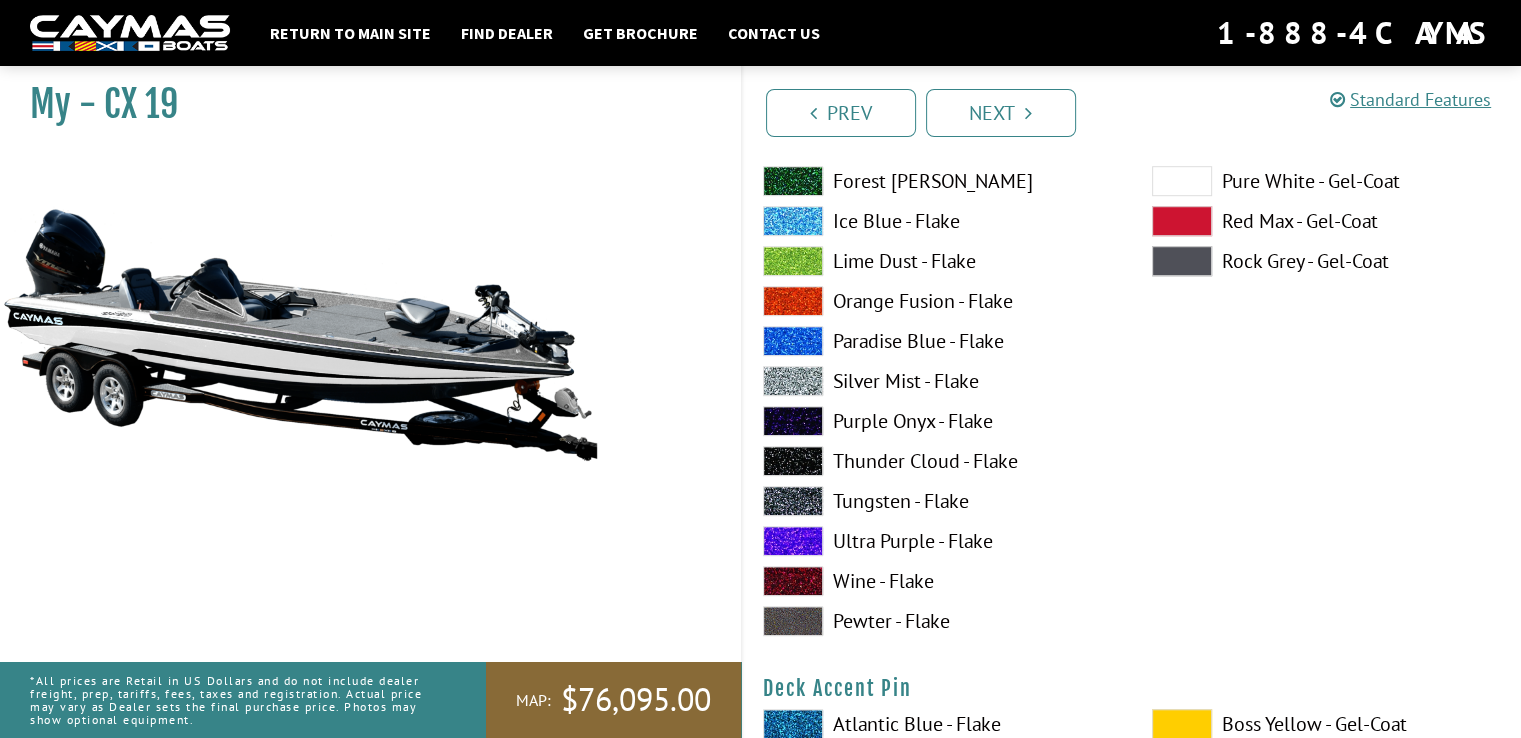 scroll, scrollTop: 1400, scrollLeft: 0, axis: vertical 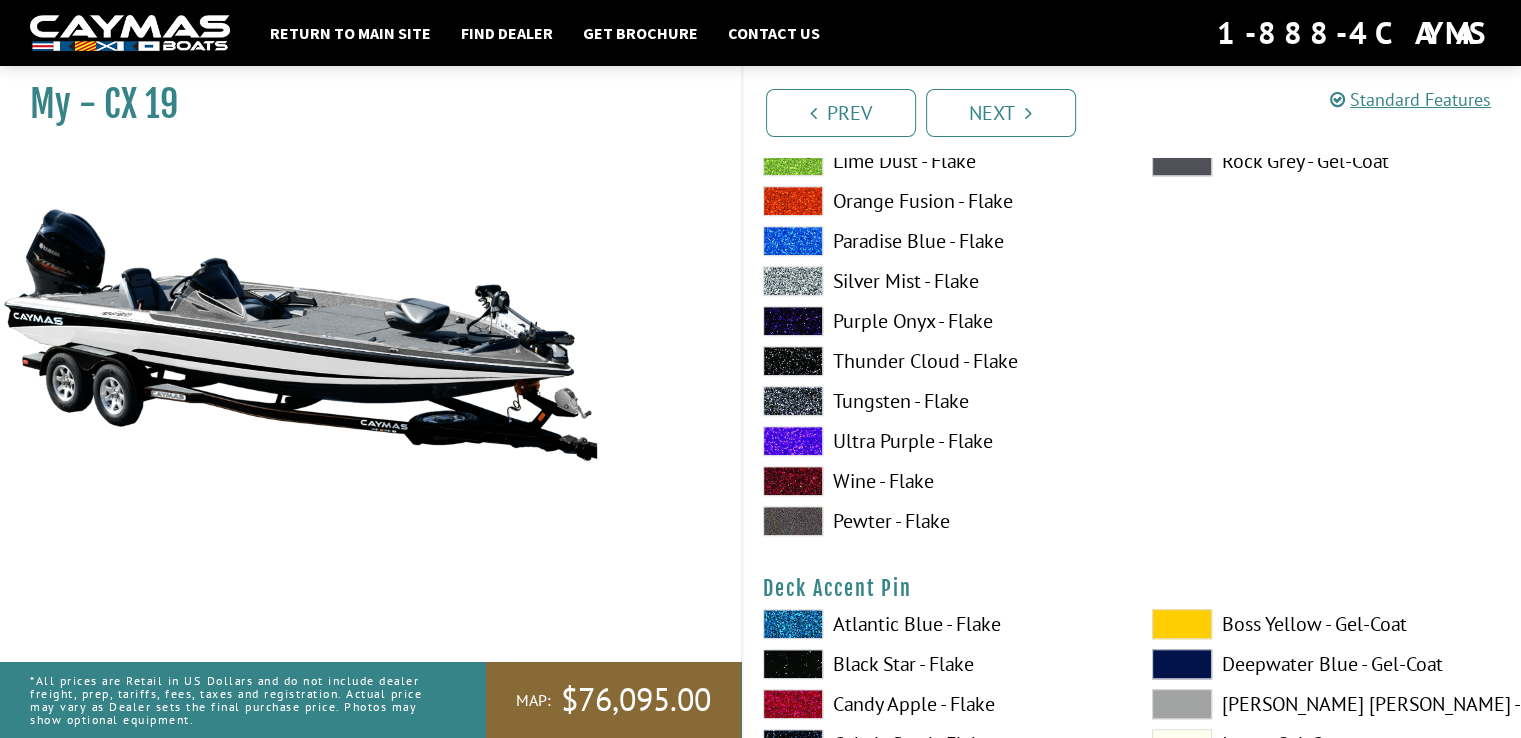 click on "Pewter - Flake" at bounding box center [937, 521] 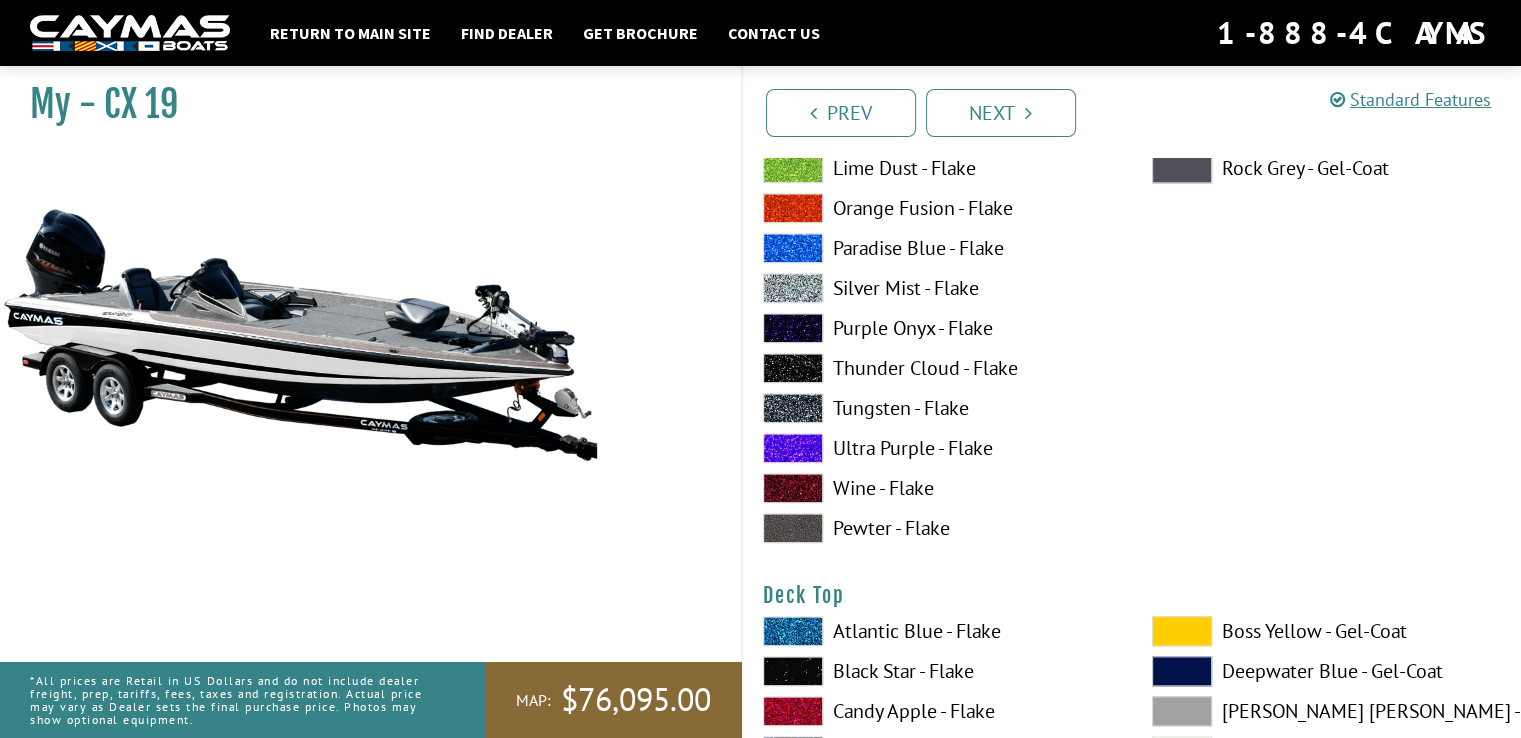 scroll, scrollTop: 2300, scrollLeft: 0, axis: vertical 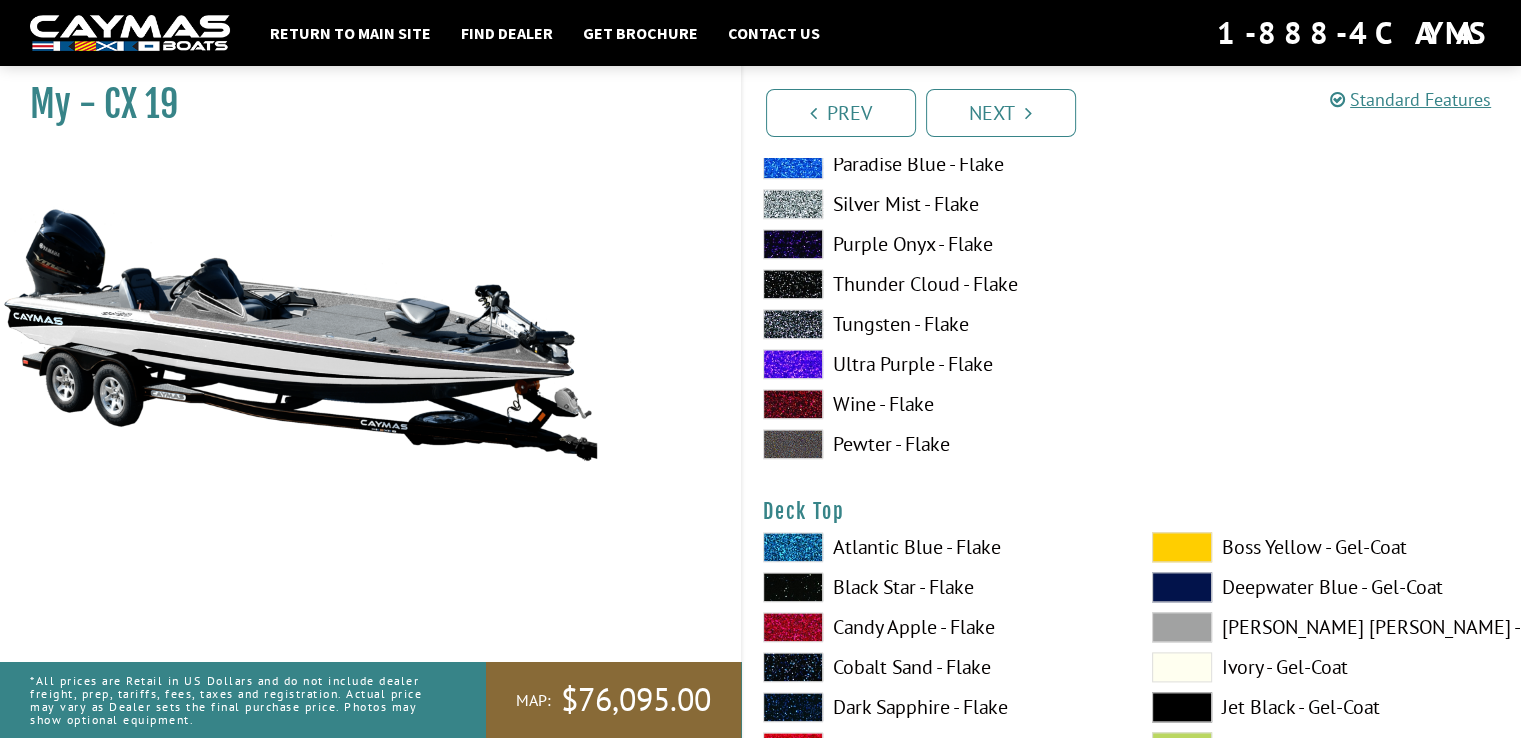 click at bounding box center (793, 444) 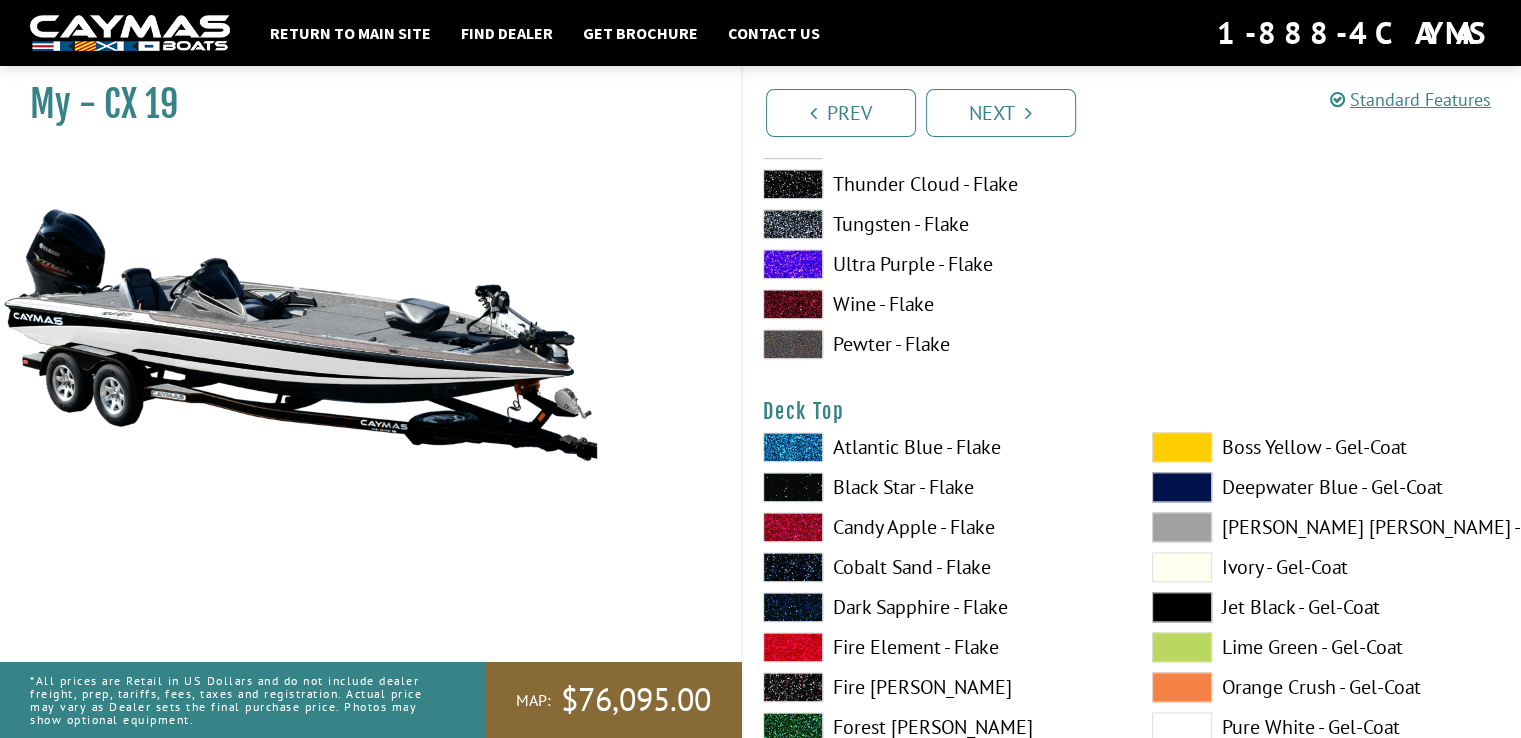 scroll, scrollTop: 2500, scrollLeft: 0, axis: vertical 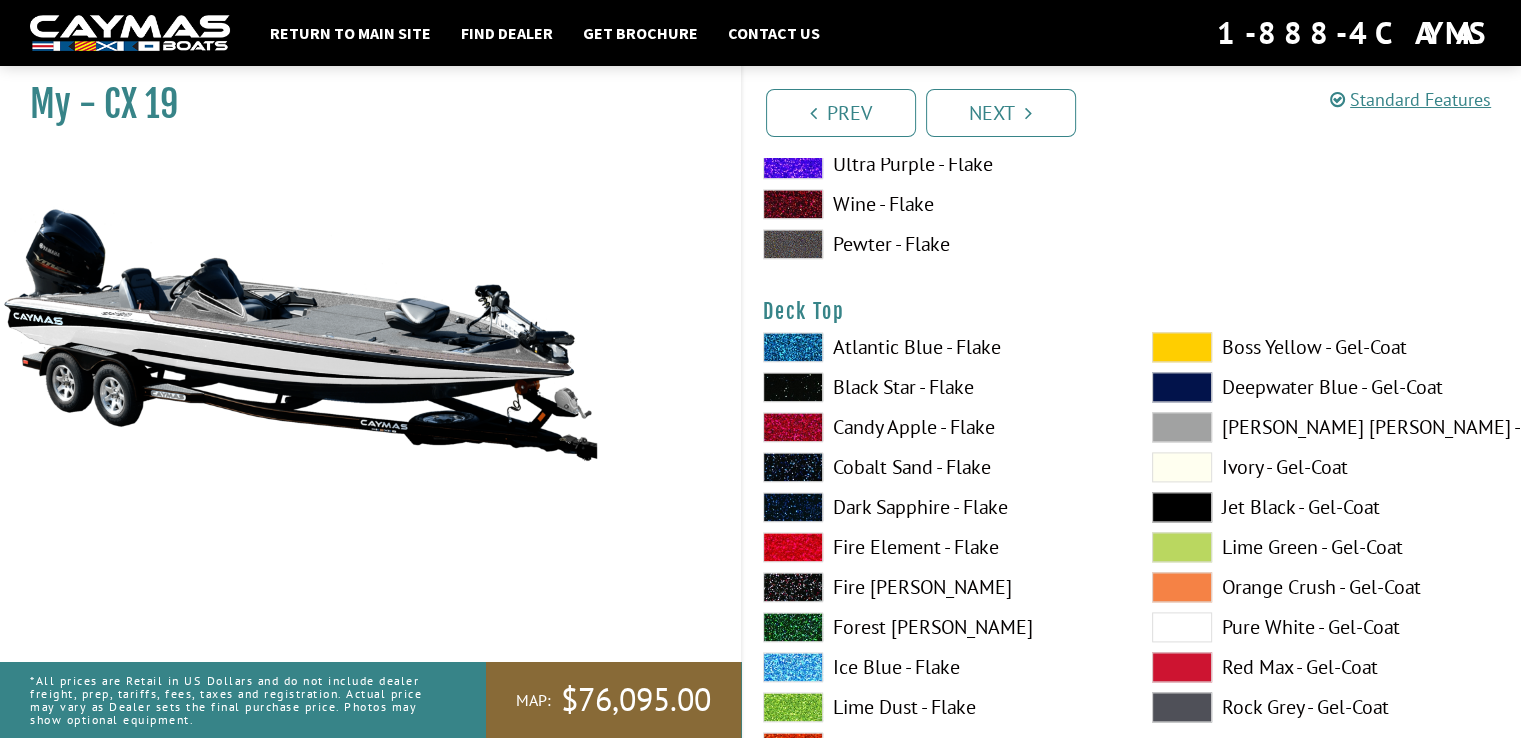 click at bounding box center [1182, 347] 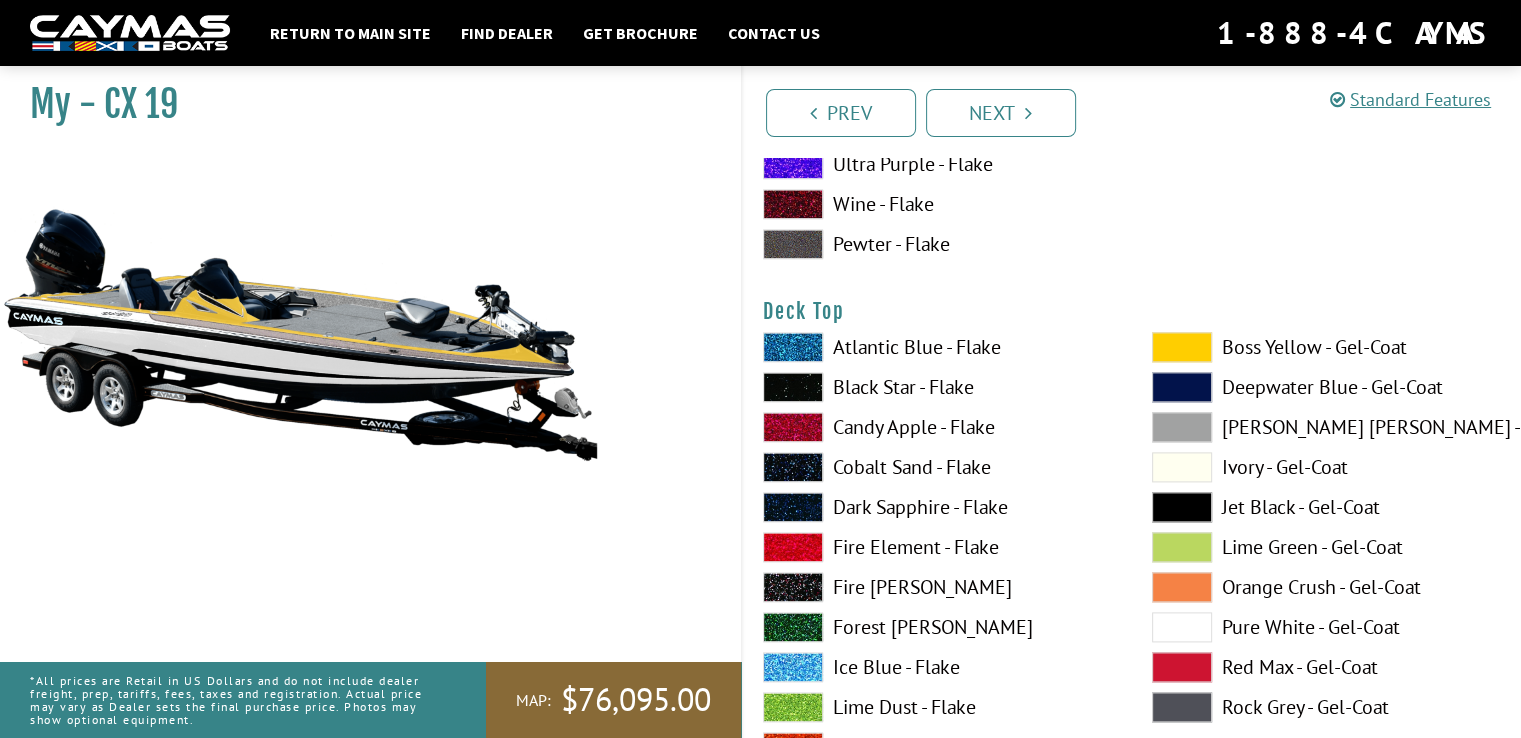 click at bounding box center [1182, 347] 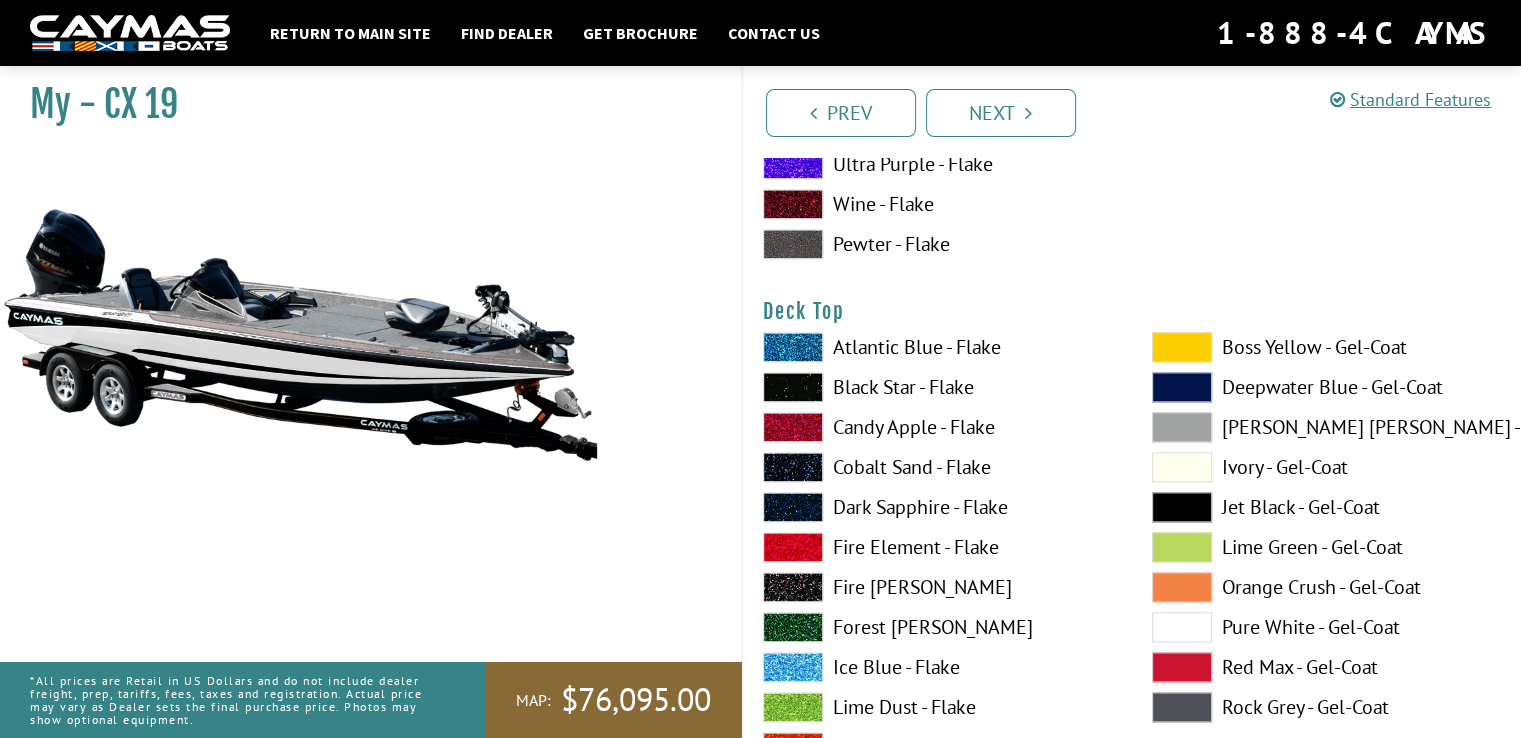 click at bounding box center (1182, 627) 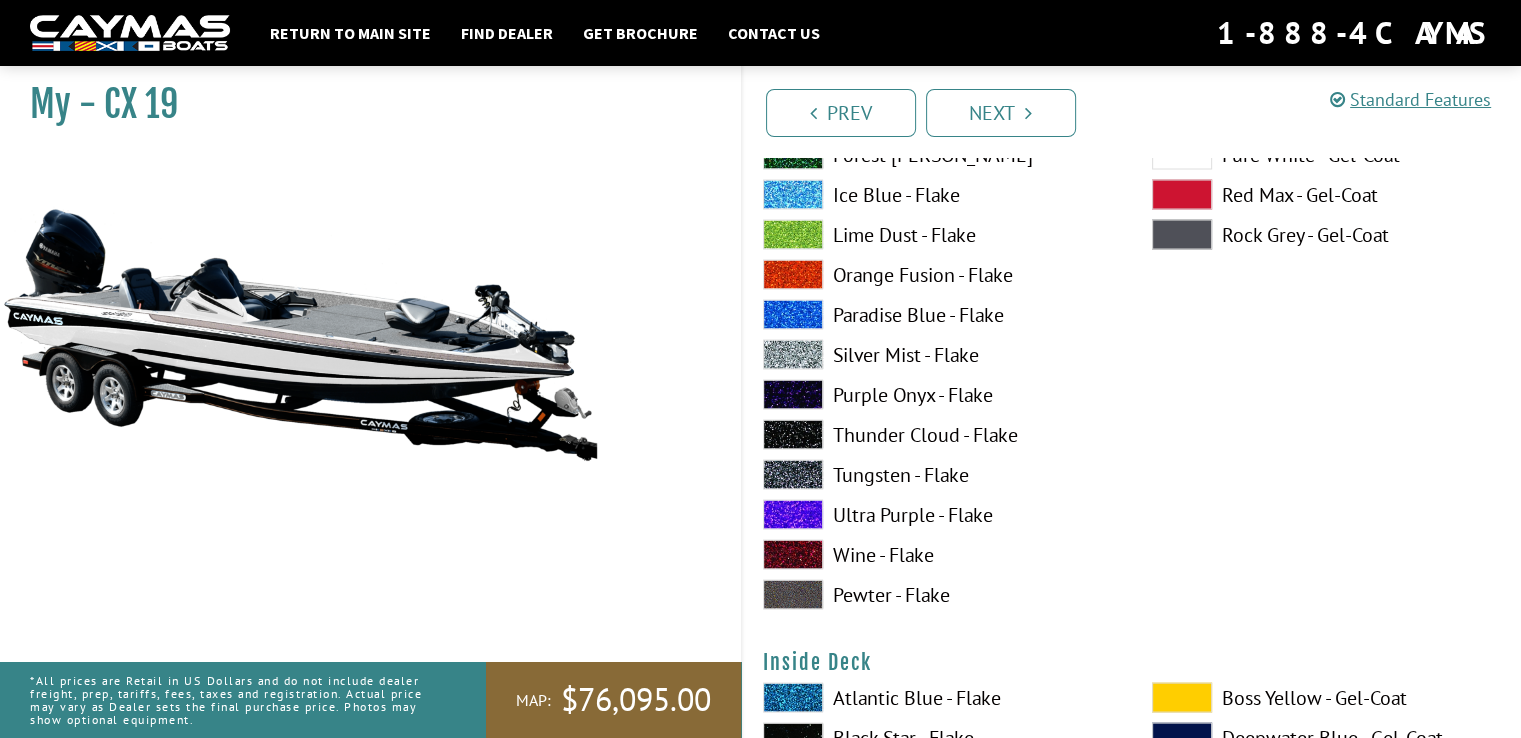 scroll, scrollTop: 3800, scrollLeft: 0, axis: vertical 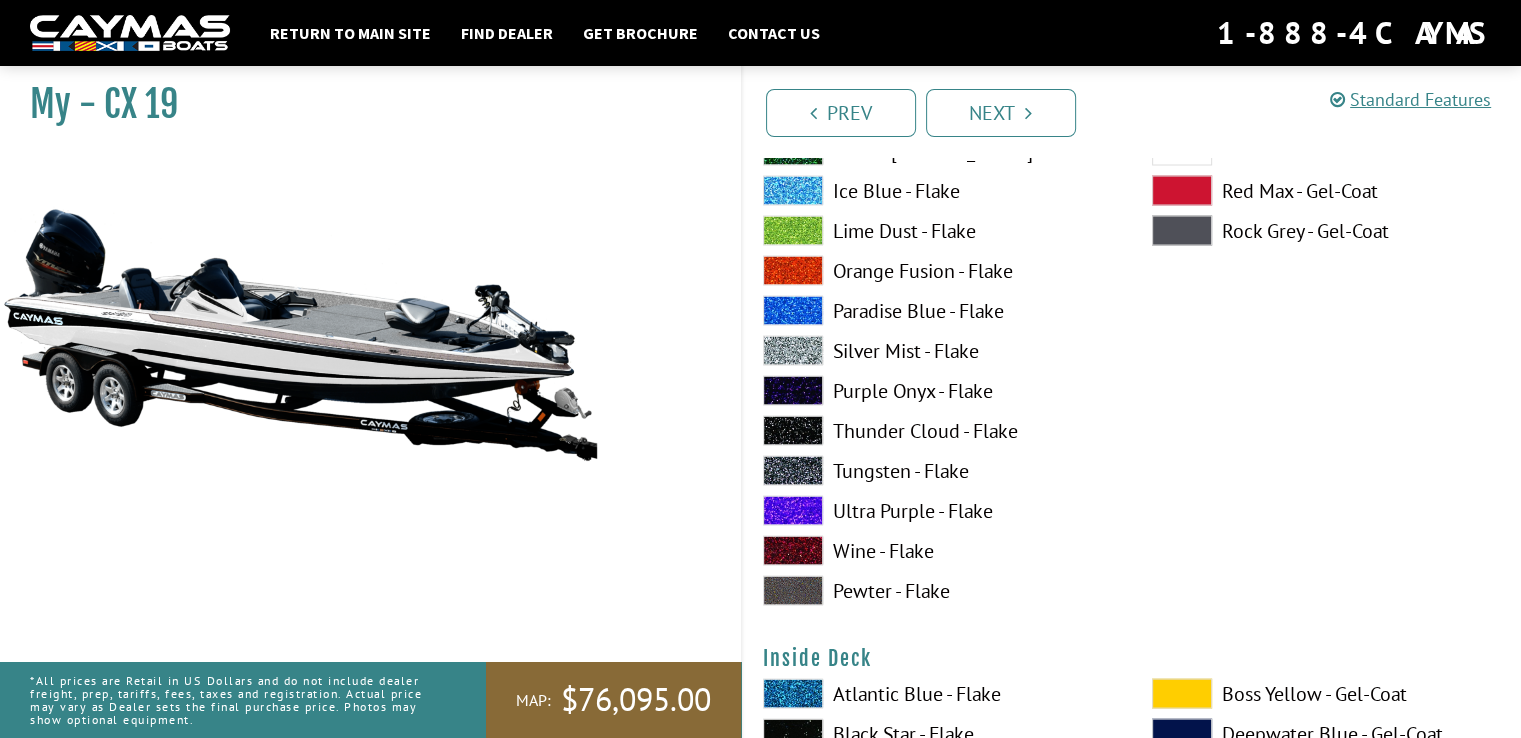 click on "Pewter - Flake" at bounding box center [937, 590] 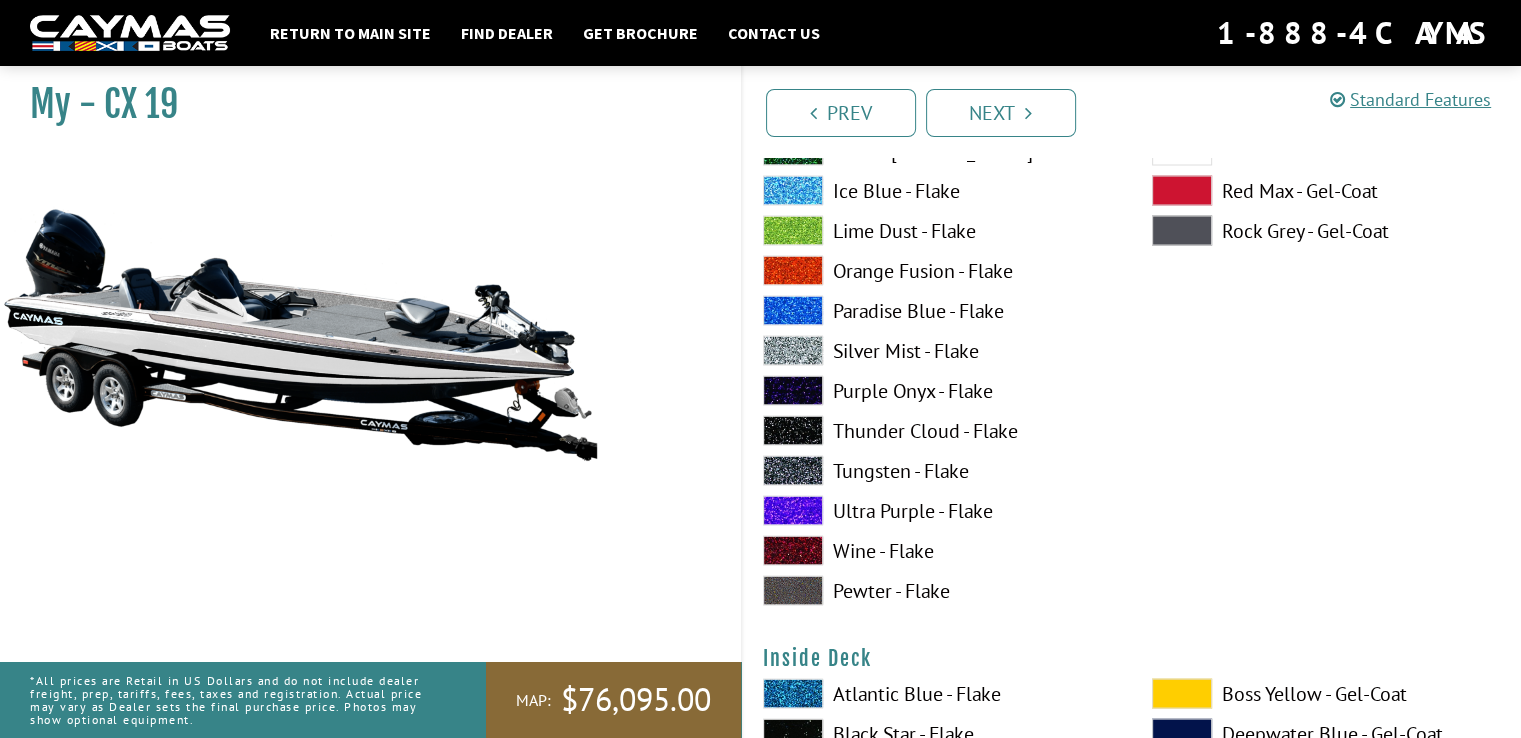 click on "Lime Dust - Flake" at bounding box center [937, 230] 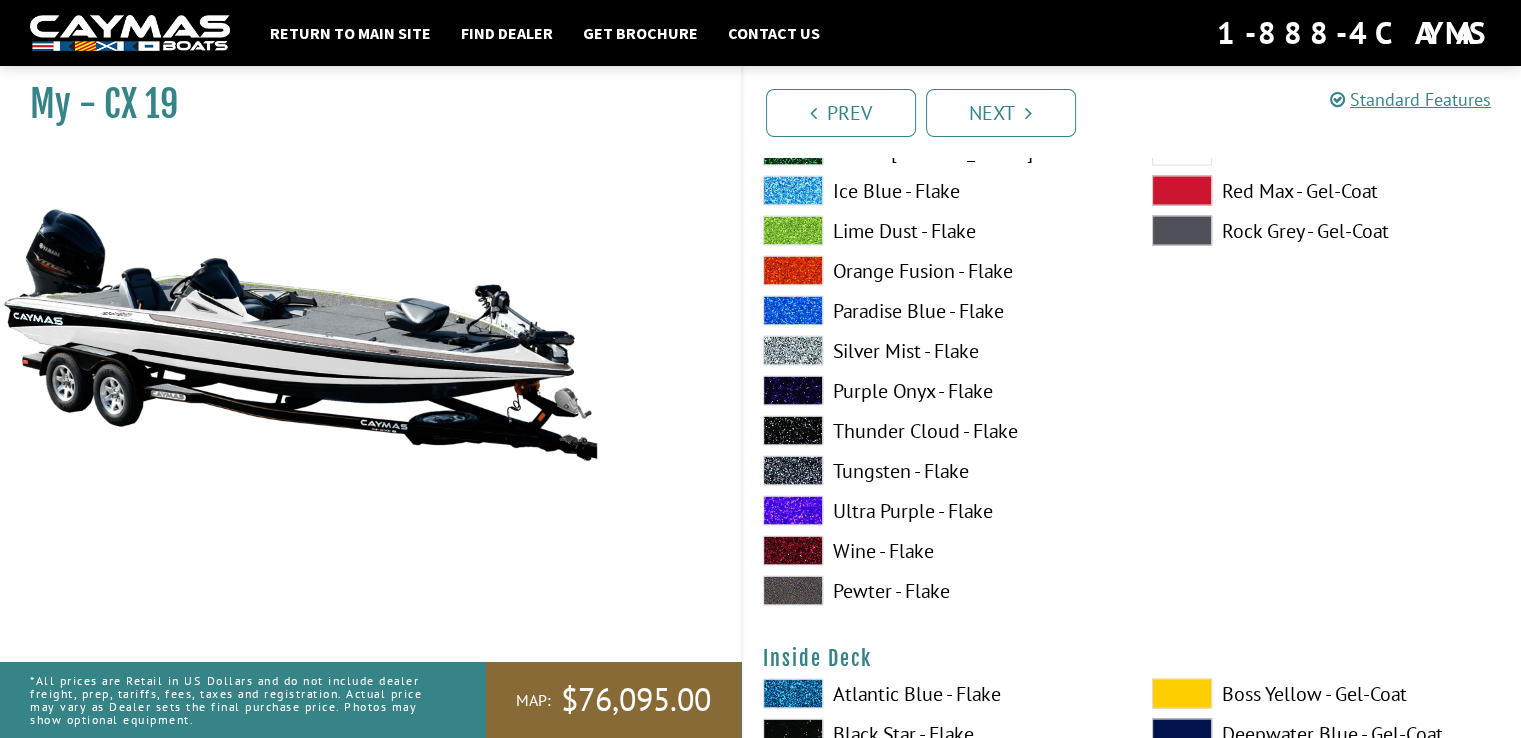 click on "Pewter - Flake" at bounding box center [937, 590] 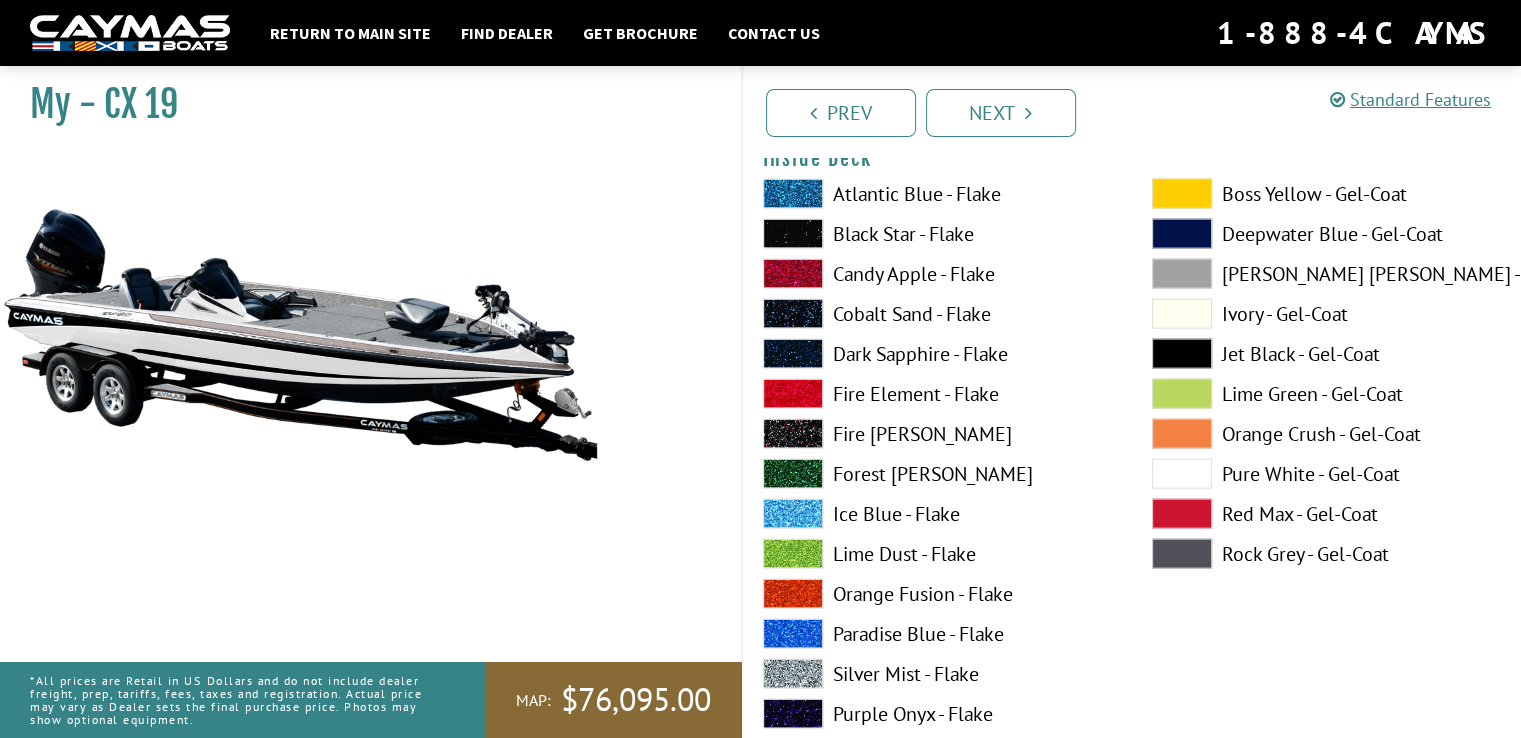 scroll, scrollTop: 4300, scrollLeft: 0, axis: vertical 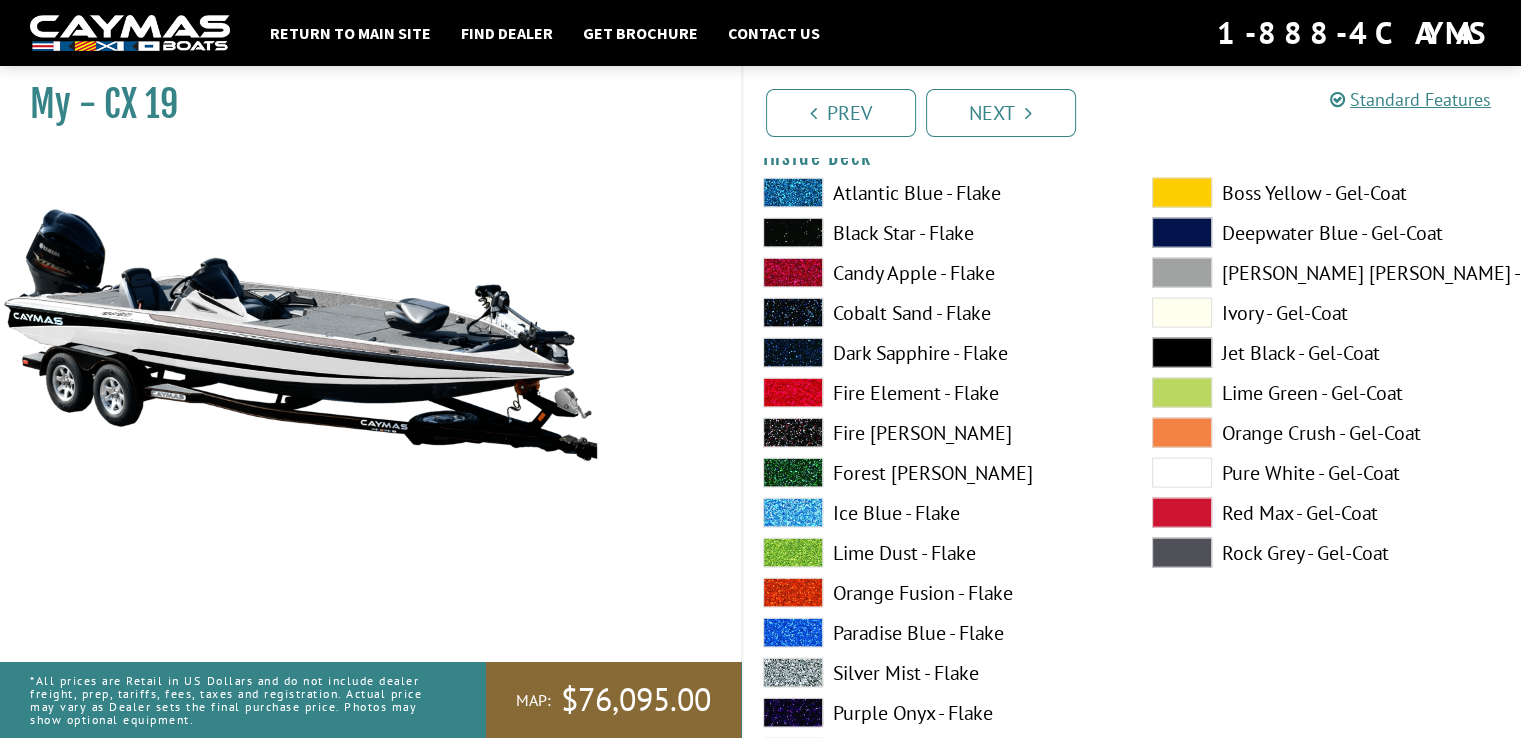 click at bounding box center [1182, 473] 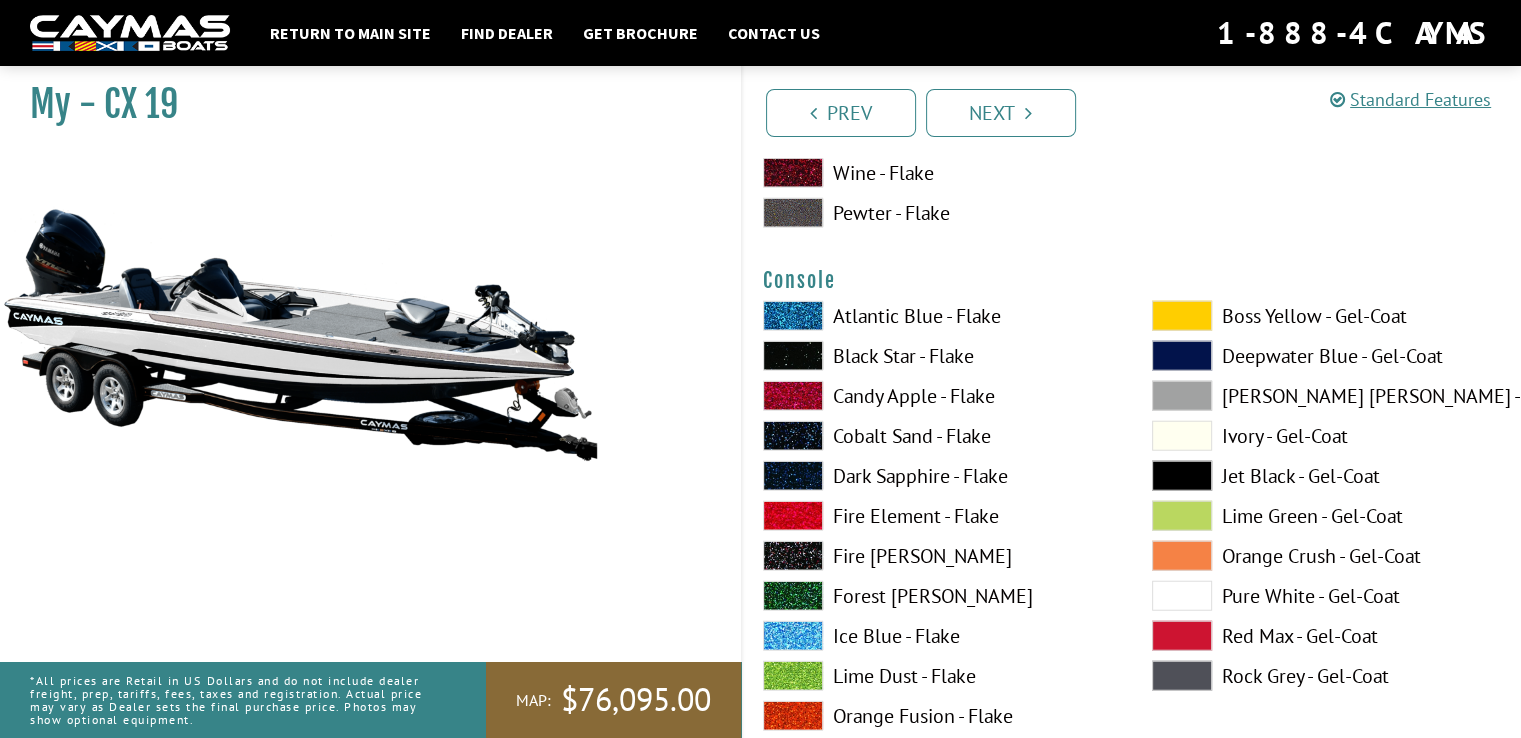 scroll, scrollTop: 5100, scrollLeft: 0, axis: vertical 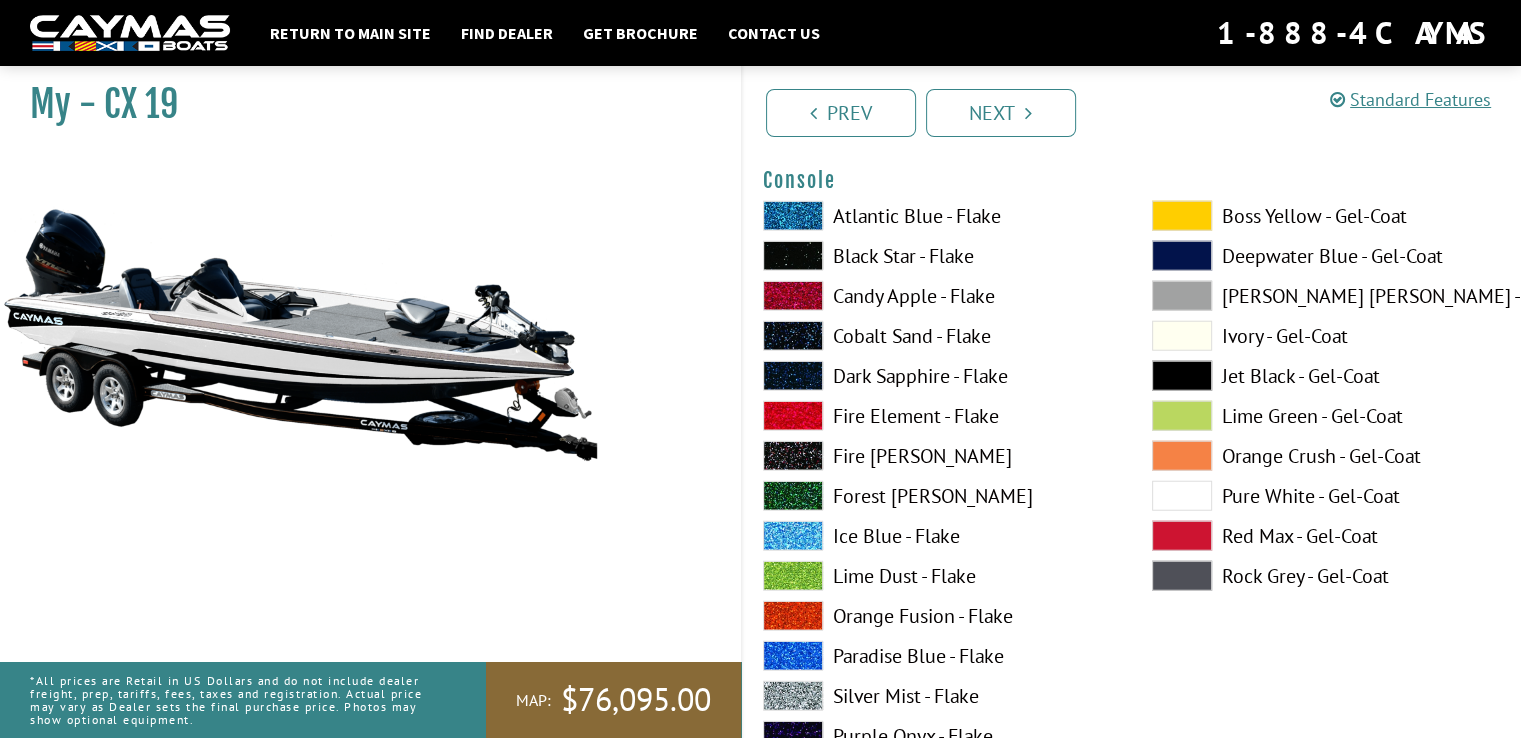 click at bounding box center [1182, 496] 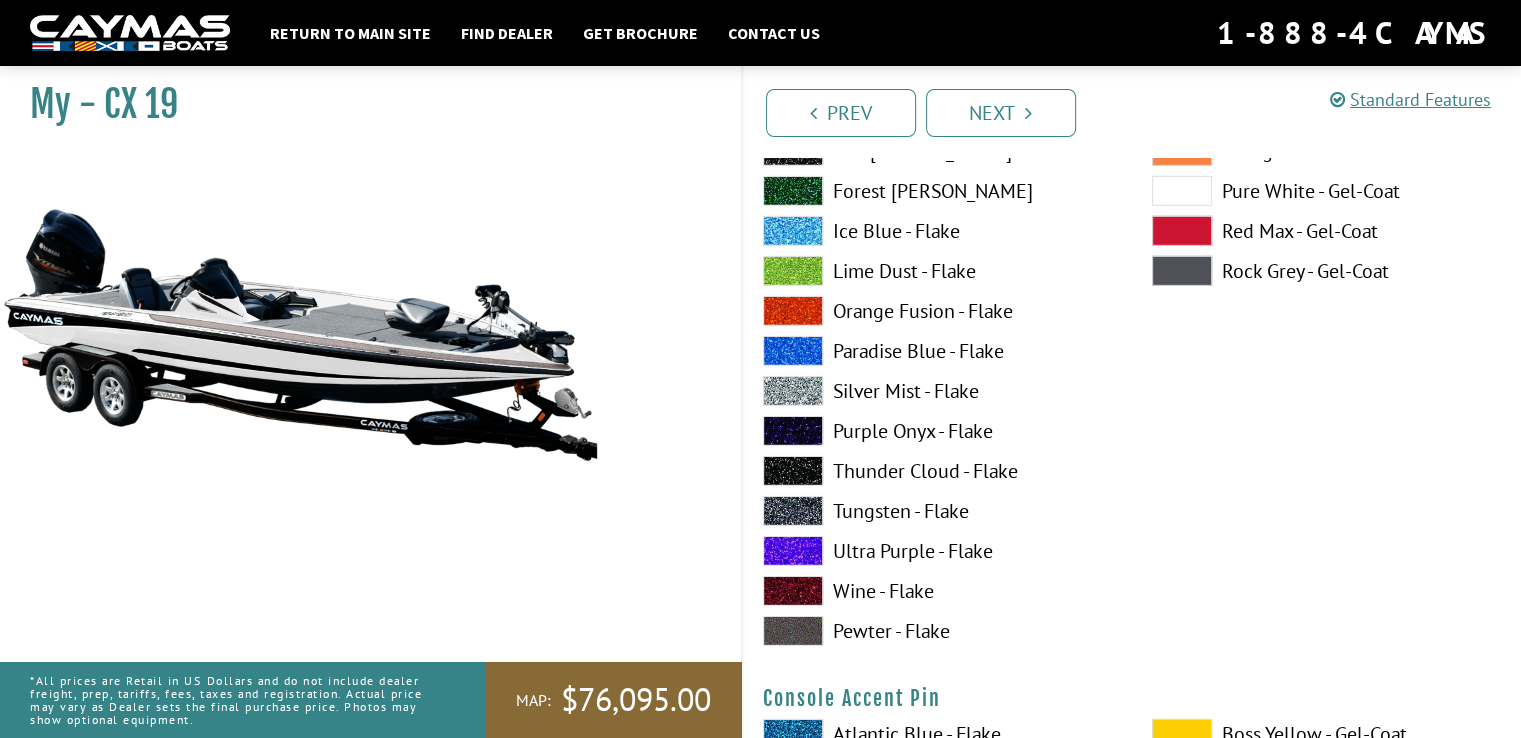 scroll, scrollTop: 6300, scrollLeft: 0, axis: vertical 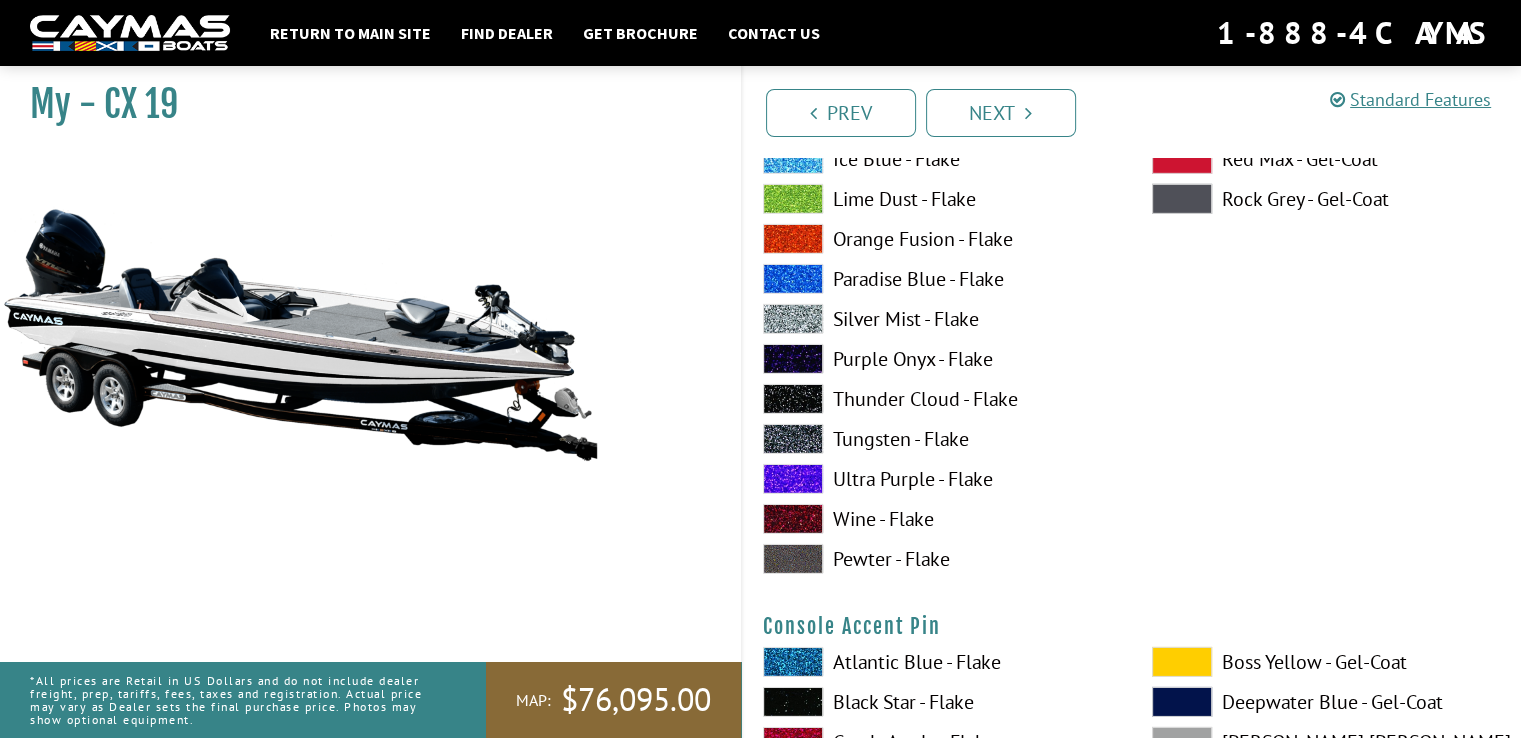 click on "Pewter - Flake" at bounding box center (937, 559) 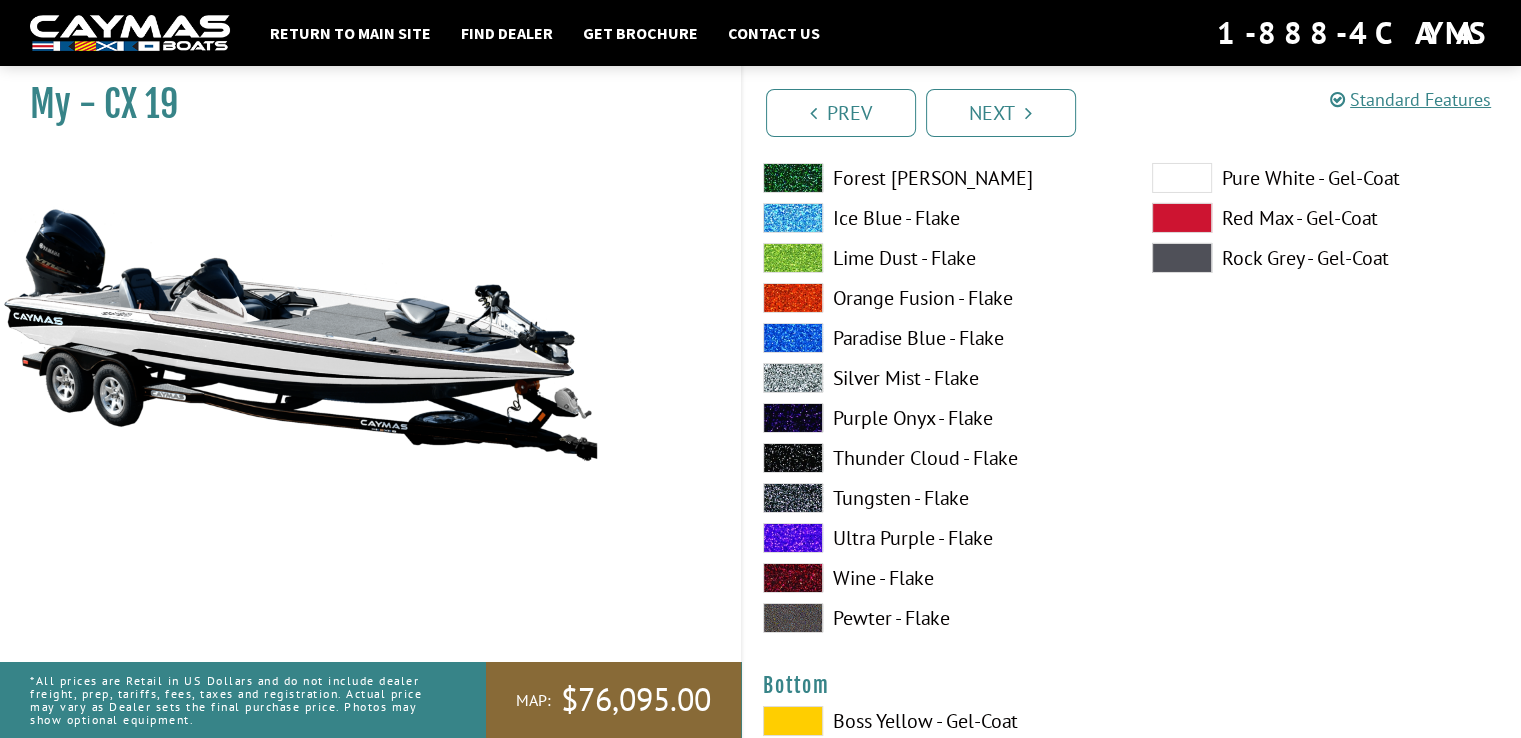 scroll, scrollTop: 7100, scrollLeft: 0, axis: vertical 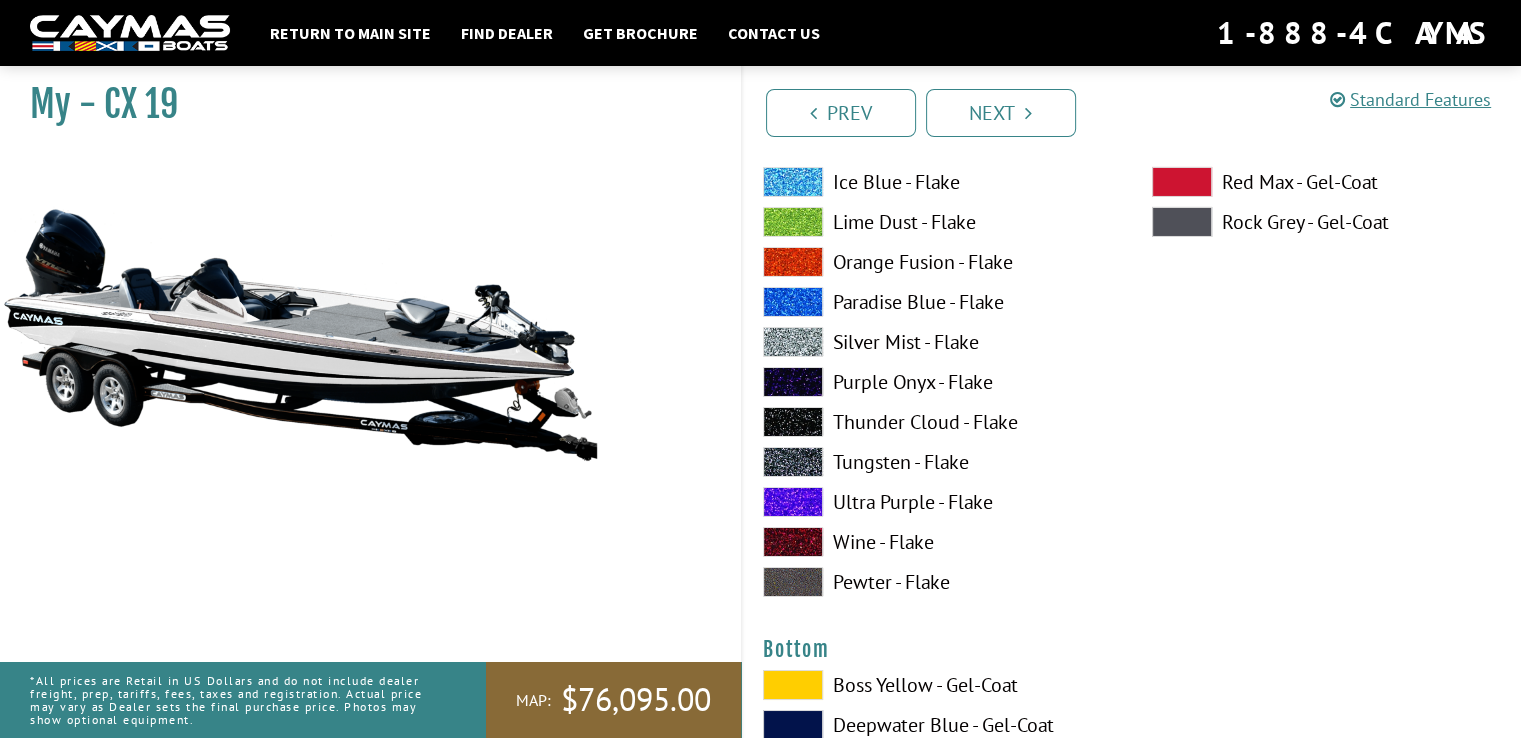click on "Pewter - Flake" at bounding box center [937, 582] 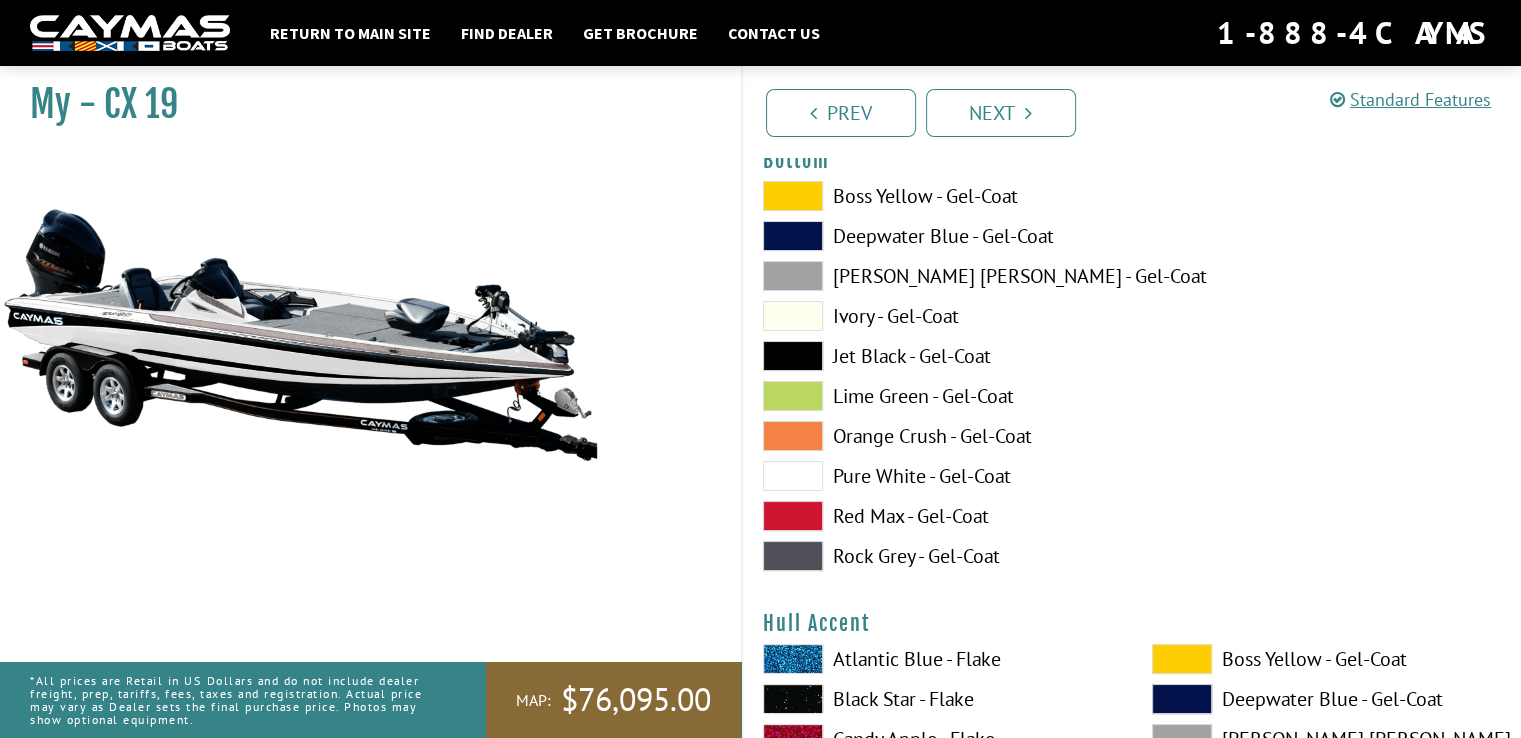 scroll, scrollTop: 7600, scrollLeft: 0, axis: vertical 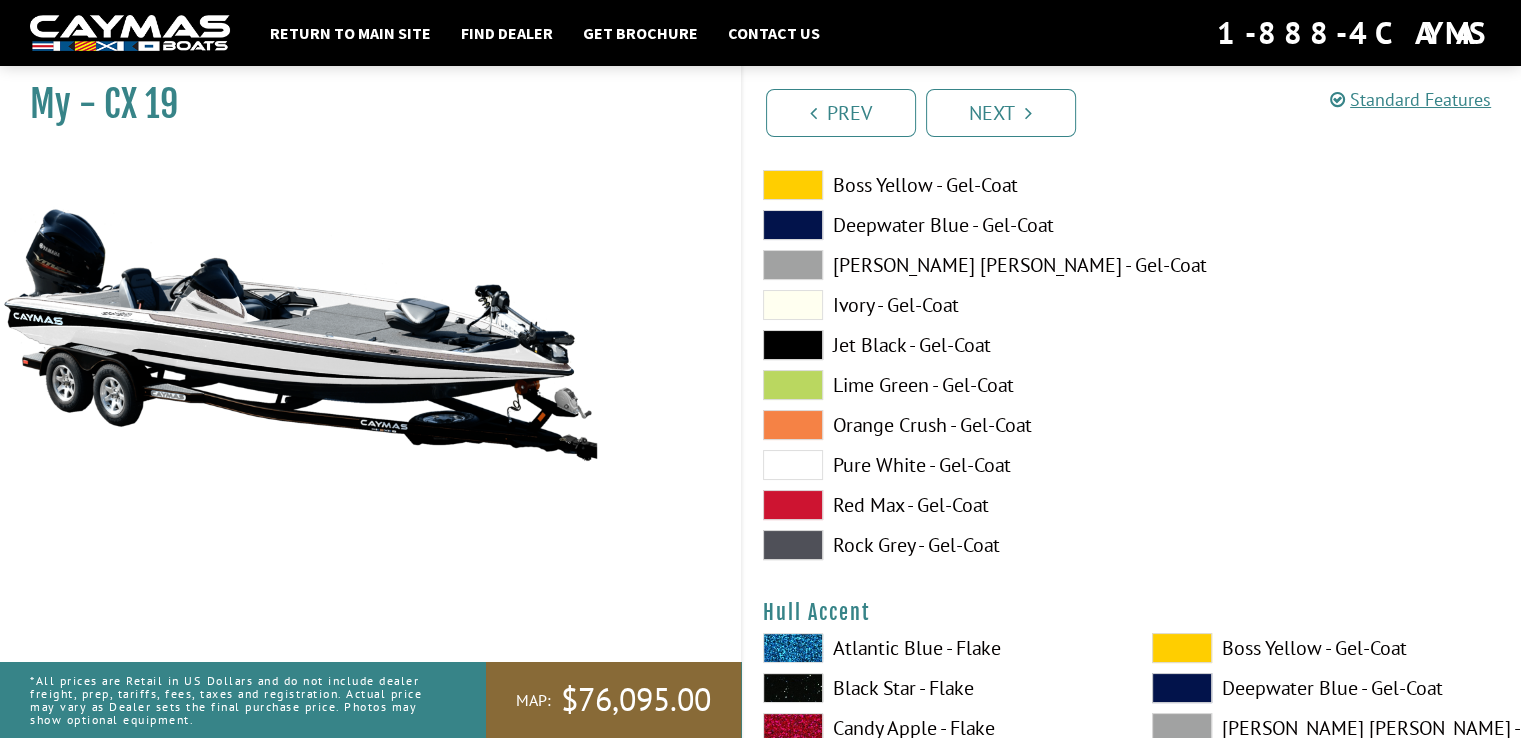 click on "Rock Grey - Gel-Coat" at bounding box center (937, 545) 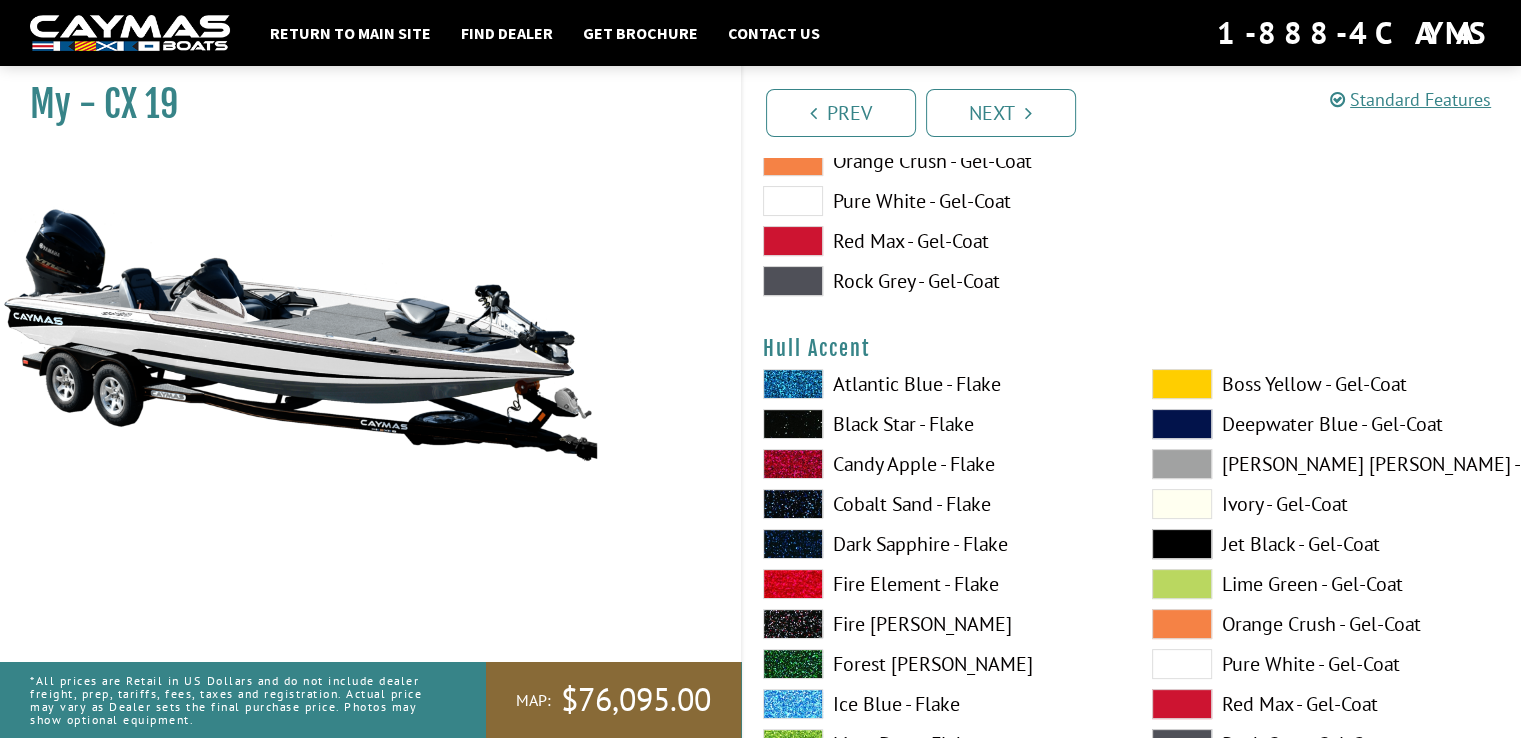 scroll, scrollTop: 7900, scrollLeft: 0, axis: vertical 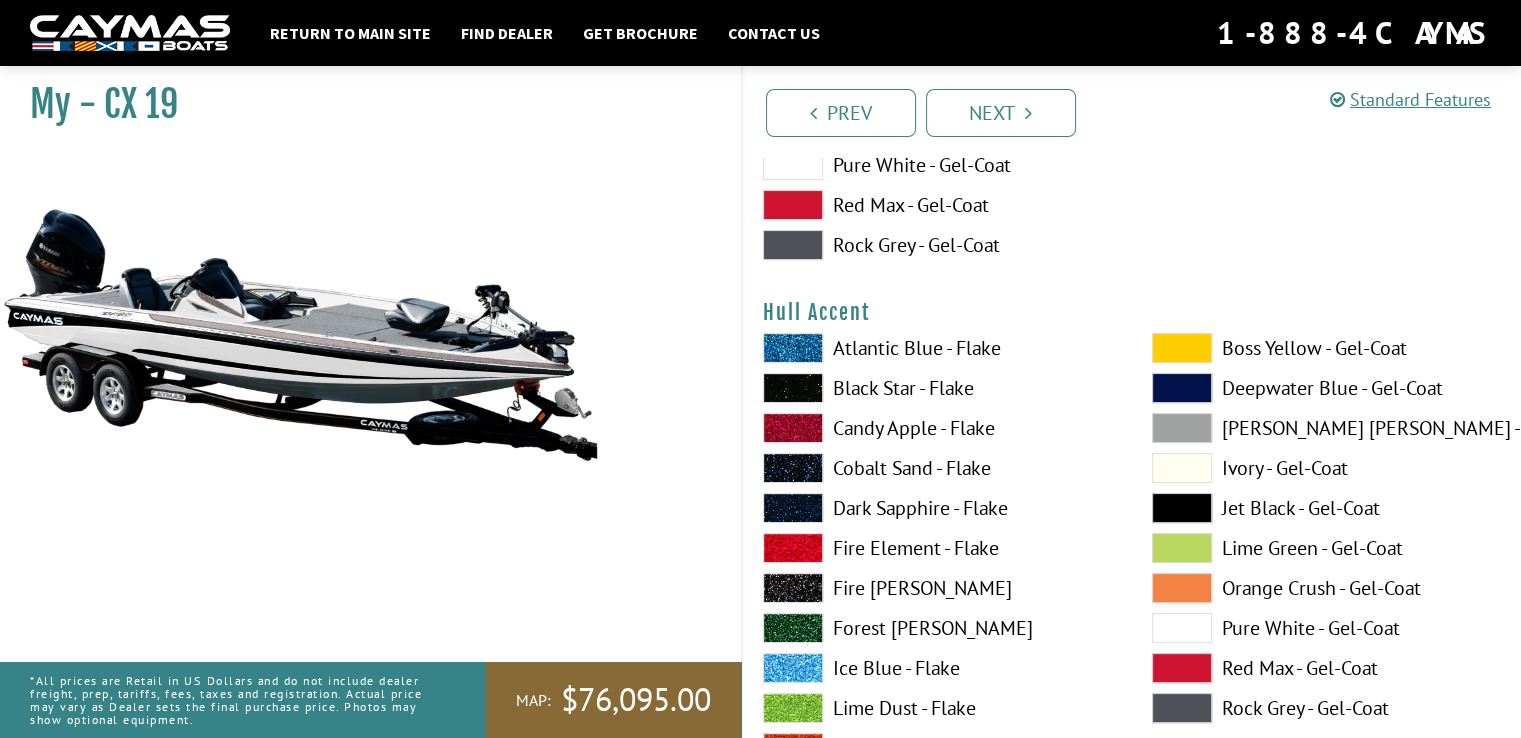 click at bounding box center (1182, 348) 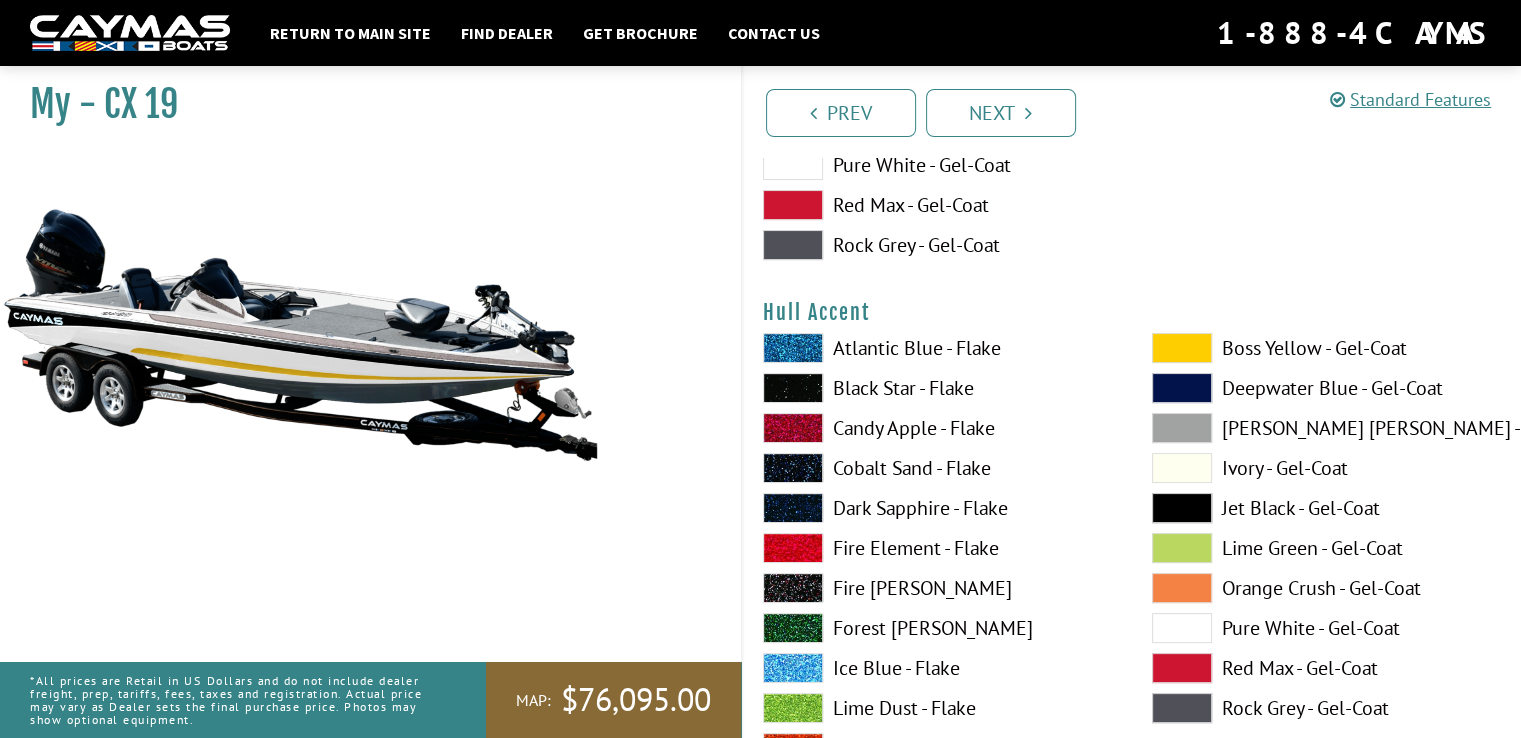 click at bounding box center (1182, 348) 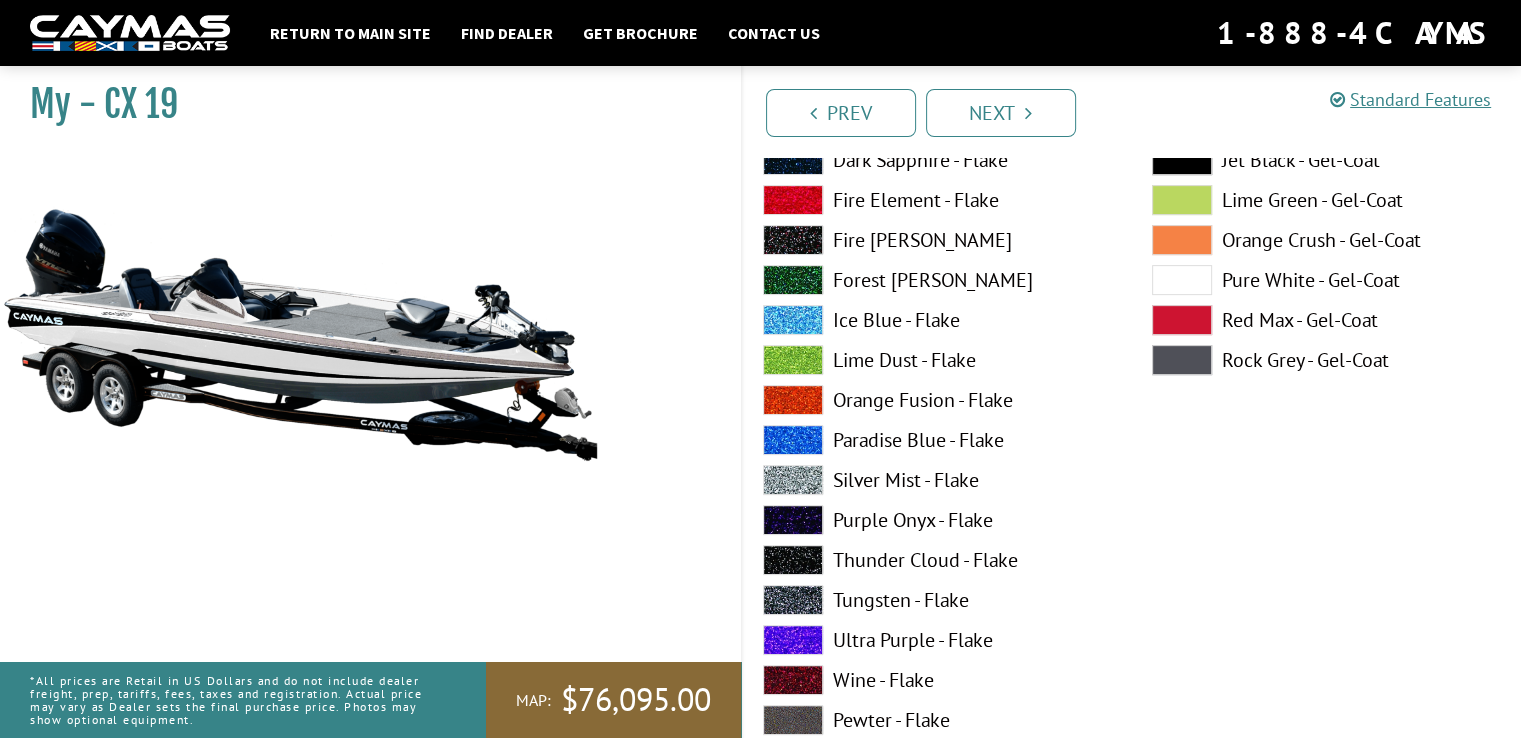 scroll, scrollTop: 8300, scrollLeft: 0, axis: vertical 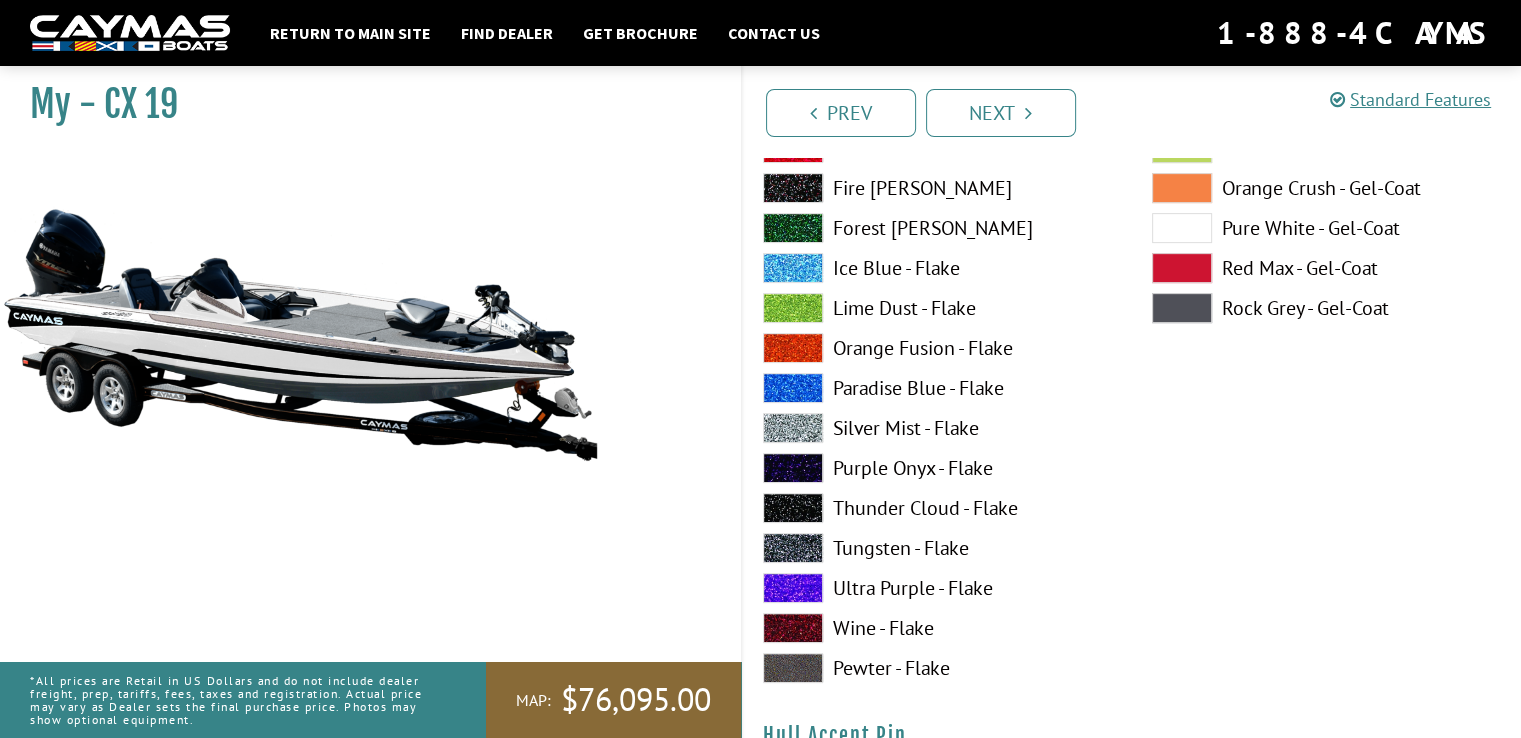 click on "Pewter - Flake" at bounding box center [937, 668] 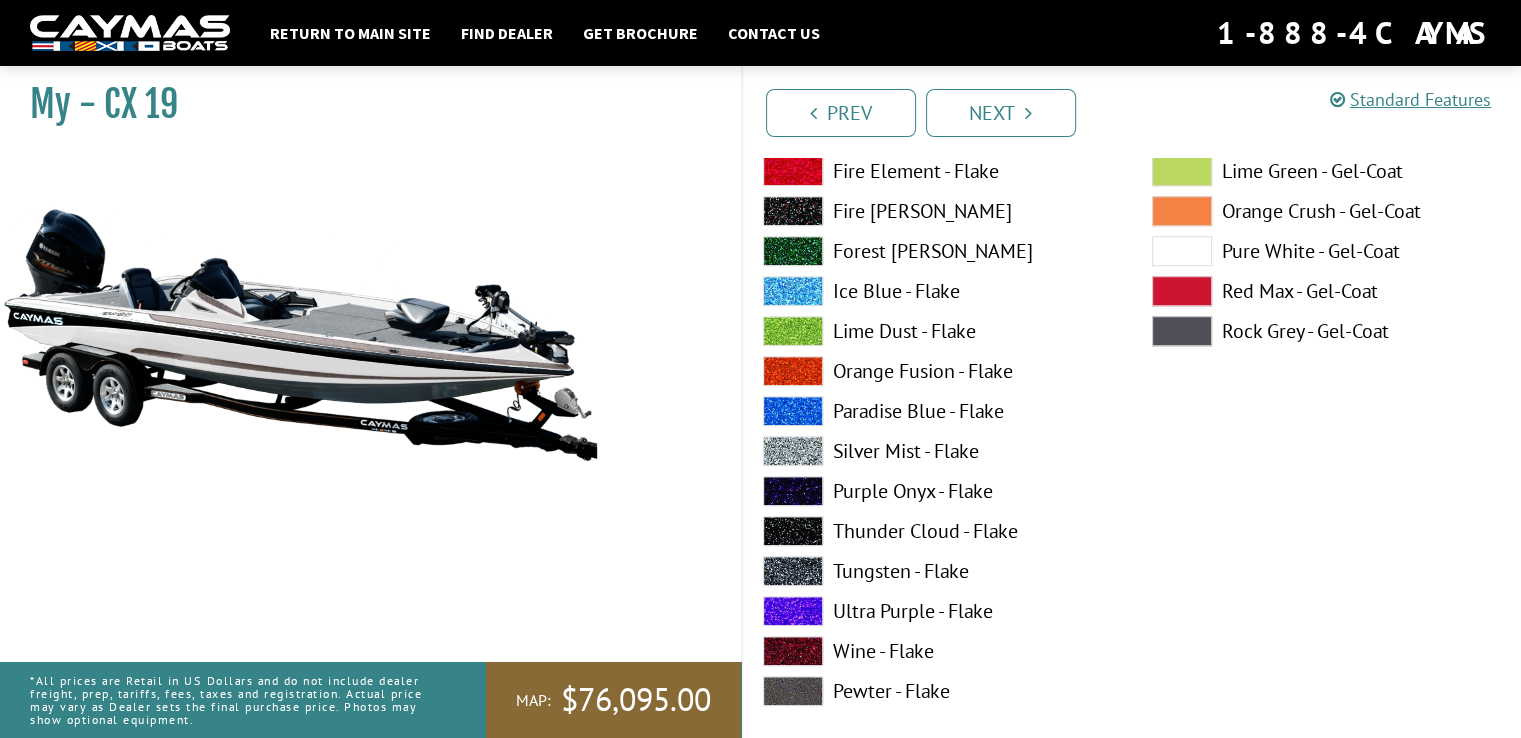 scroll, scrollTop: 9200, scrollLeft: 0, axis: vertical 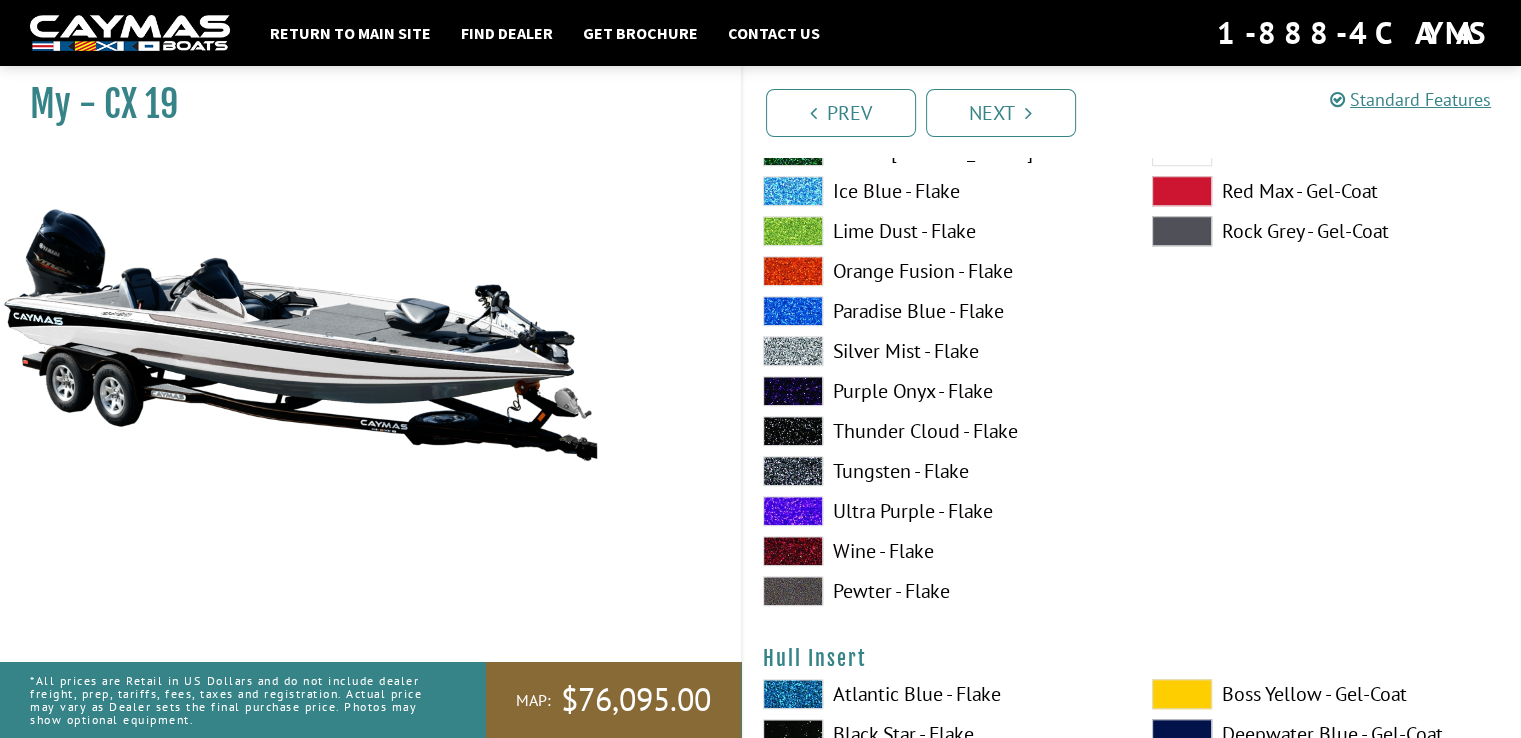 click on "Pewter - Flake" at bounding box center [937, 591] 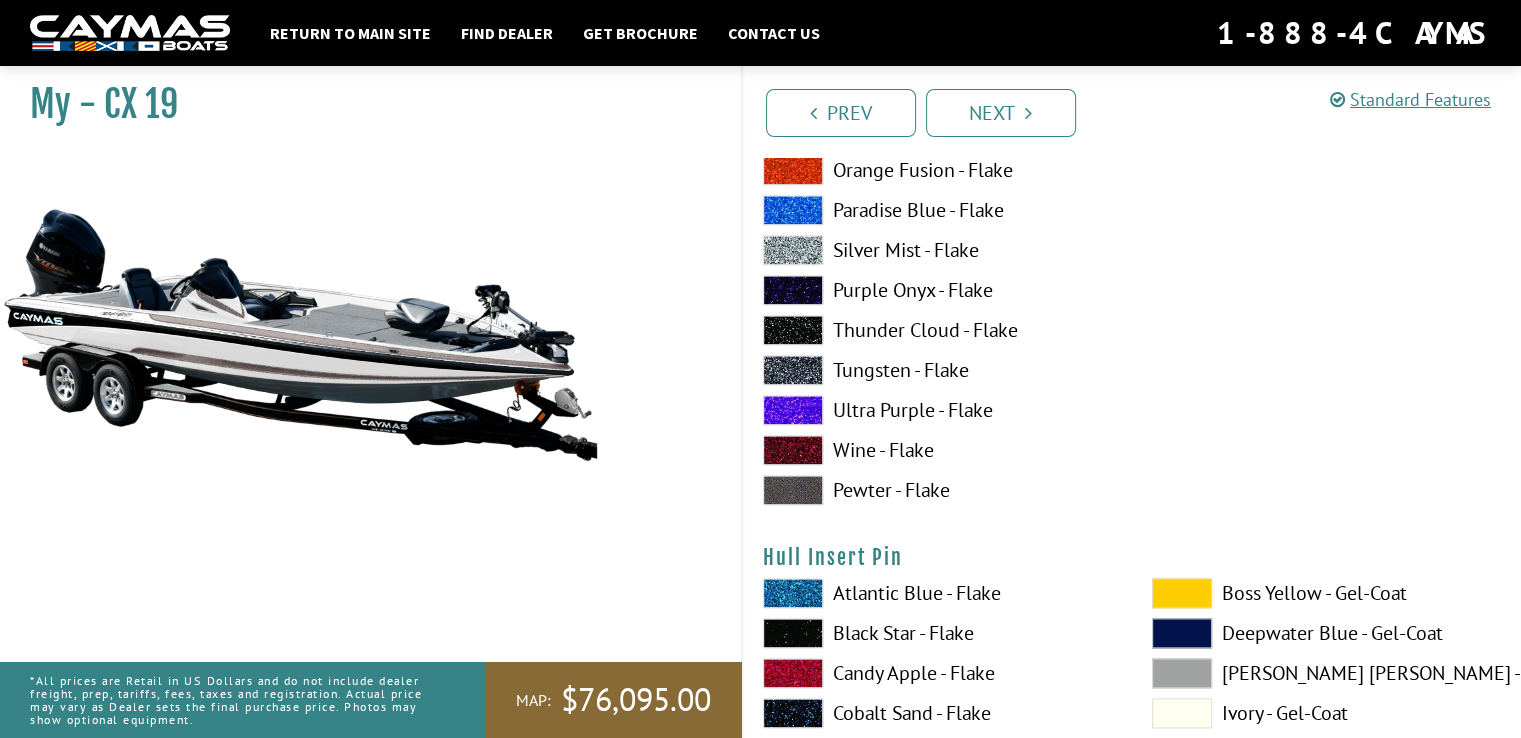 scroll, scrollTop: 10200, scrollLeft: 0, axis: vertical 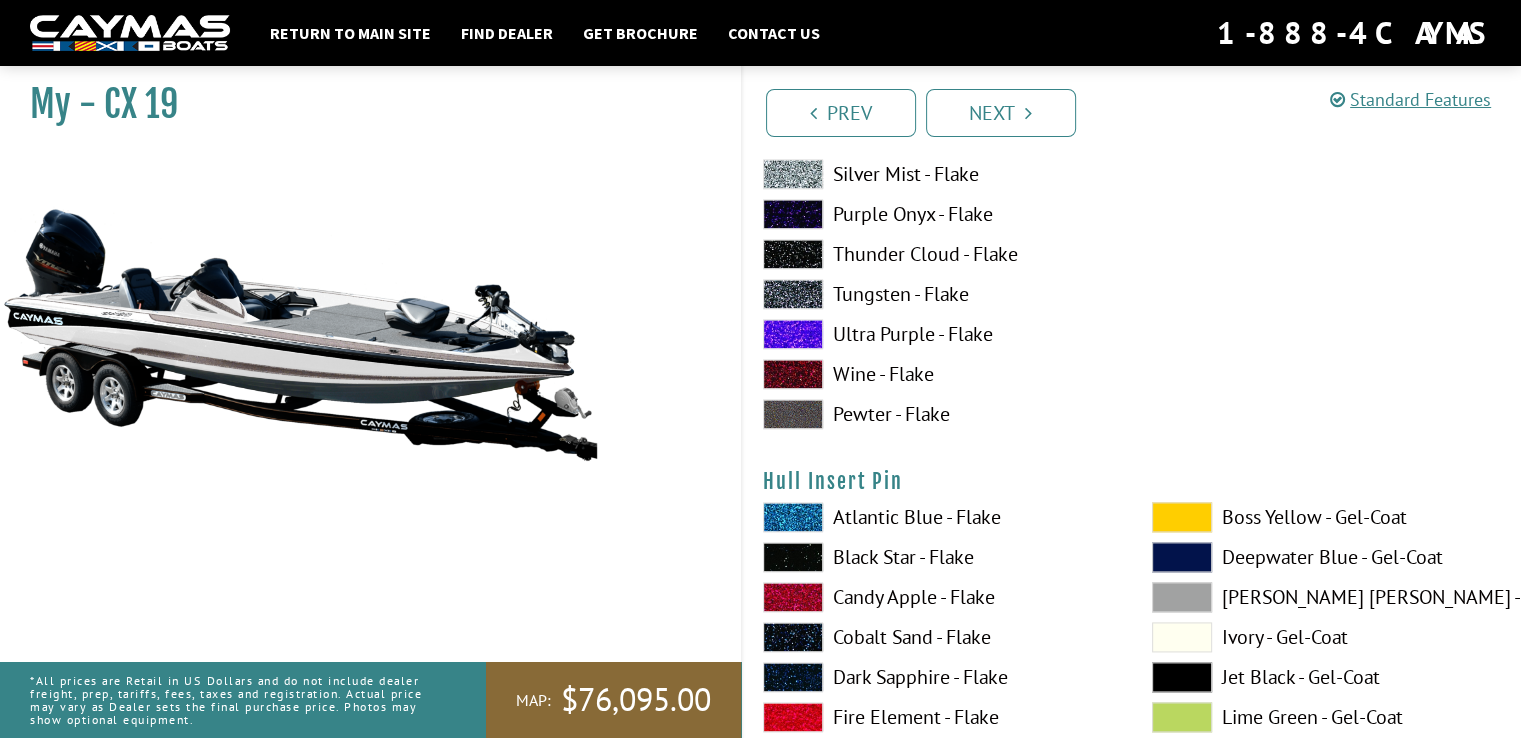 click on "Pewter - Flake" at bounding box center (937, 414) 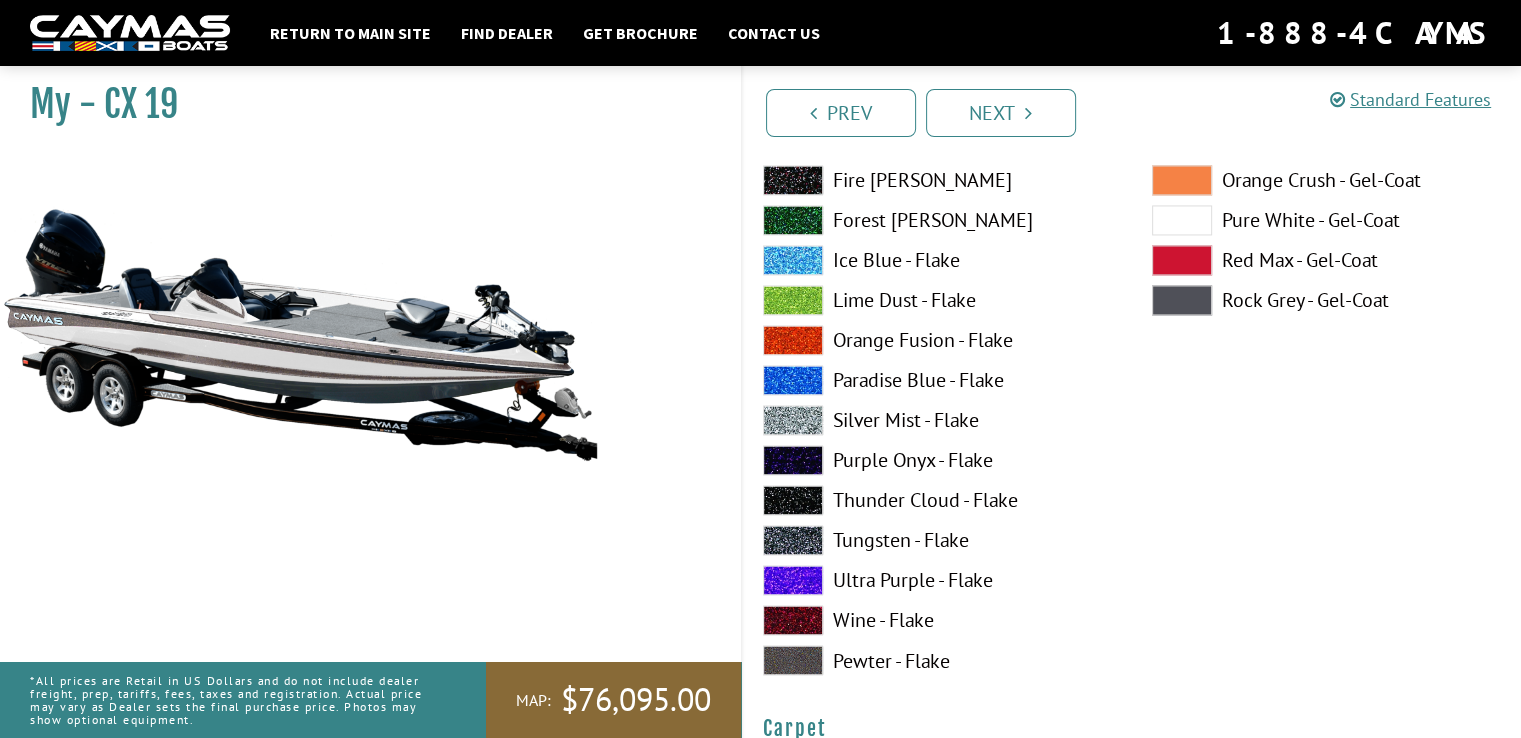 scroll, scrollTop: 10900, scrollLeft: 0, axis: vertical 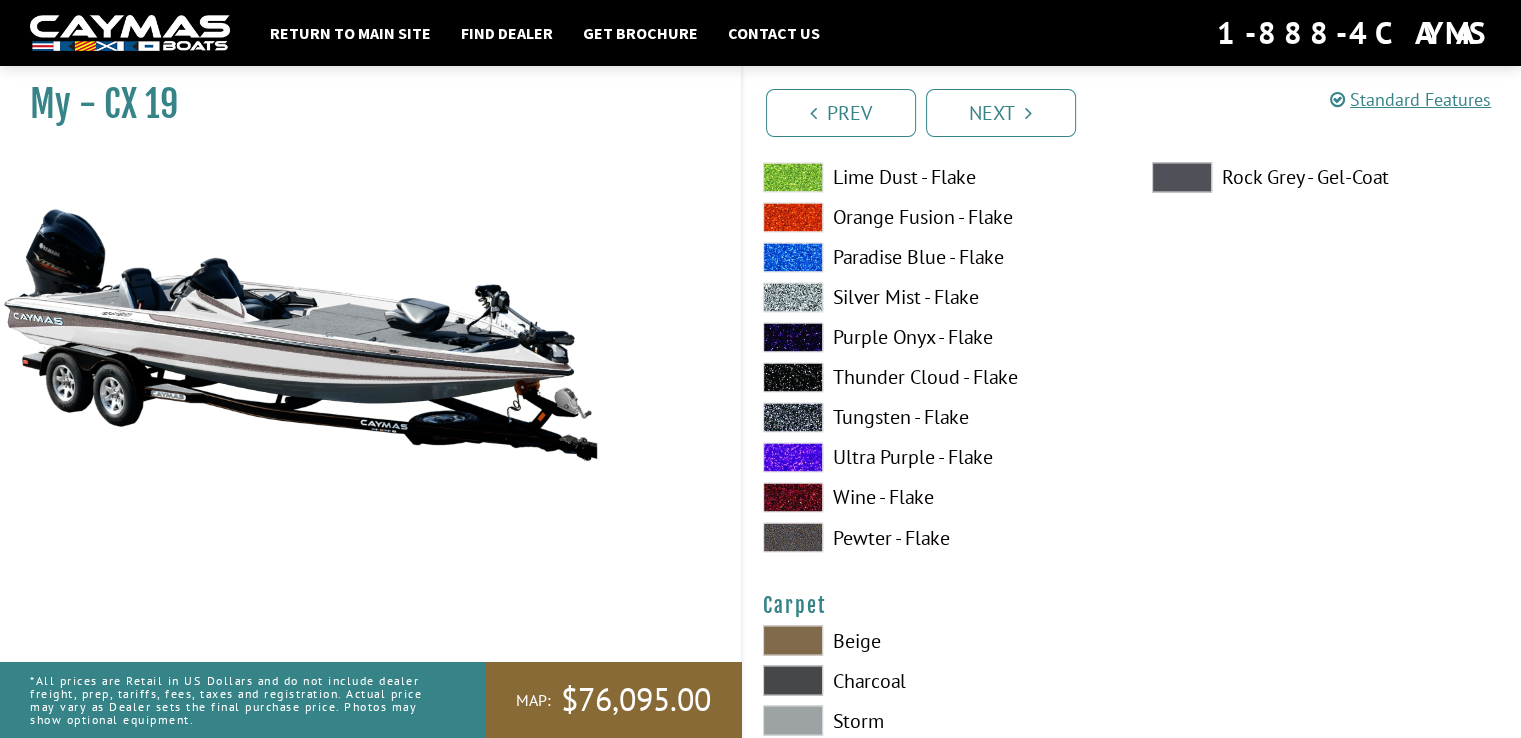 click on "Pewter - Flake" at bounding box center (937, 537) 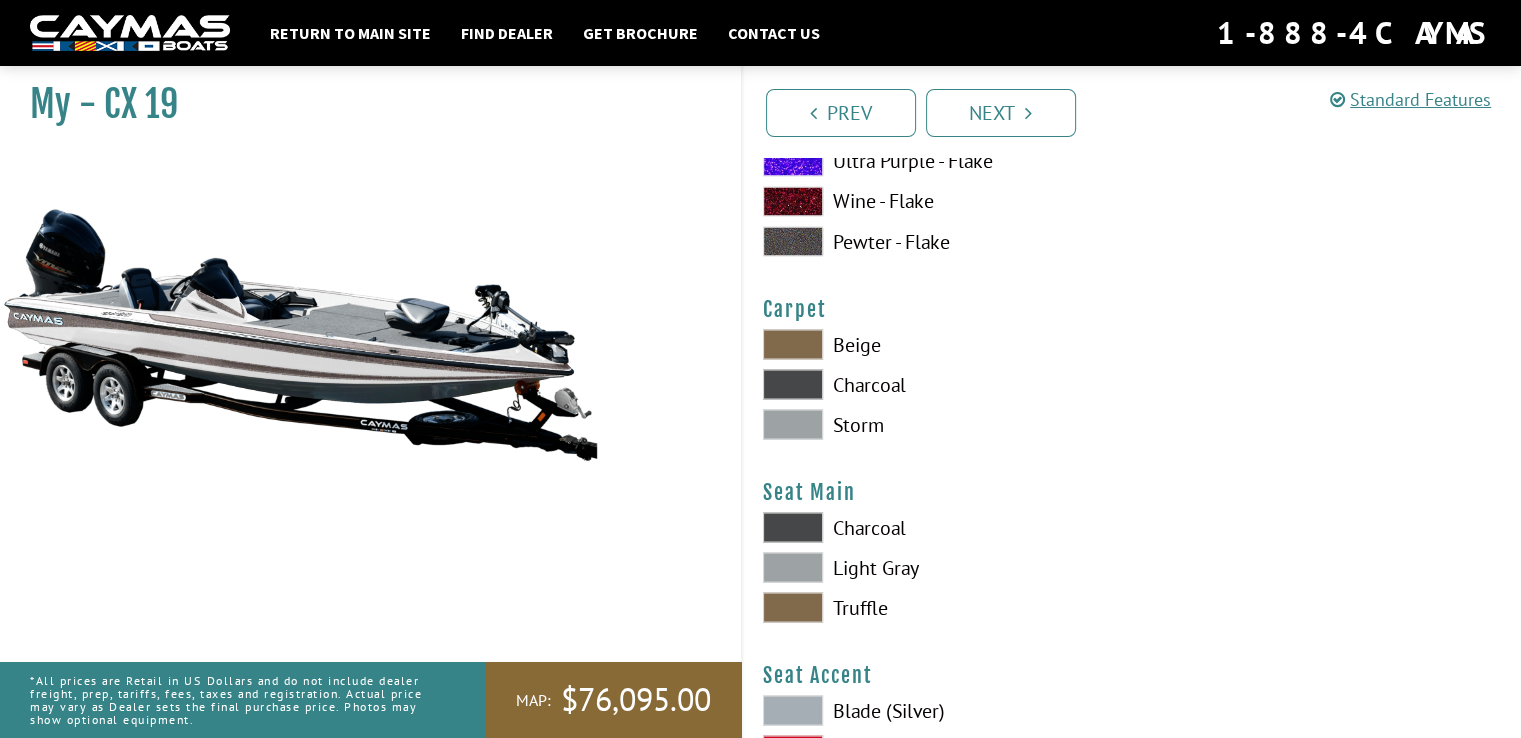 scroll, scrollTop: 11200, scrollLeft: 0, axis: vertical 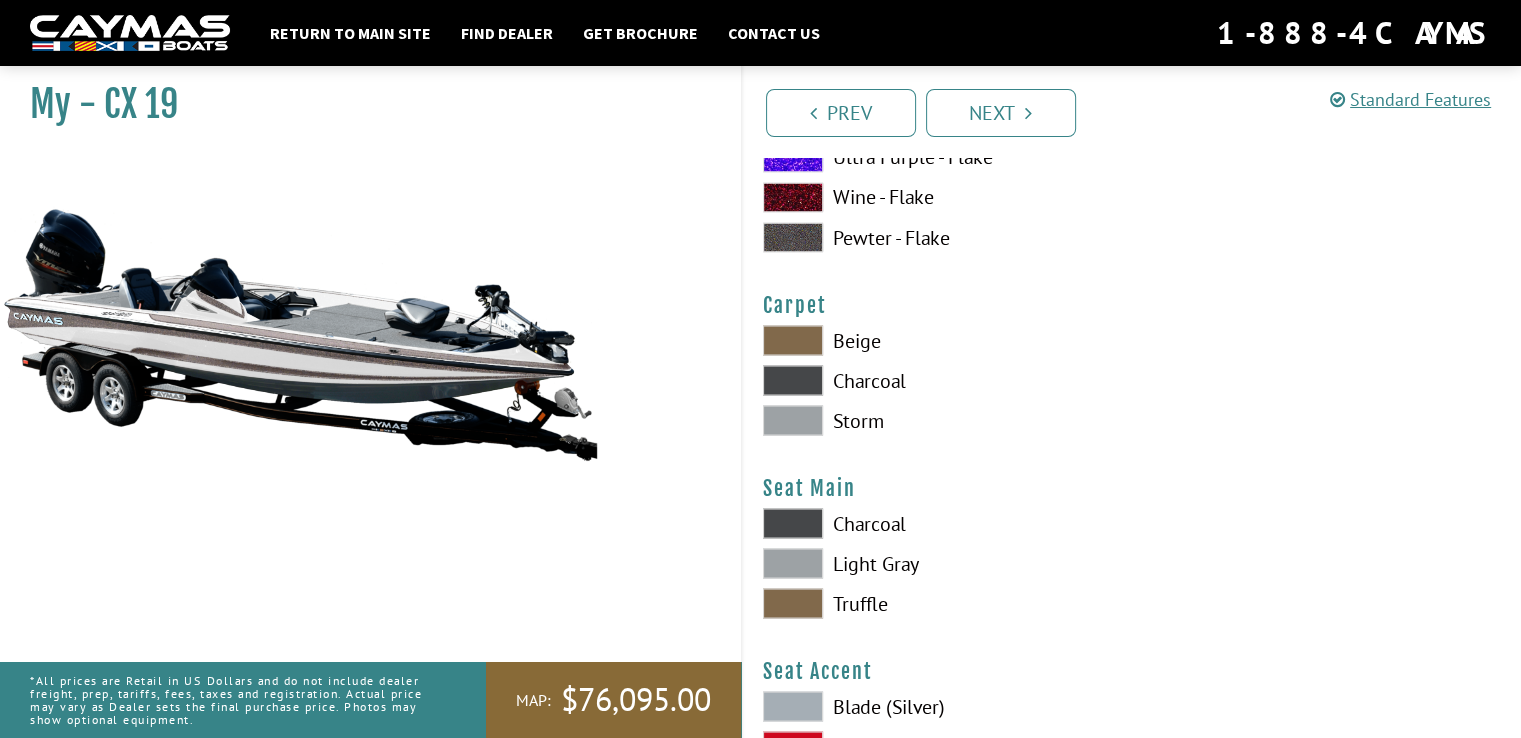 click at bounding box center (793, 420) 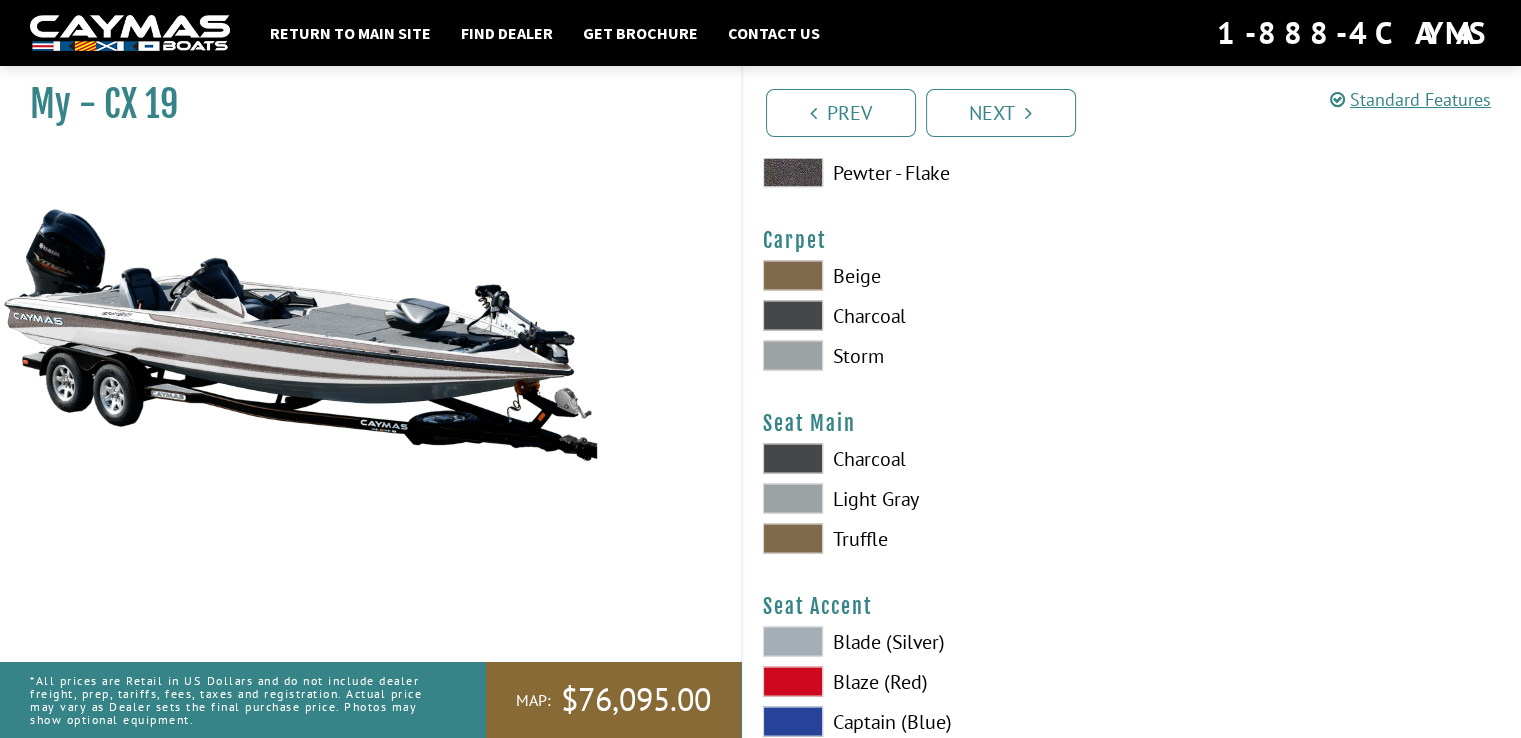 scroll, scrollTop: 11300, scrollLeft: 0, axis: vertical 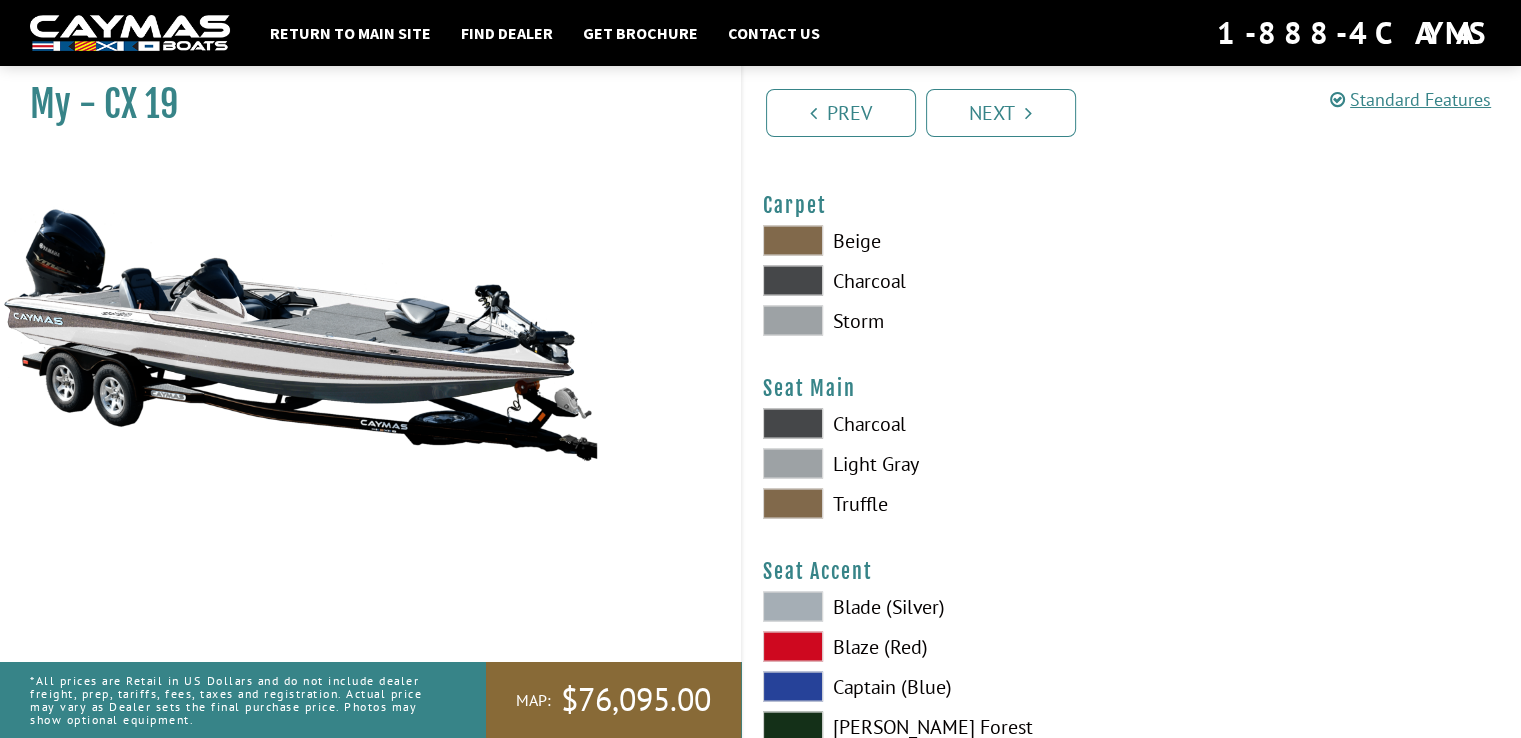 click at bounding box center [793, 280] 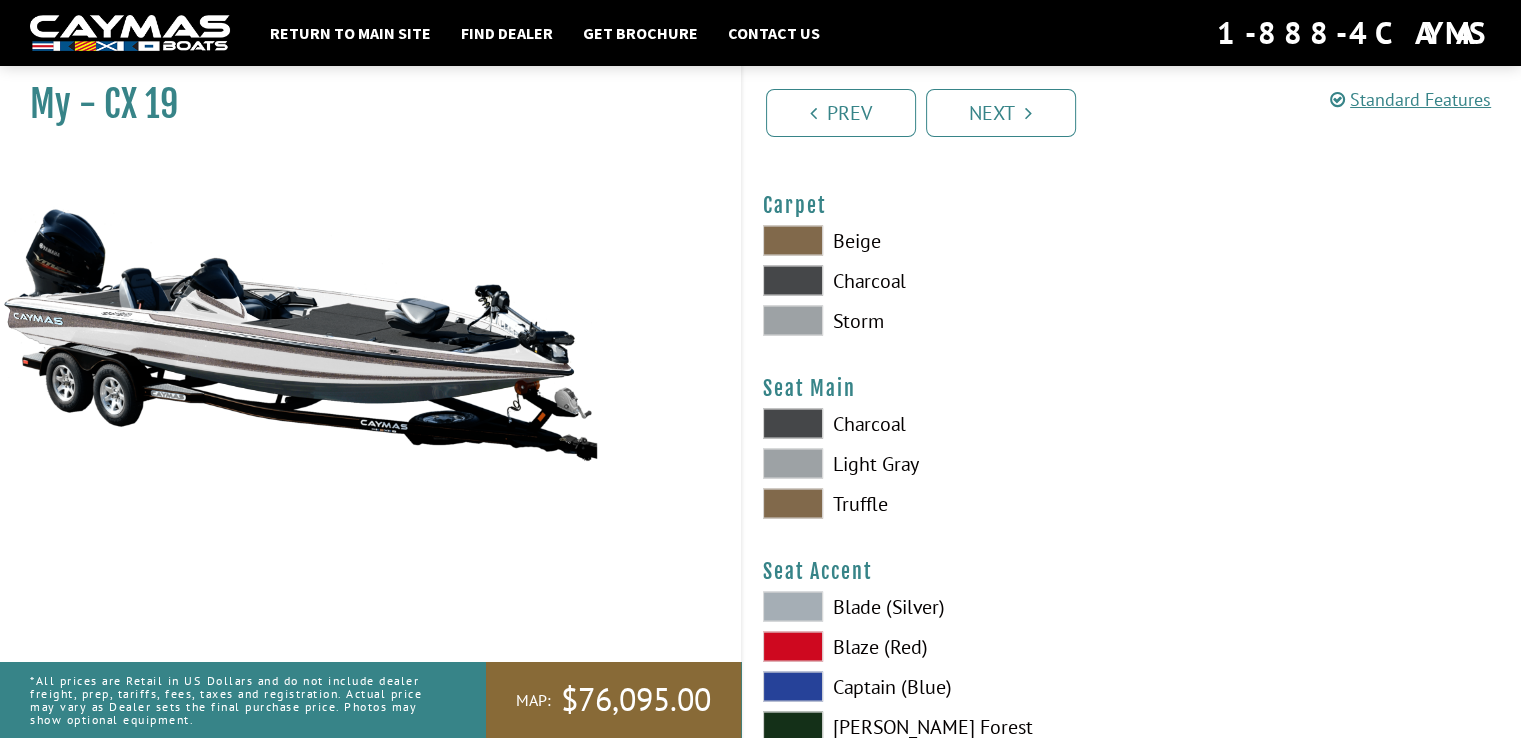 click at bounding box center [793, 320] 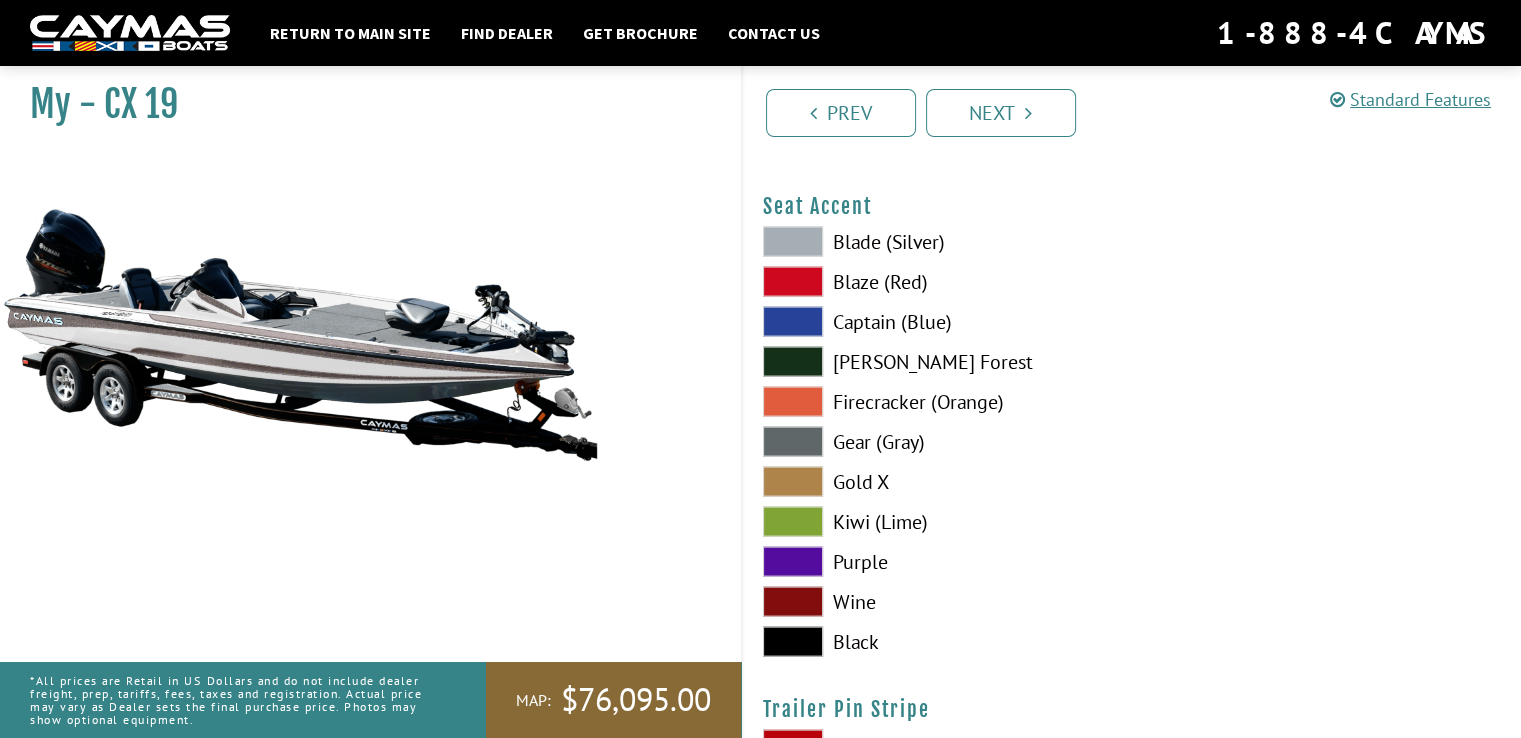 scroll, scrollTop: 11700, scrollLeft: 0, axis: vertical 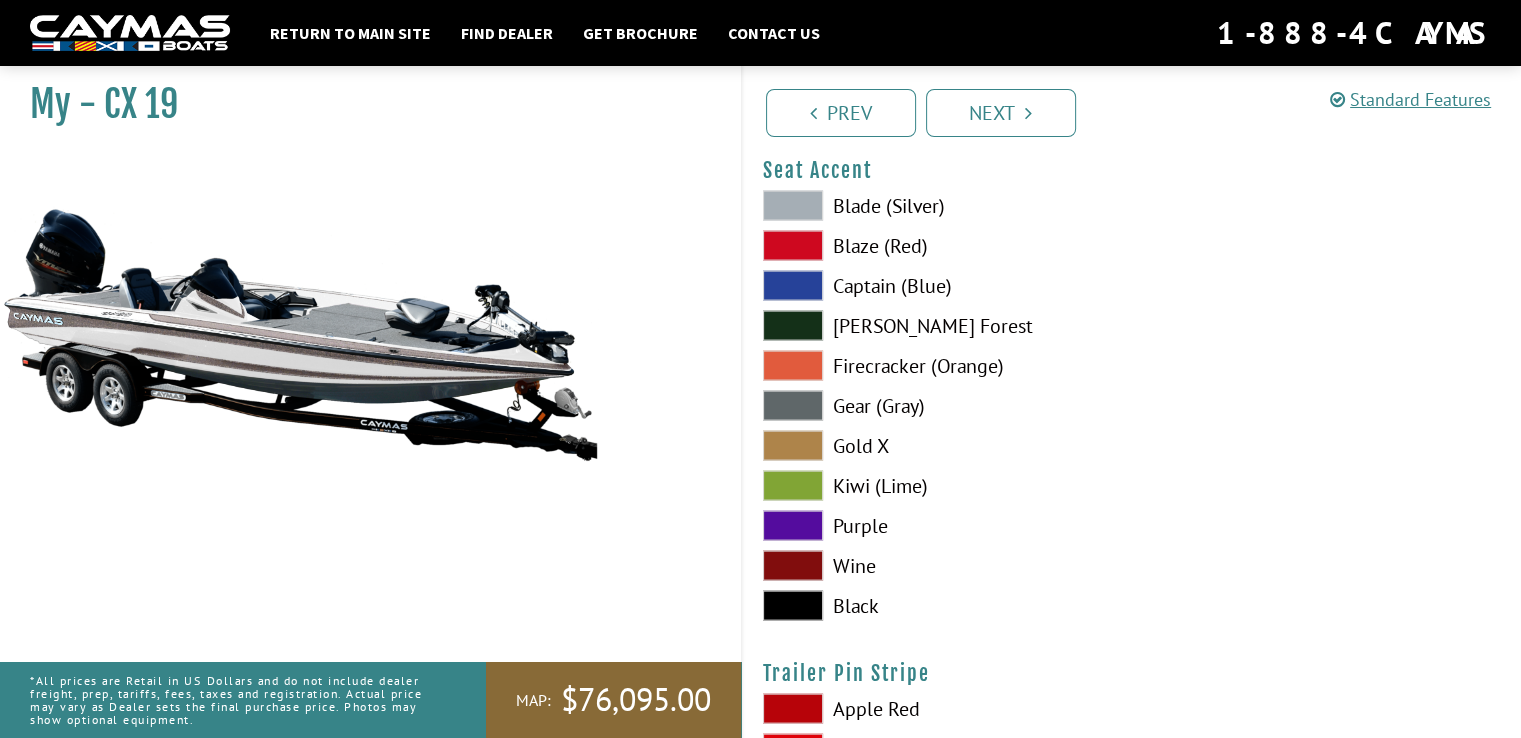 click at bounding box center (793, 606) 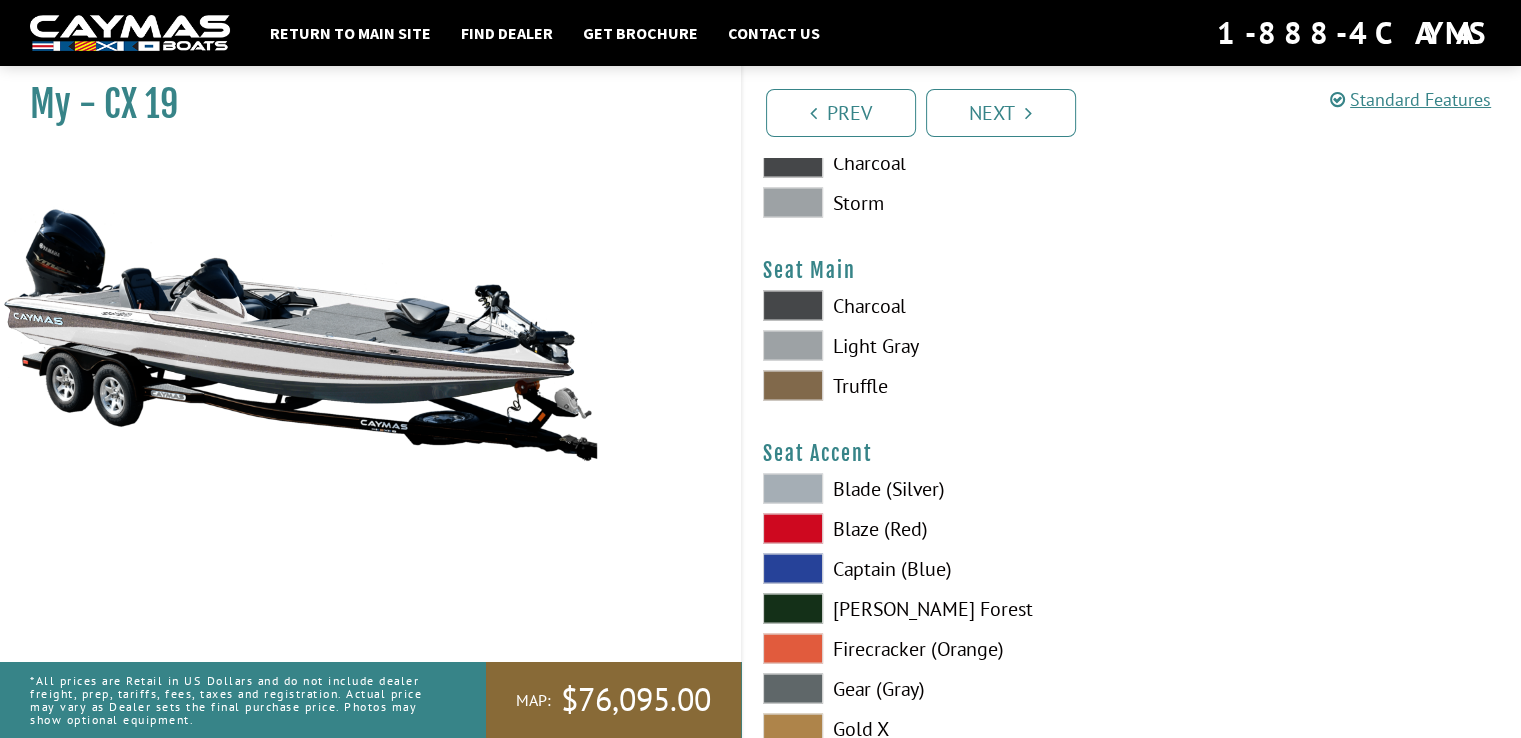 scroll, scrollTop: 11400, scrollLeft: 0, axis: vertical 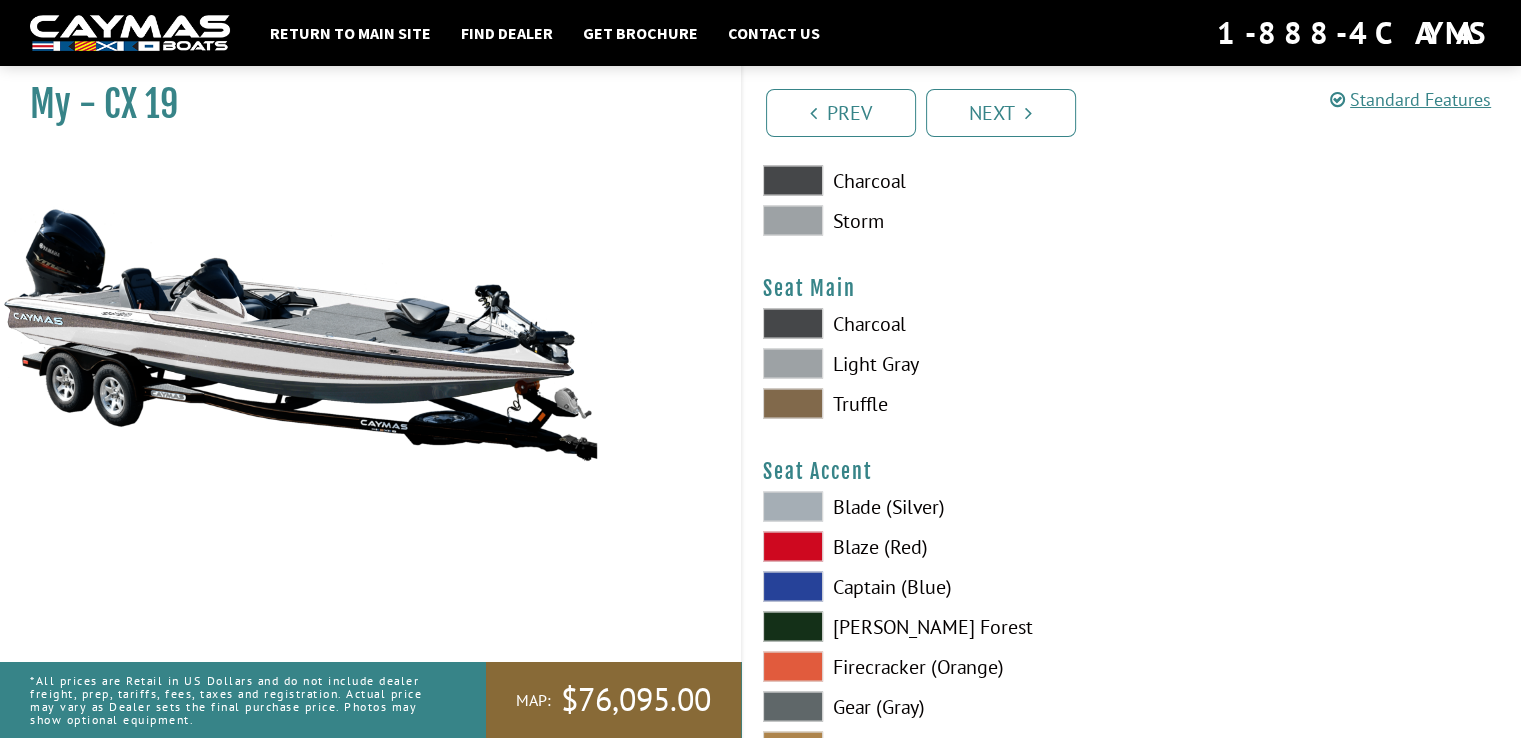 click at bounding box center (793, 363) 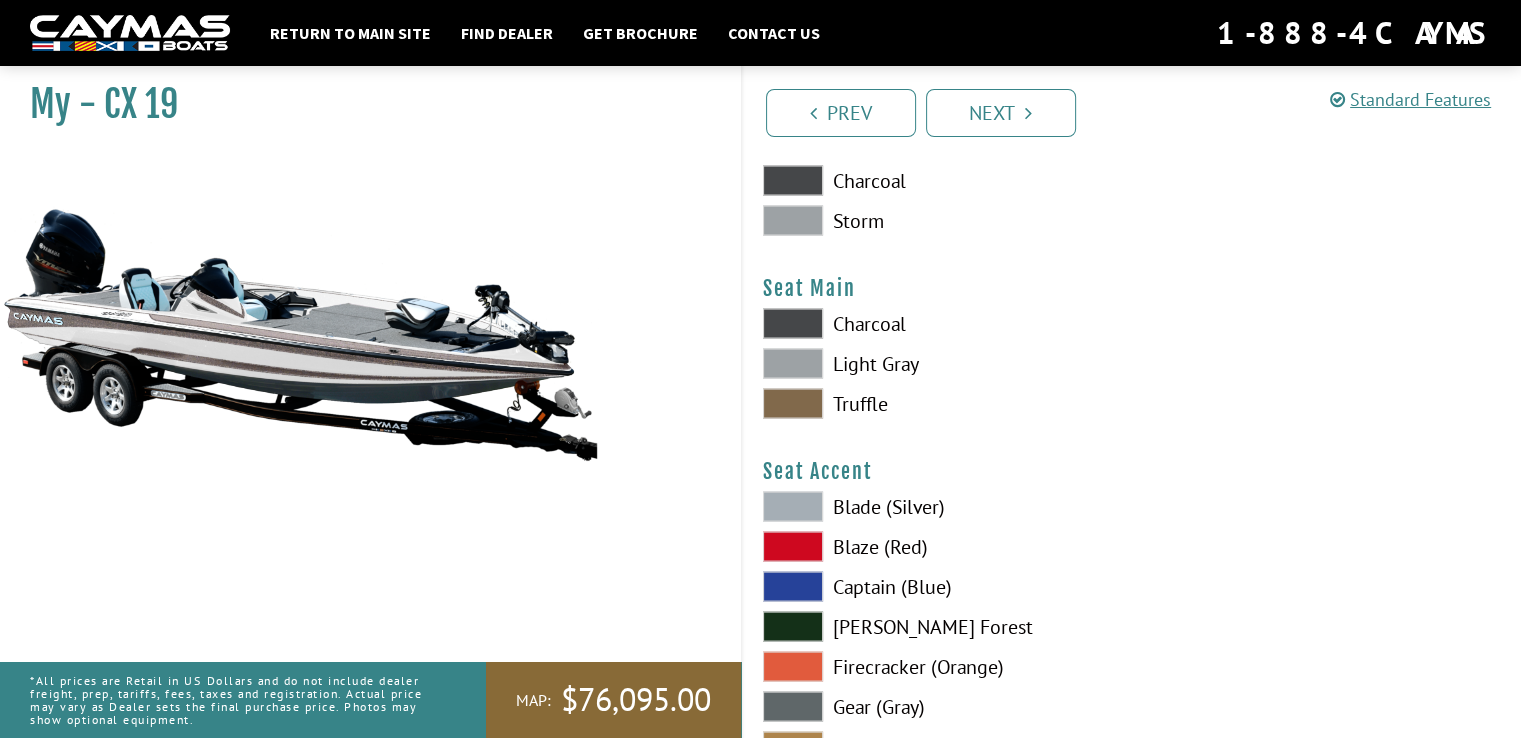 click at bounding box center [793, 323] 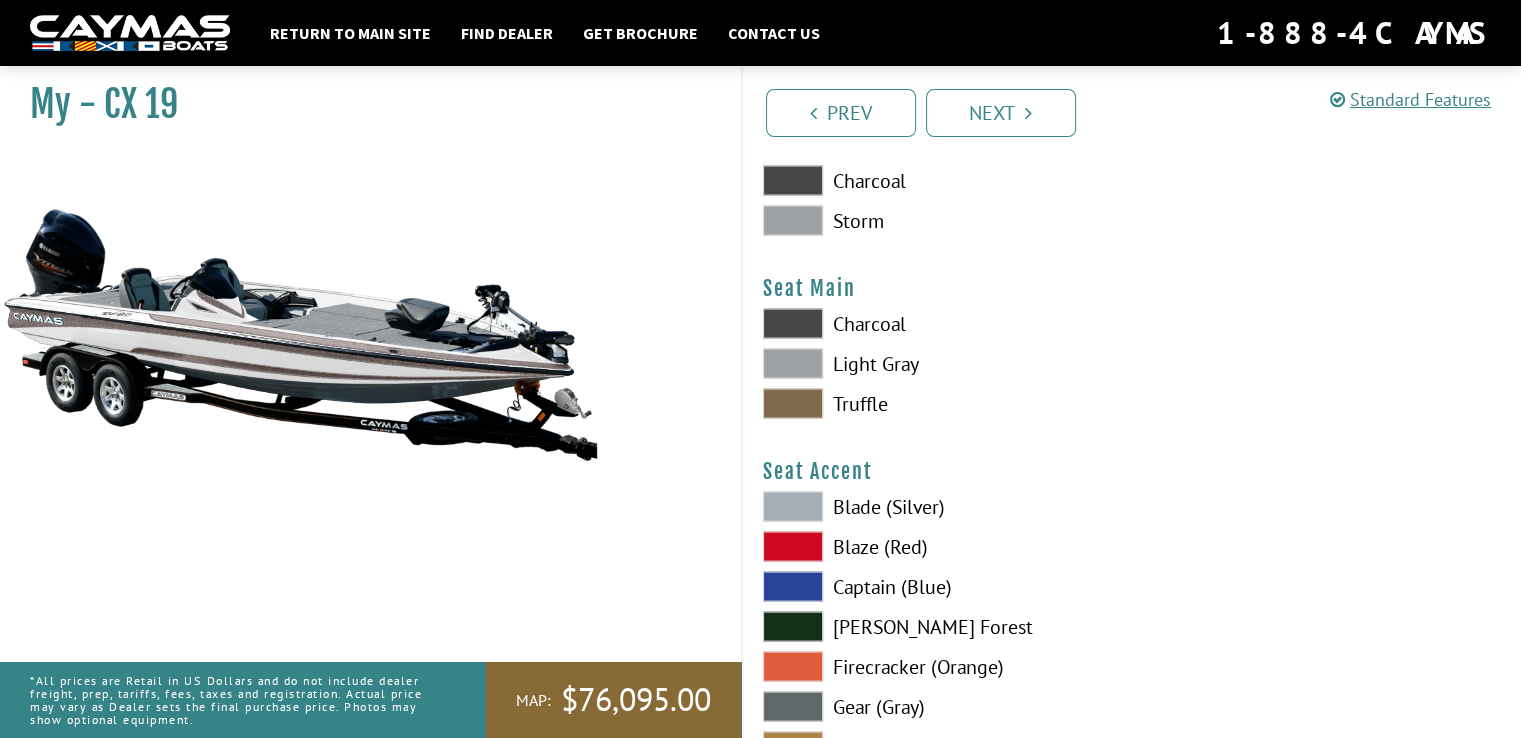 click at bounding box center [793, 363] 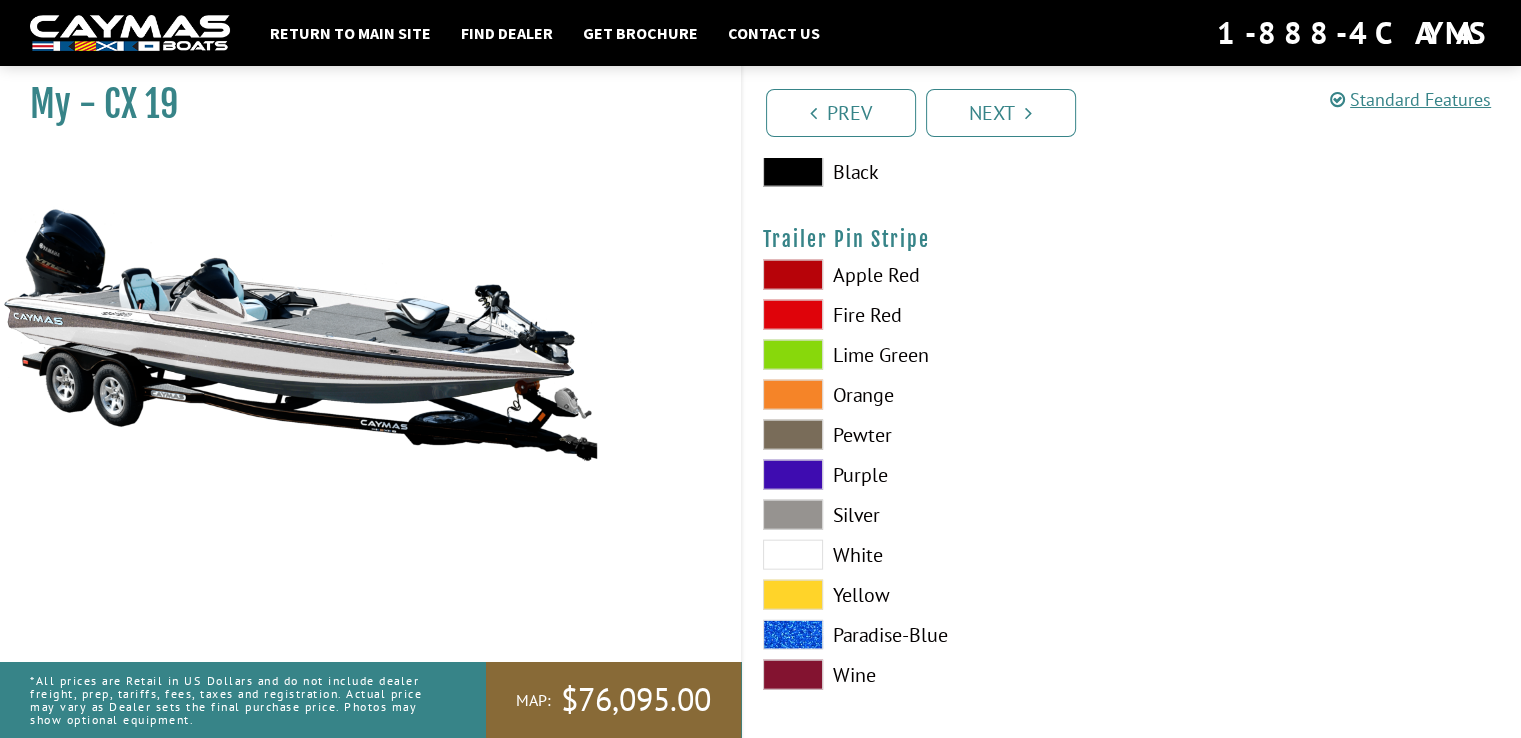 scroll, scrollTop: 12142, scrollLeft: 0, axis: vertical 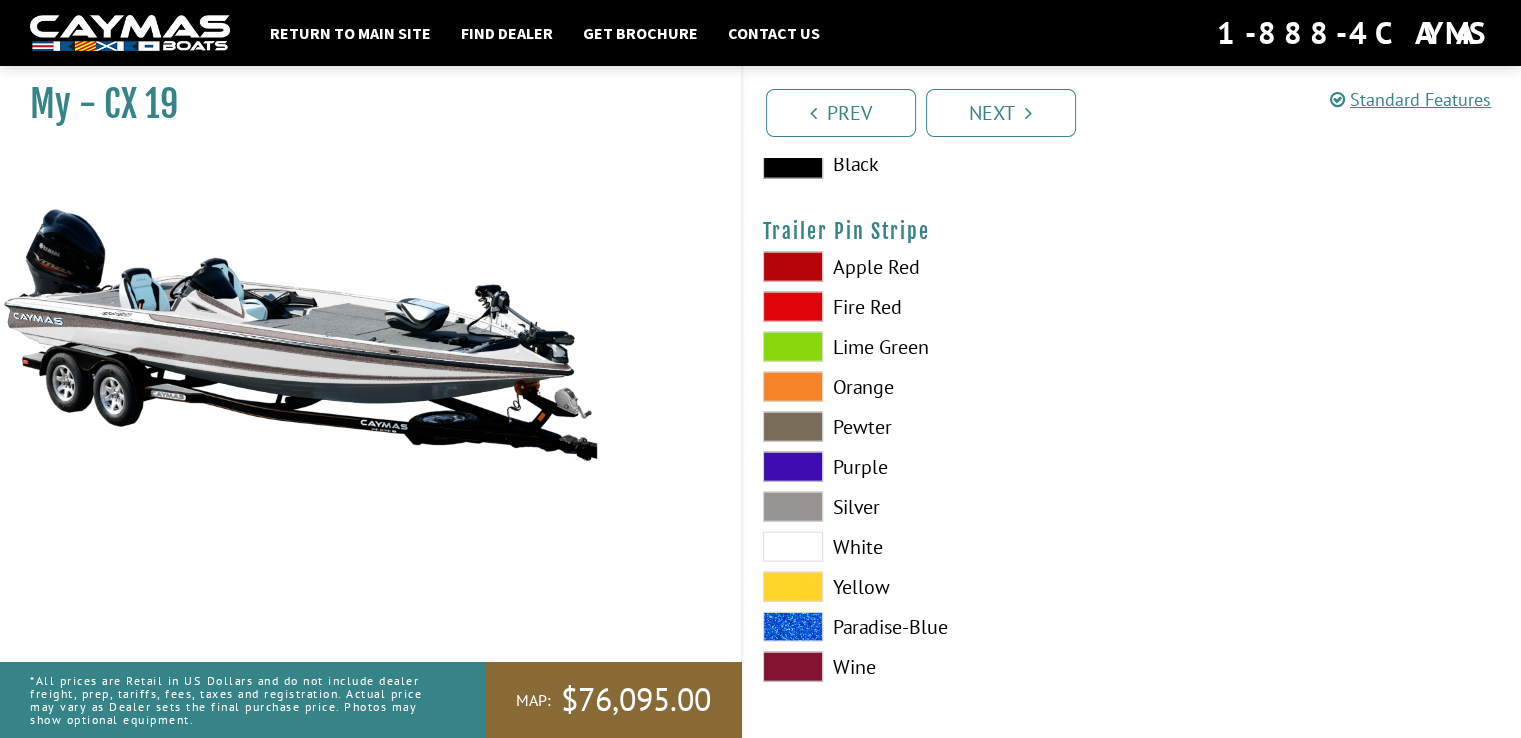 click on "Pewter" at bounding box center [937, 427] 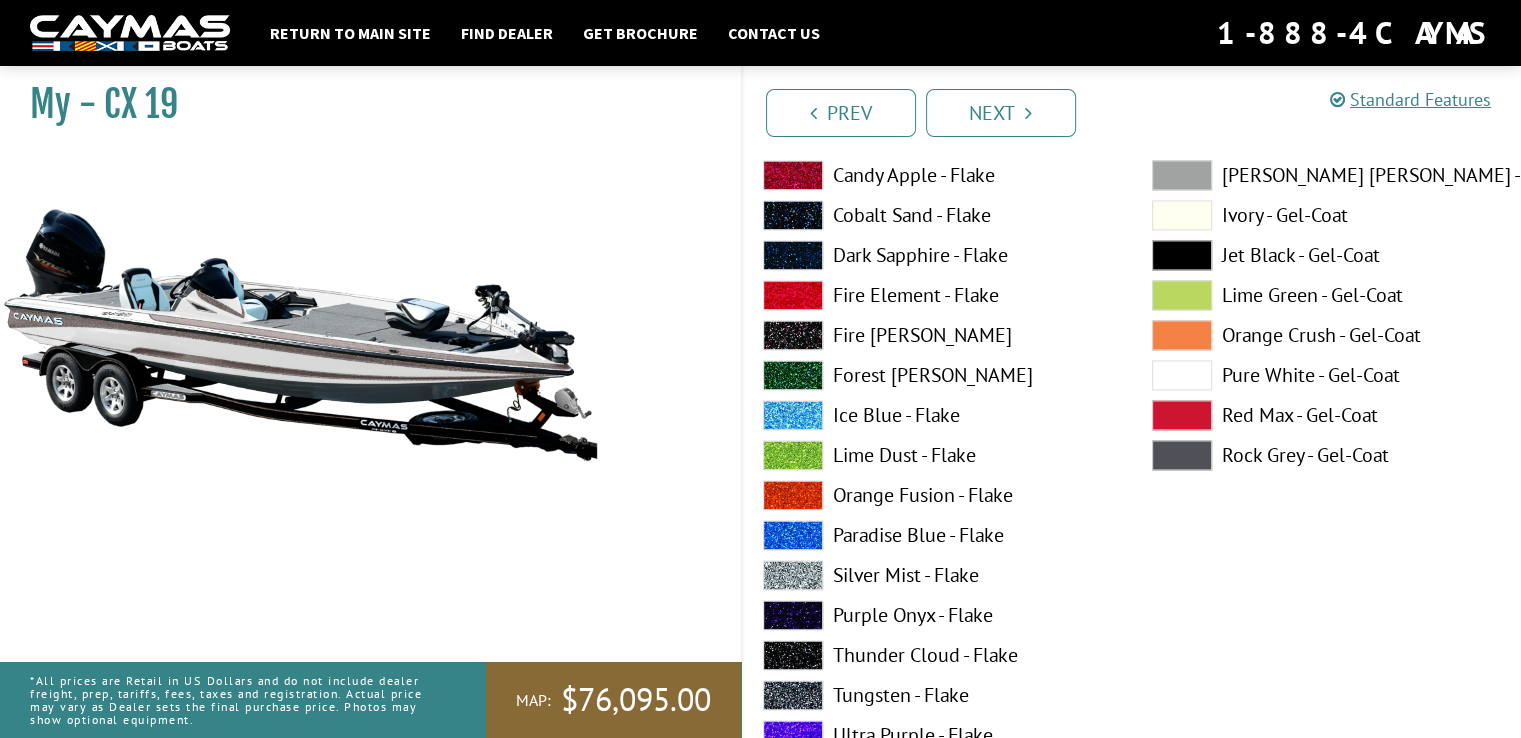 scroll, scrollTop: 10742, scrollLeft: 0, axis: vertical 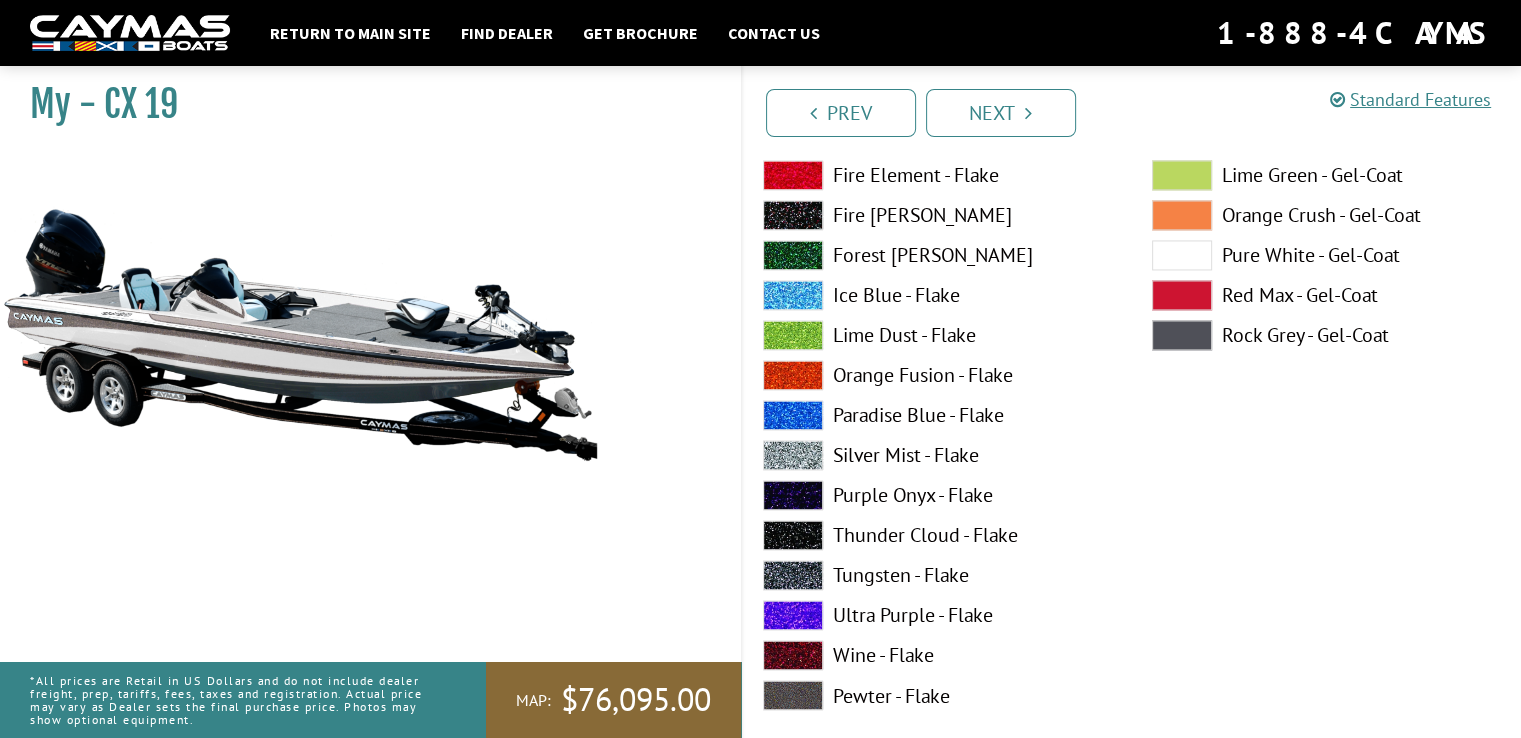 click at bounding box center (1182, 335) 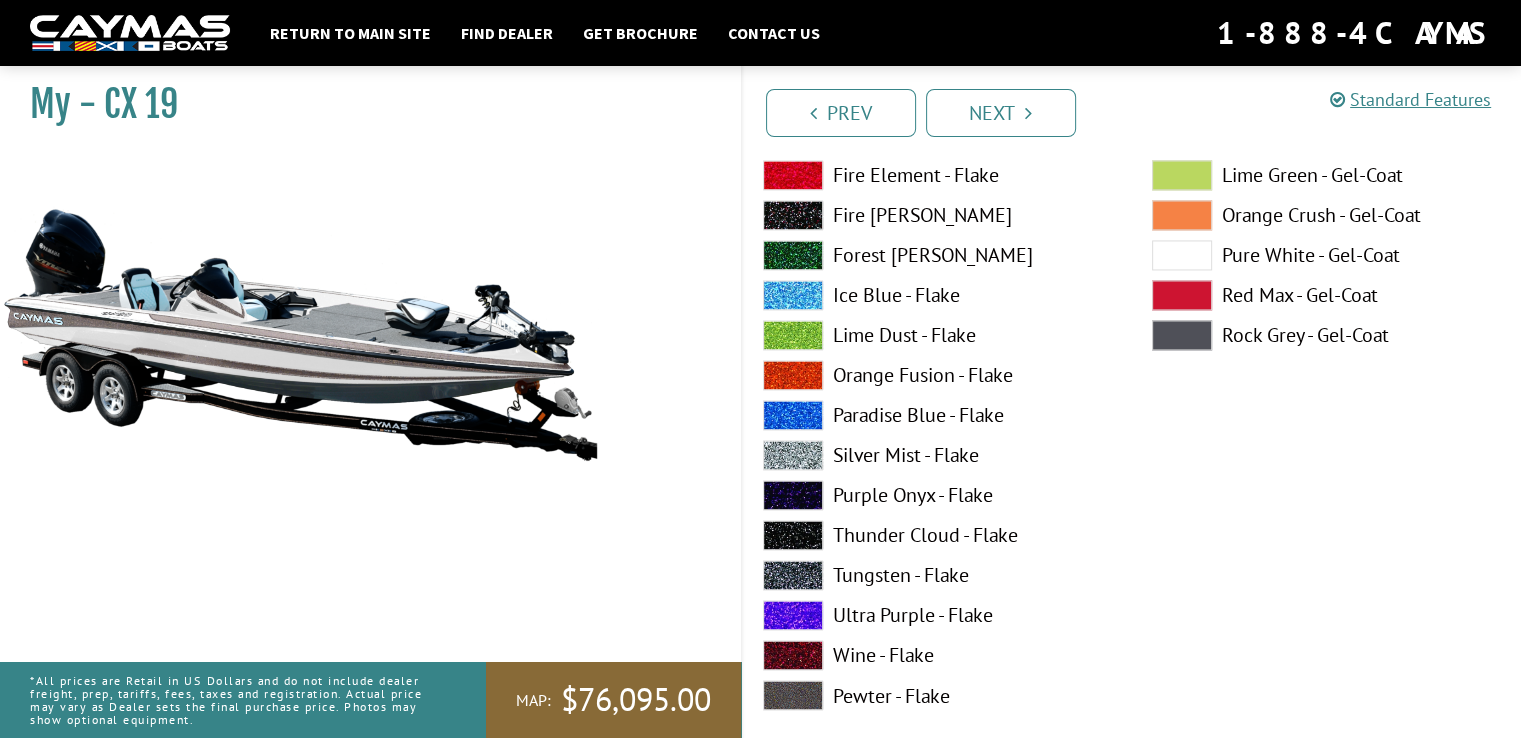 click on "Silver Mist - Flake" at bounding box center [937, 455] 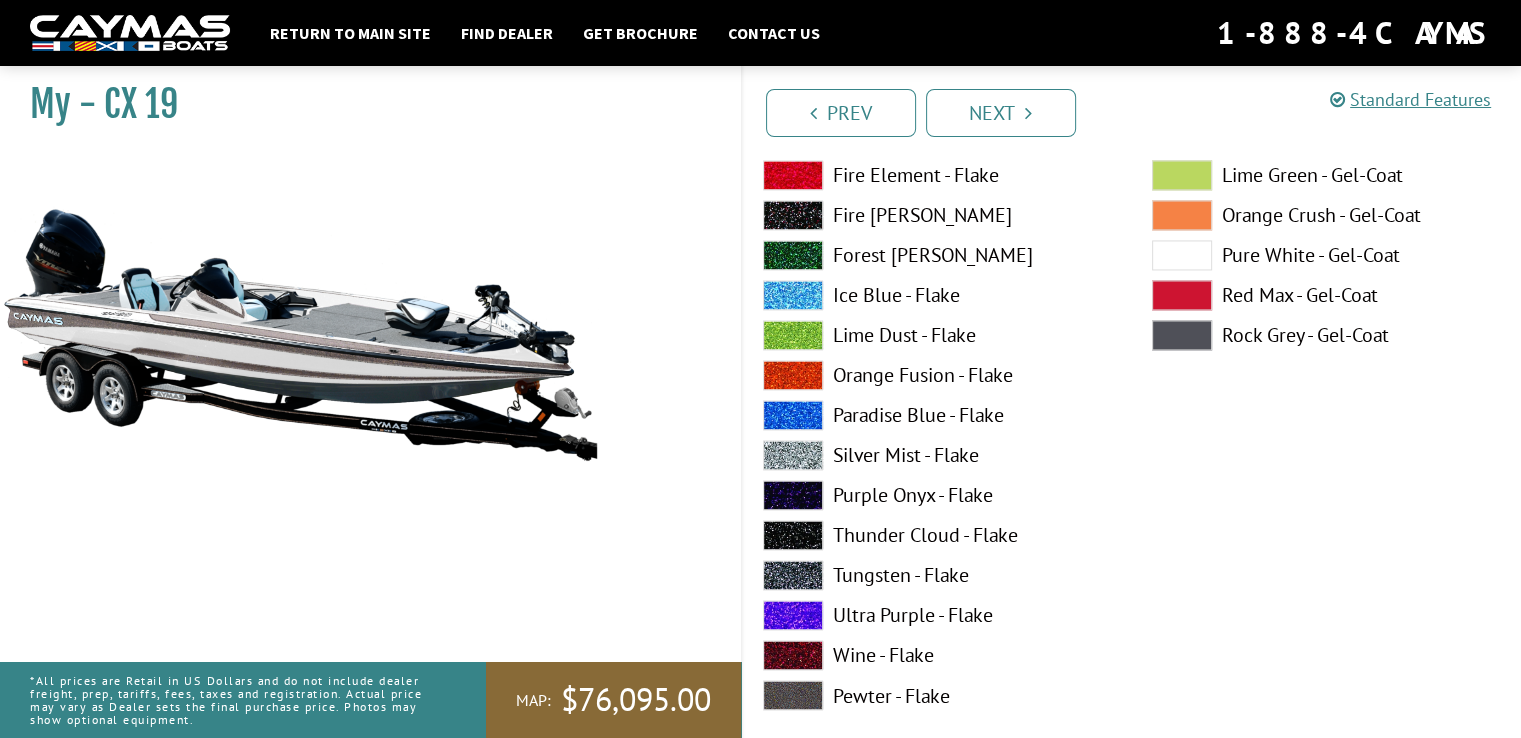 click on "Pewter - Flake" at bounding box center (937, 695) 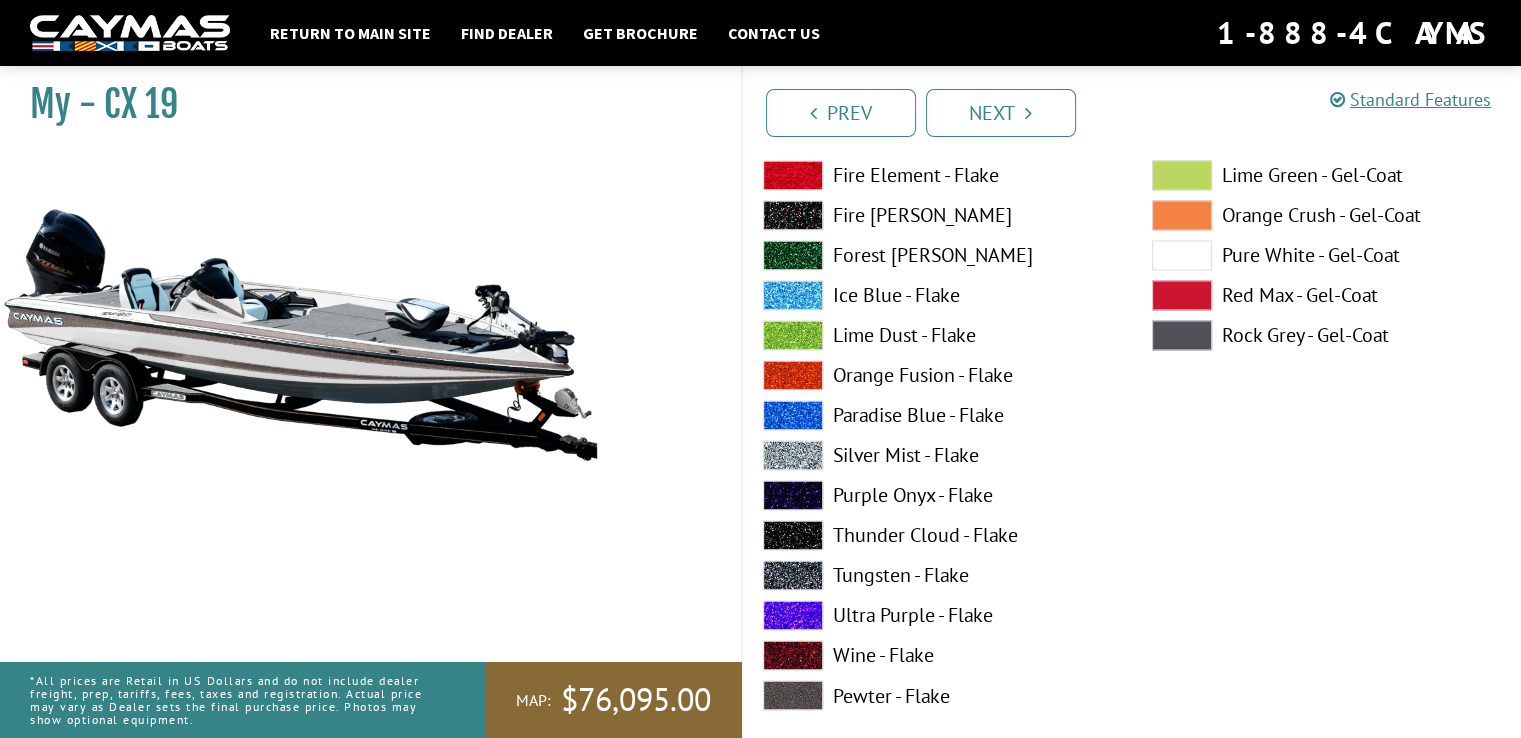 click on "Tungsten - Flake" at bounding box center [937, 575] 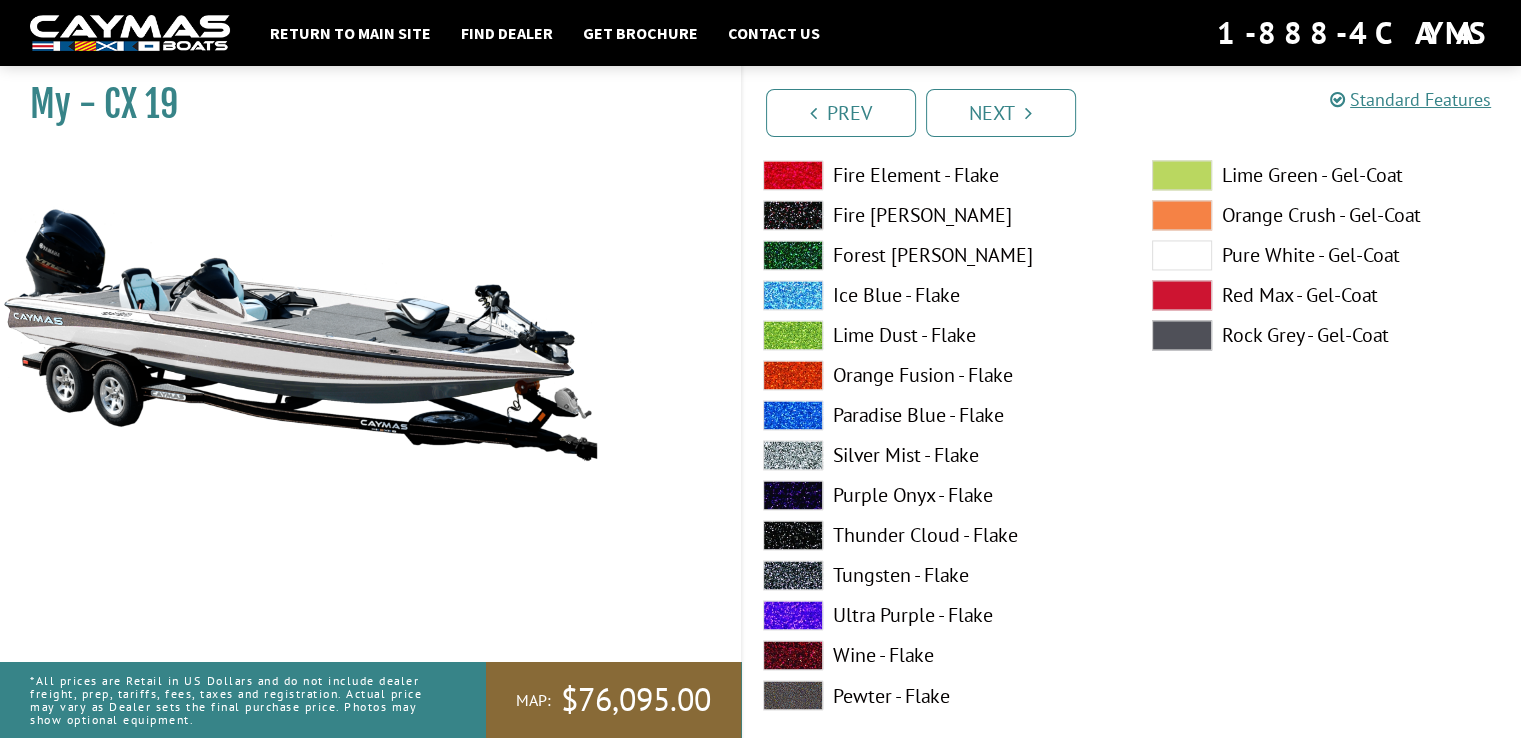 click on "Tungsten - Flake" at bounding box center (937, 575) 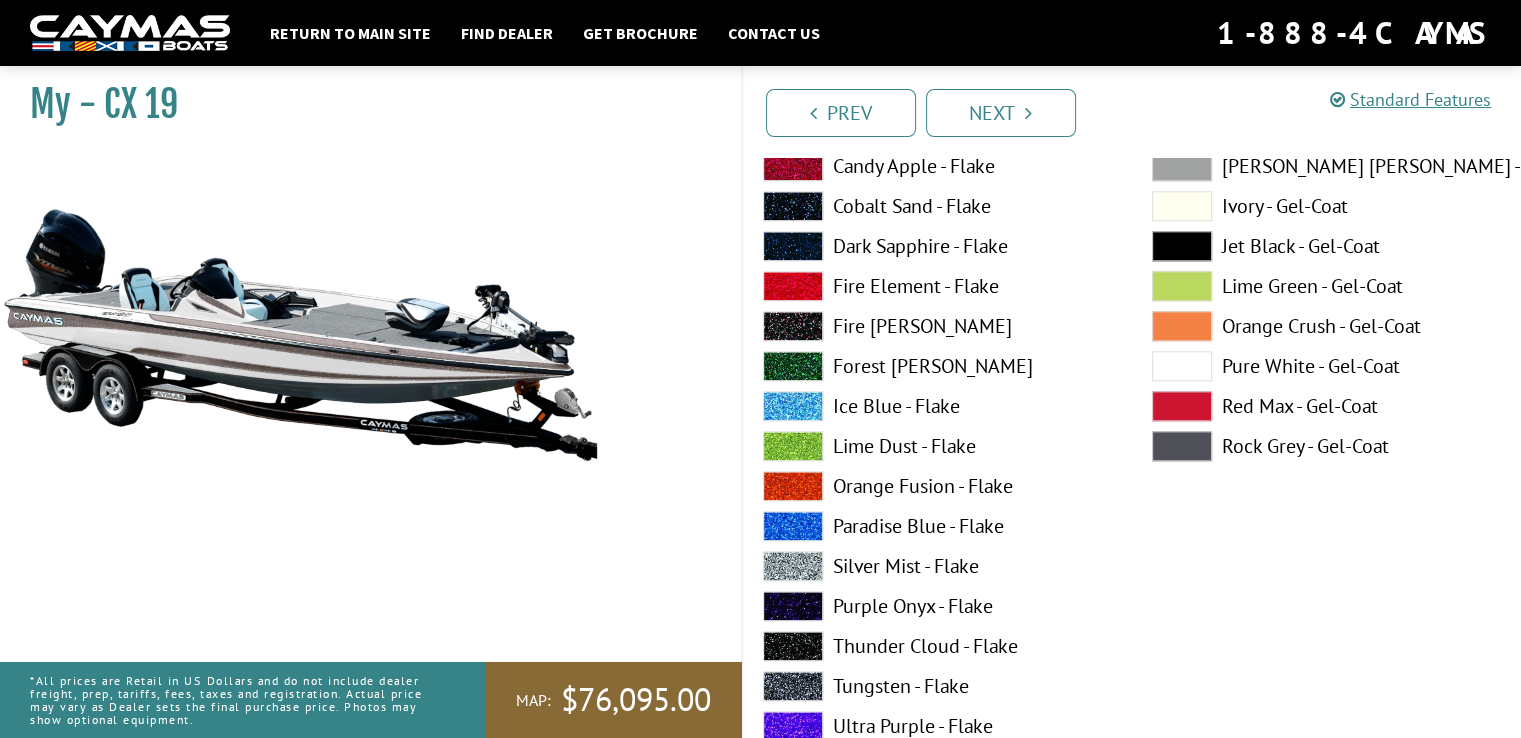 scroll, scrollTop: 9842, scrollLeft: 0, axis: vertical 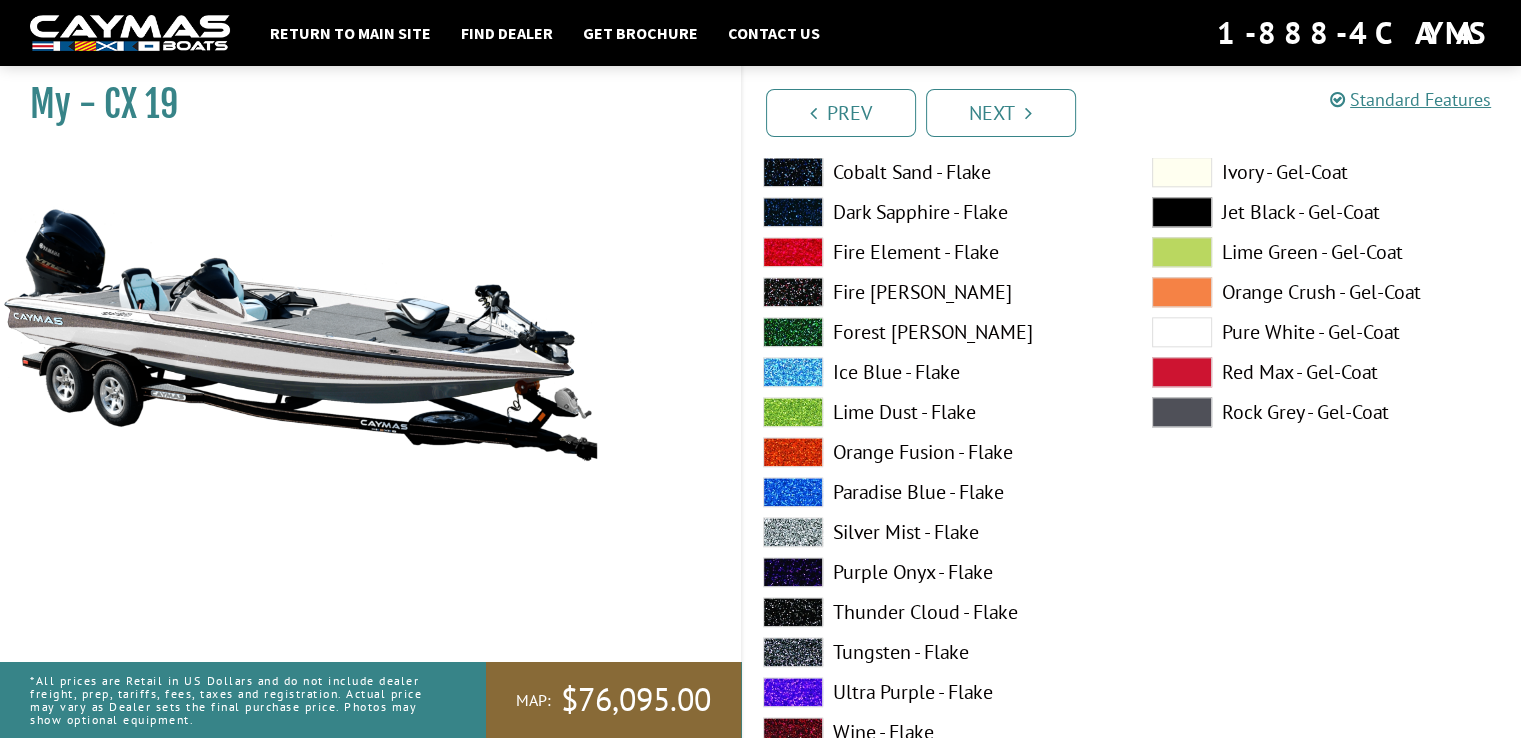 click at bounding box center [1182, 412] 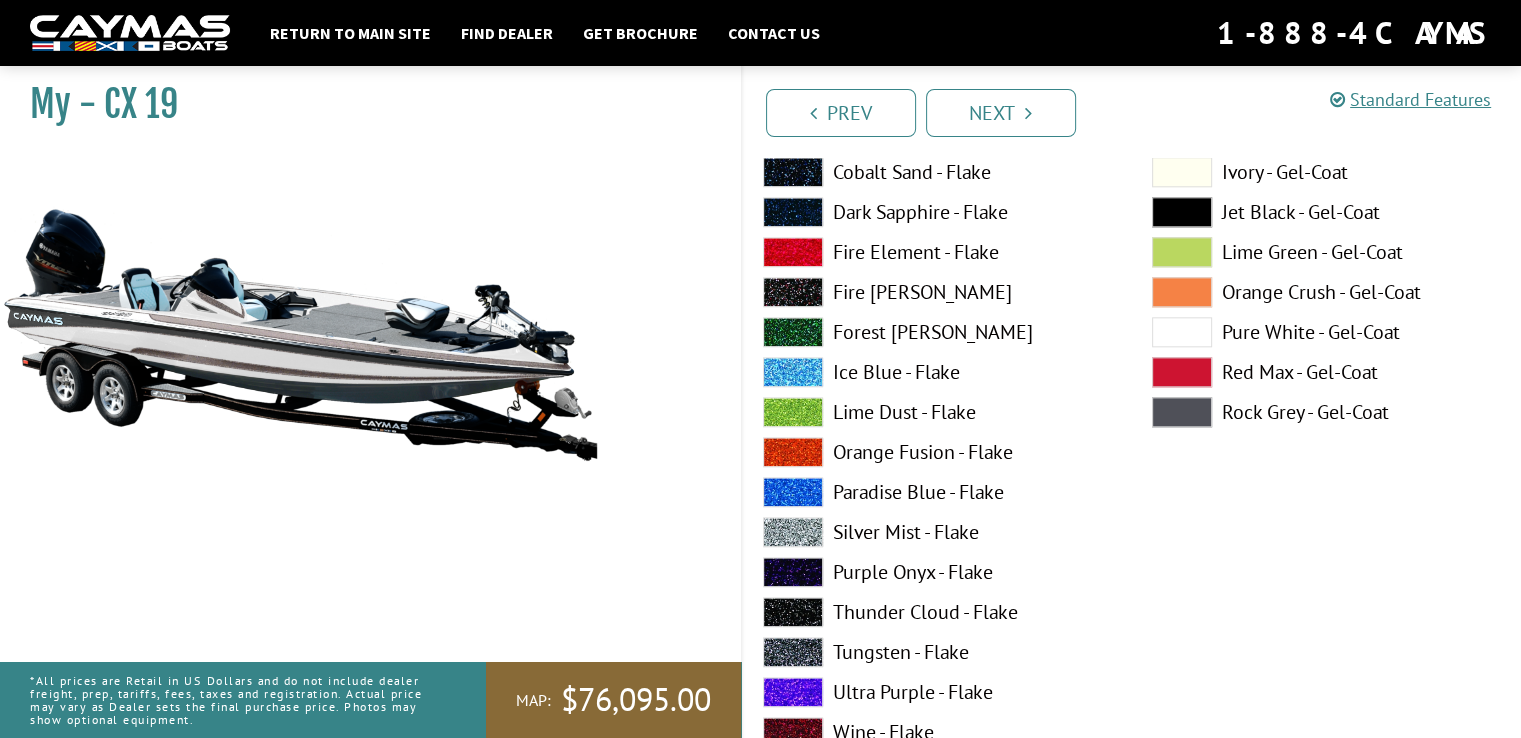 click on "Silver Mist - Flake" at bounding box center [937, 532] 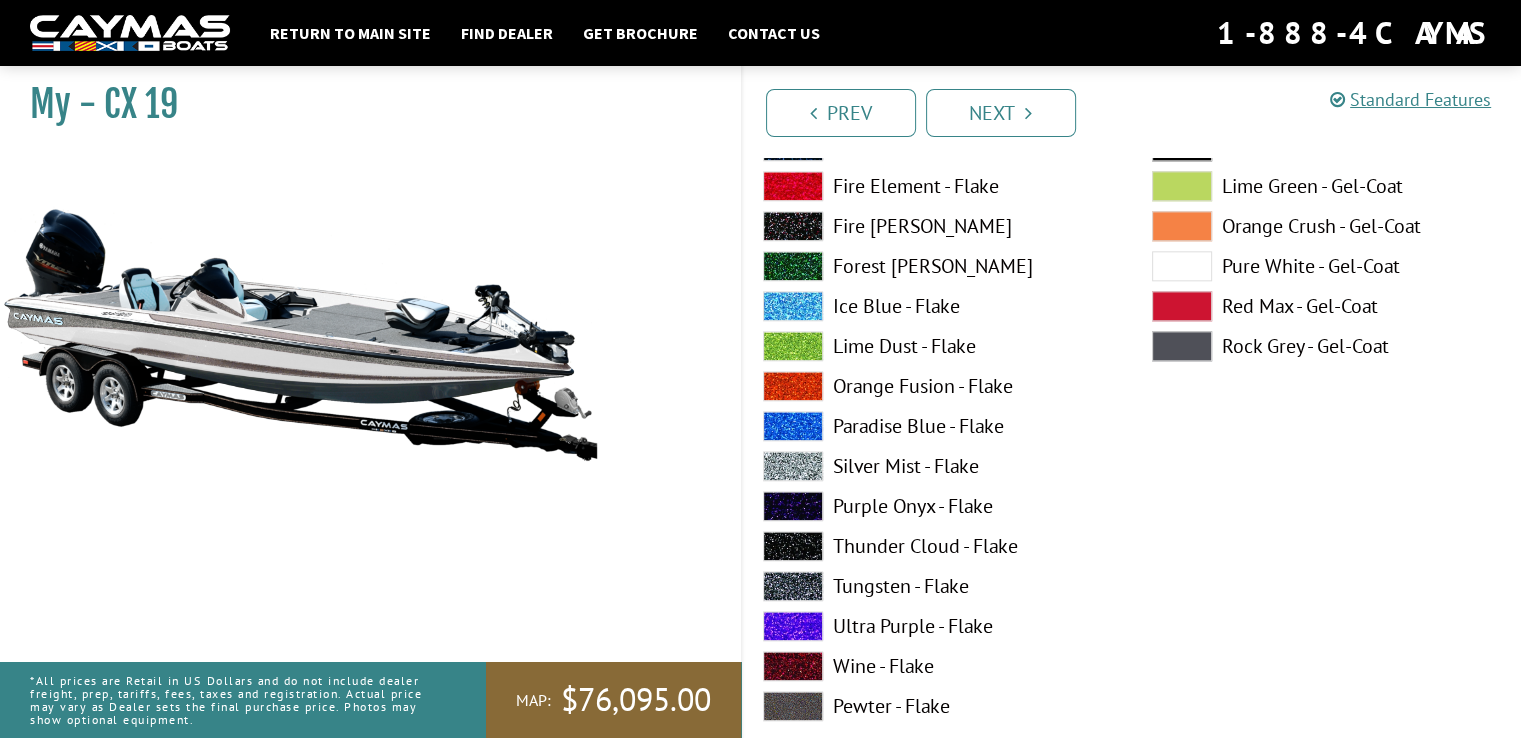 scroll, scrollTop: 9942, scrollLeft: 0, axis: vertical 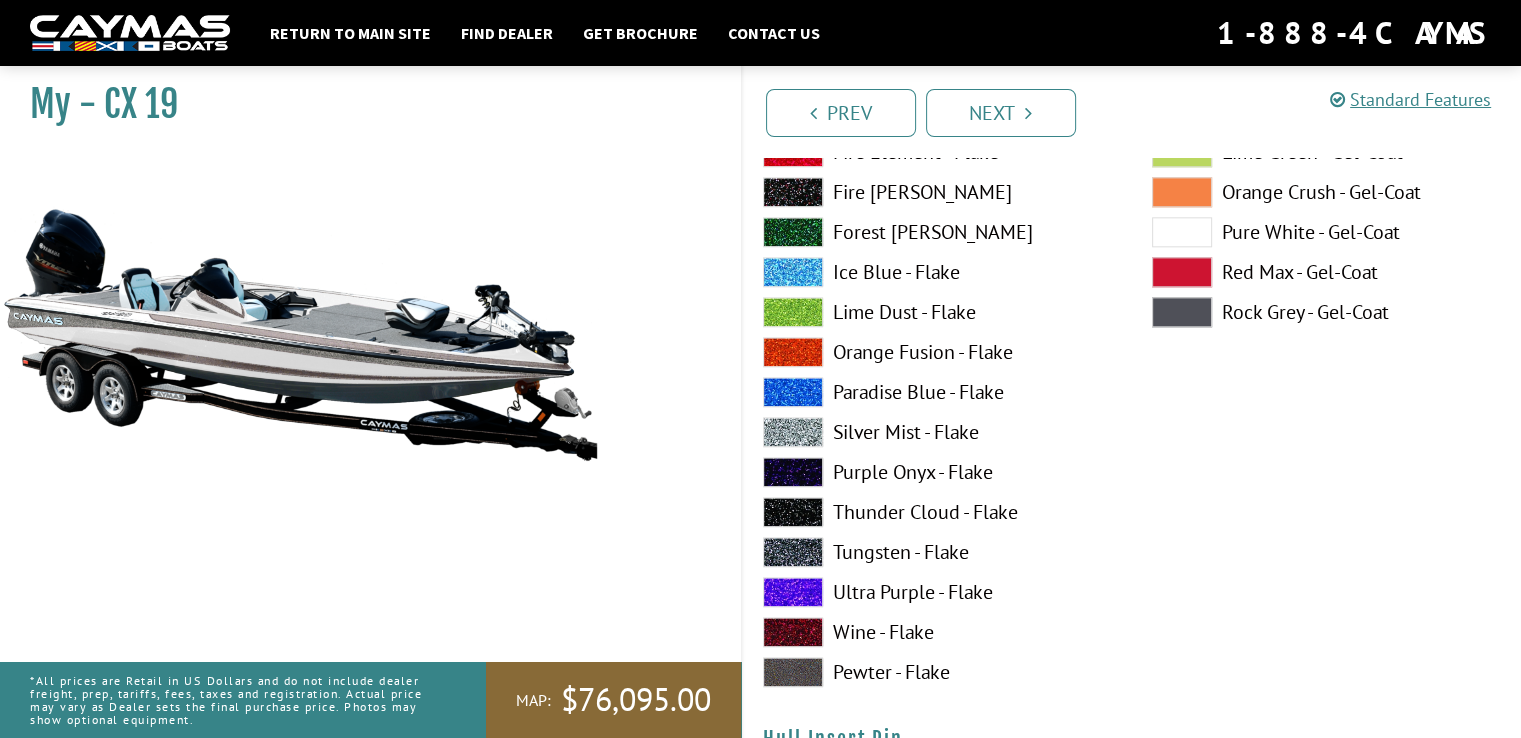 click on "Tungsten - Flake" at bounding box center [937, 552] 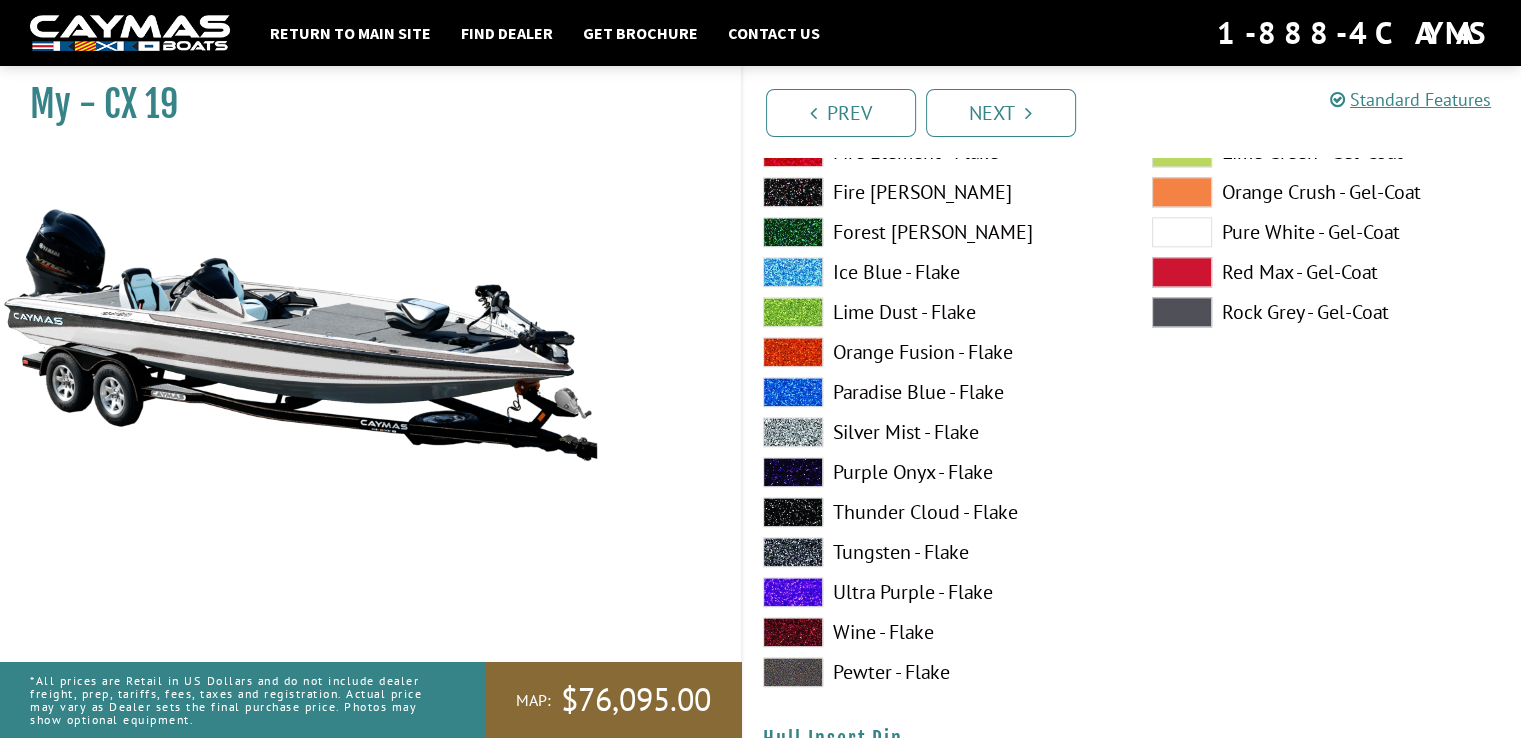 click on "Thunder Cloud - Flake" at bounding box center [937, 512] 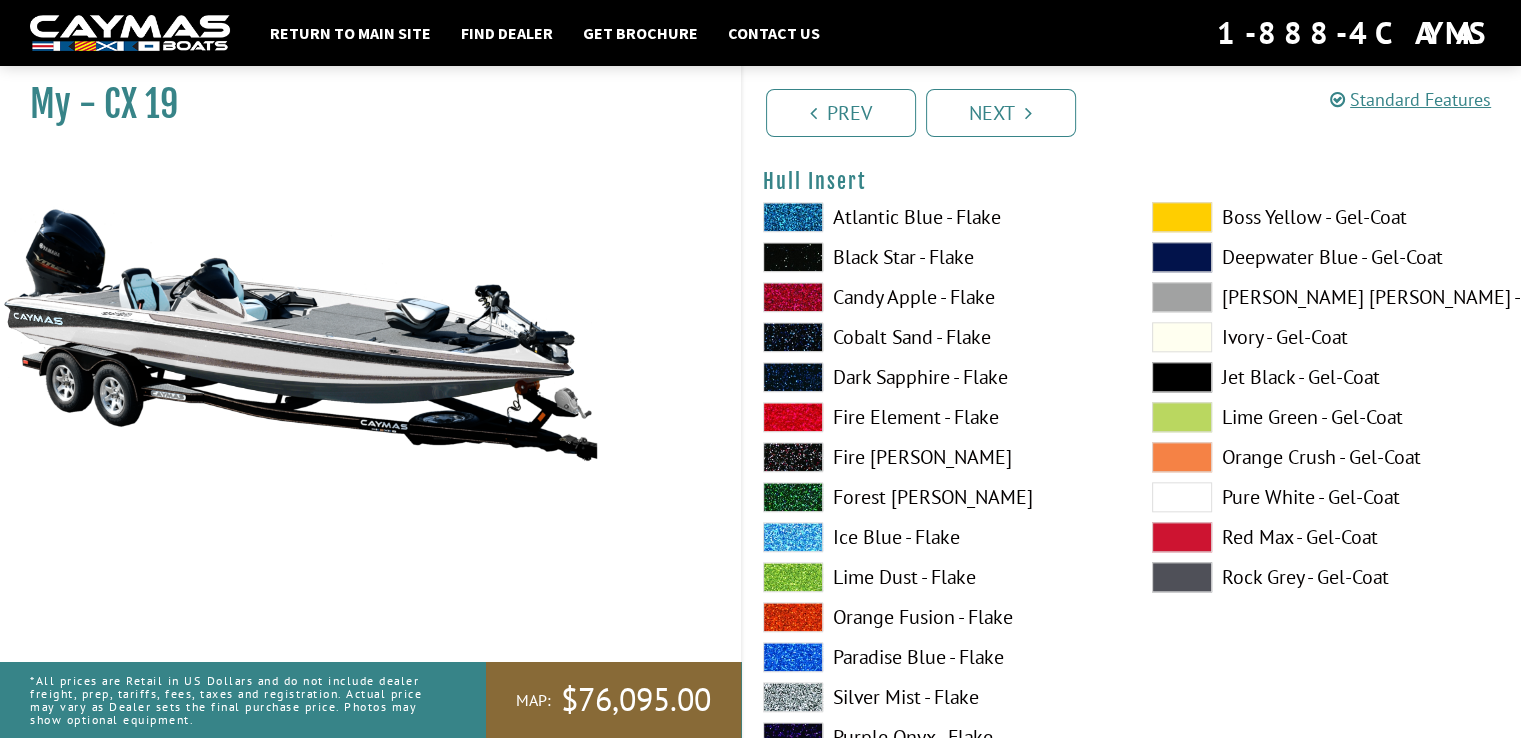 scroll, scrollTop: 9642, scrollLeft: 0, axis: vertical 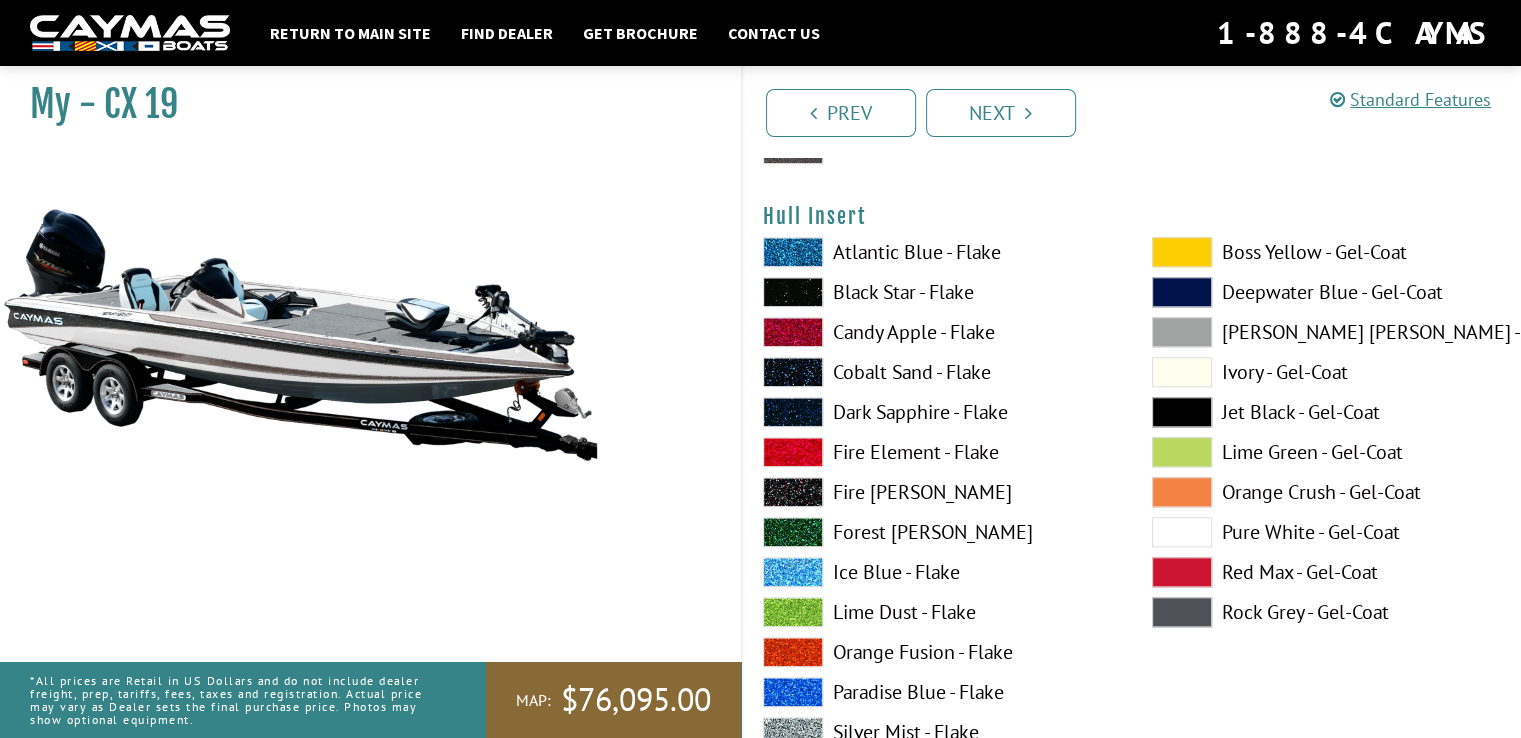 click on "Black Star - Flake" at bounding box center (937, 292) 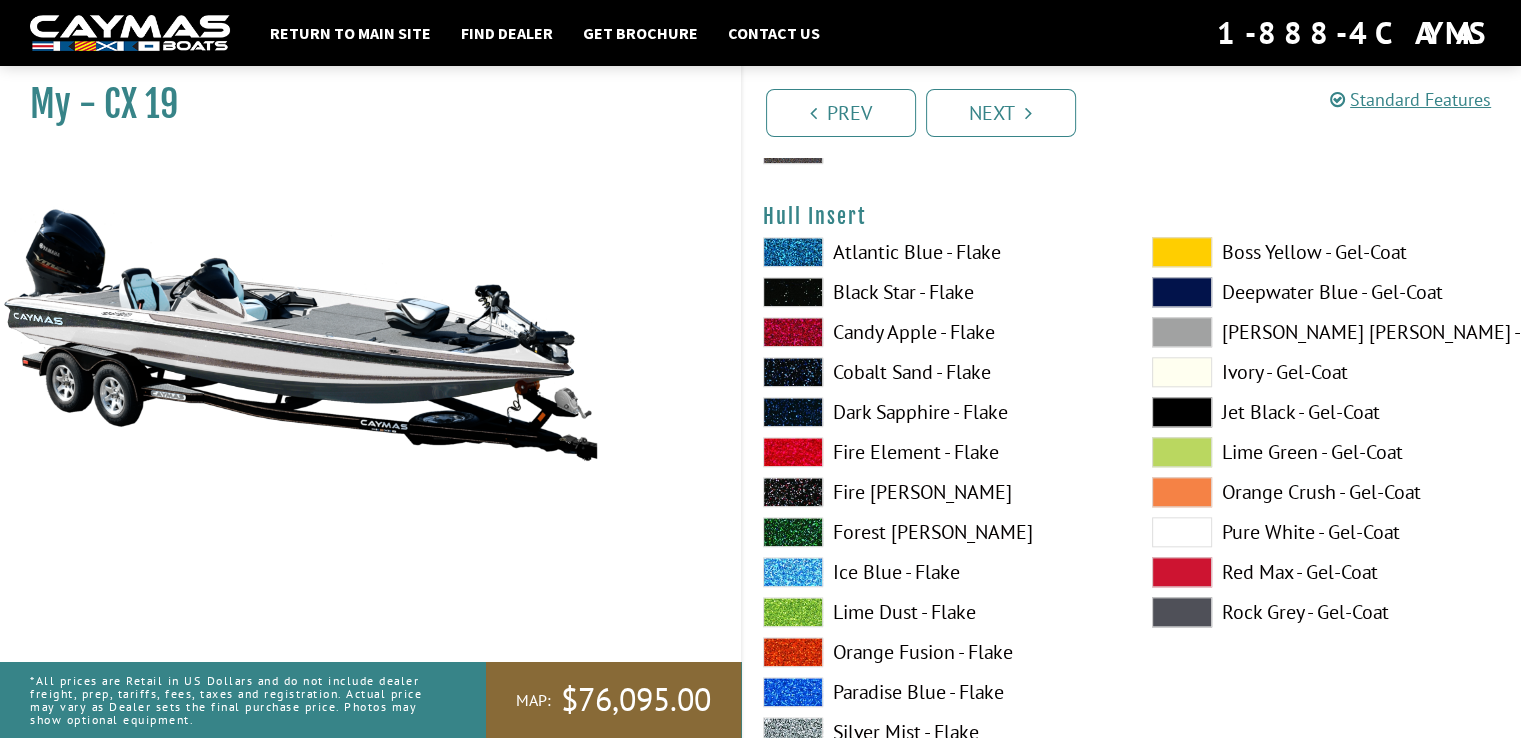 click at bounding box center [1182, 332] 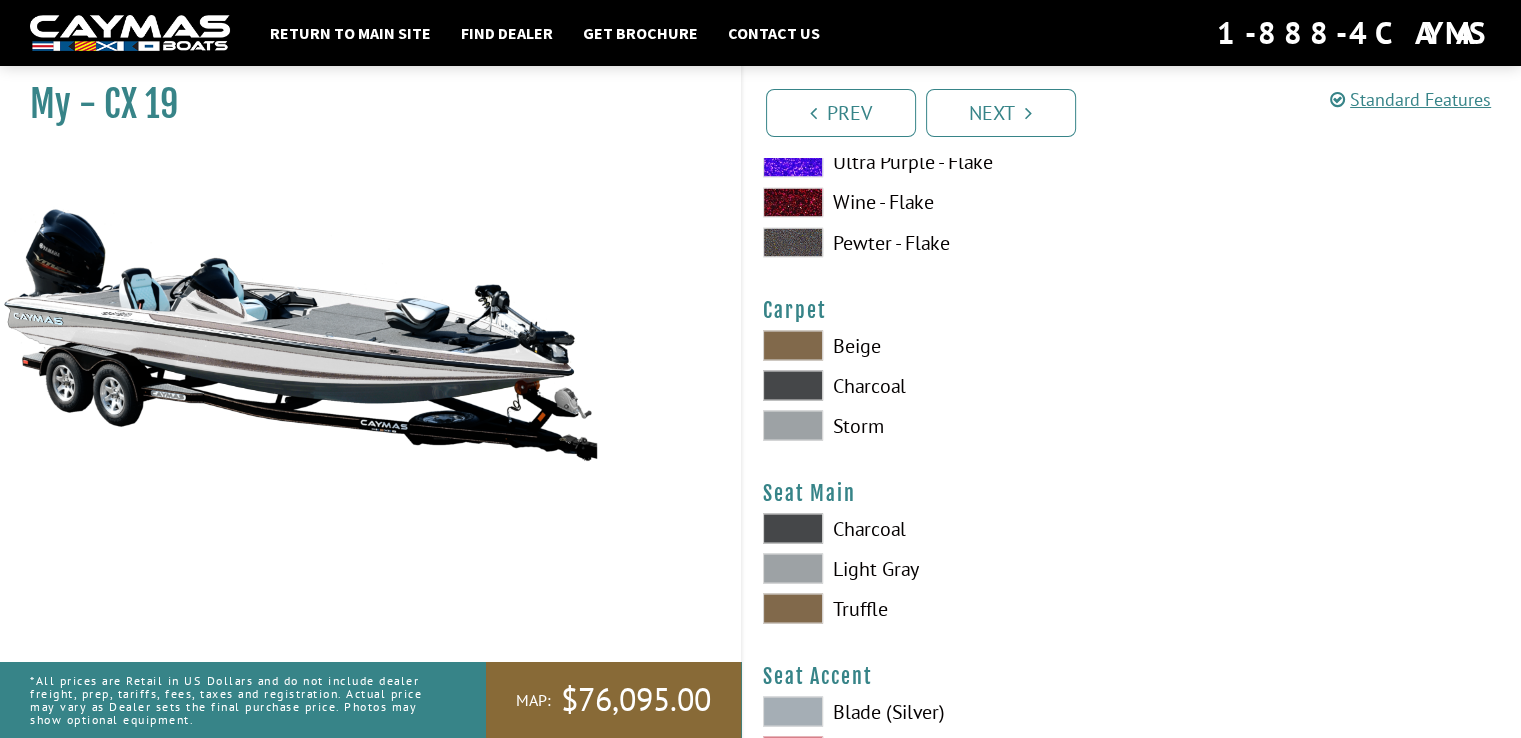 scroll, scrollTop: 11342, scrollLeft: 0, axis: vertical 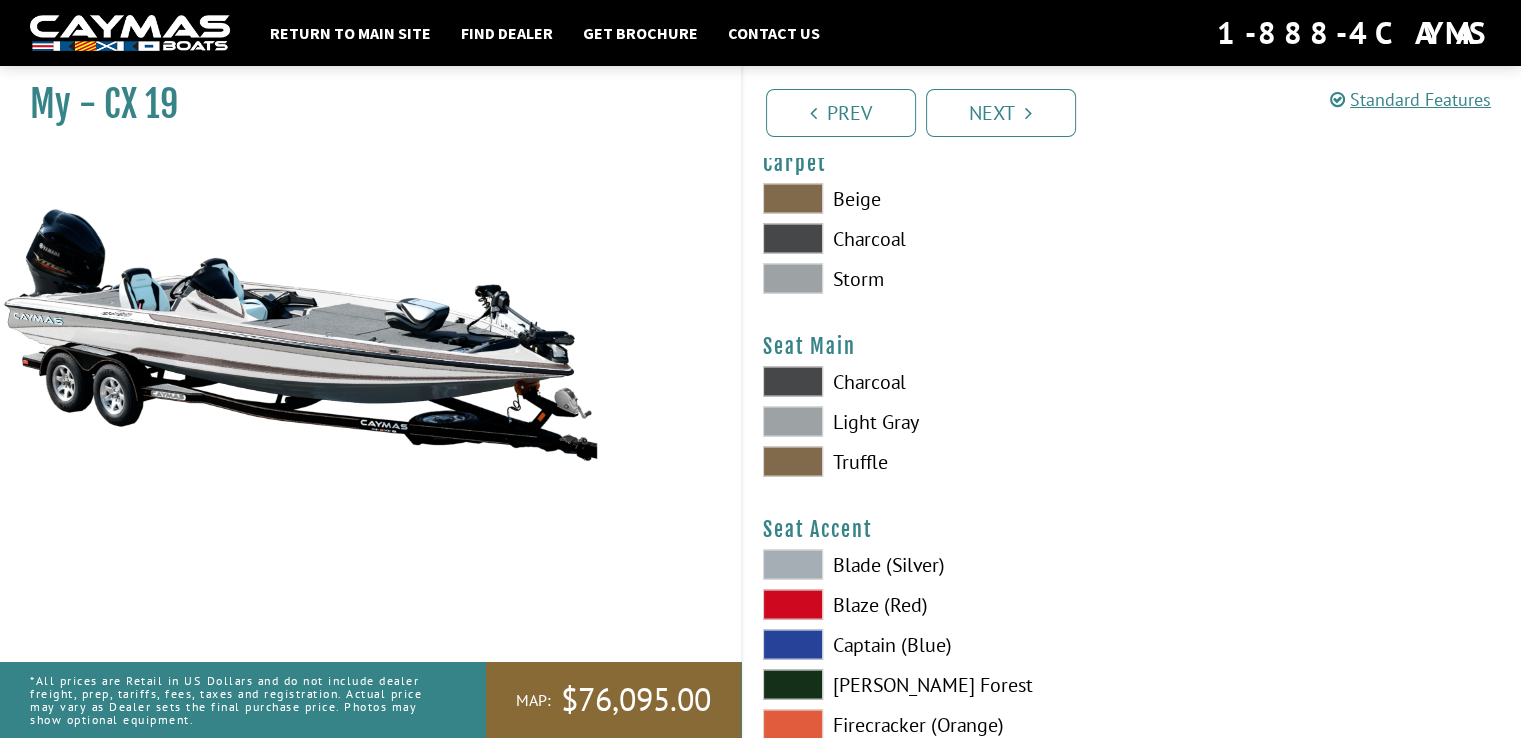 click at bounding box center (793, 381) 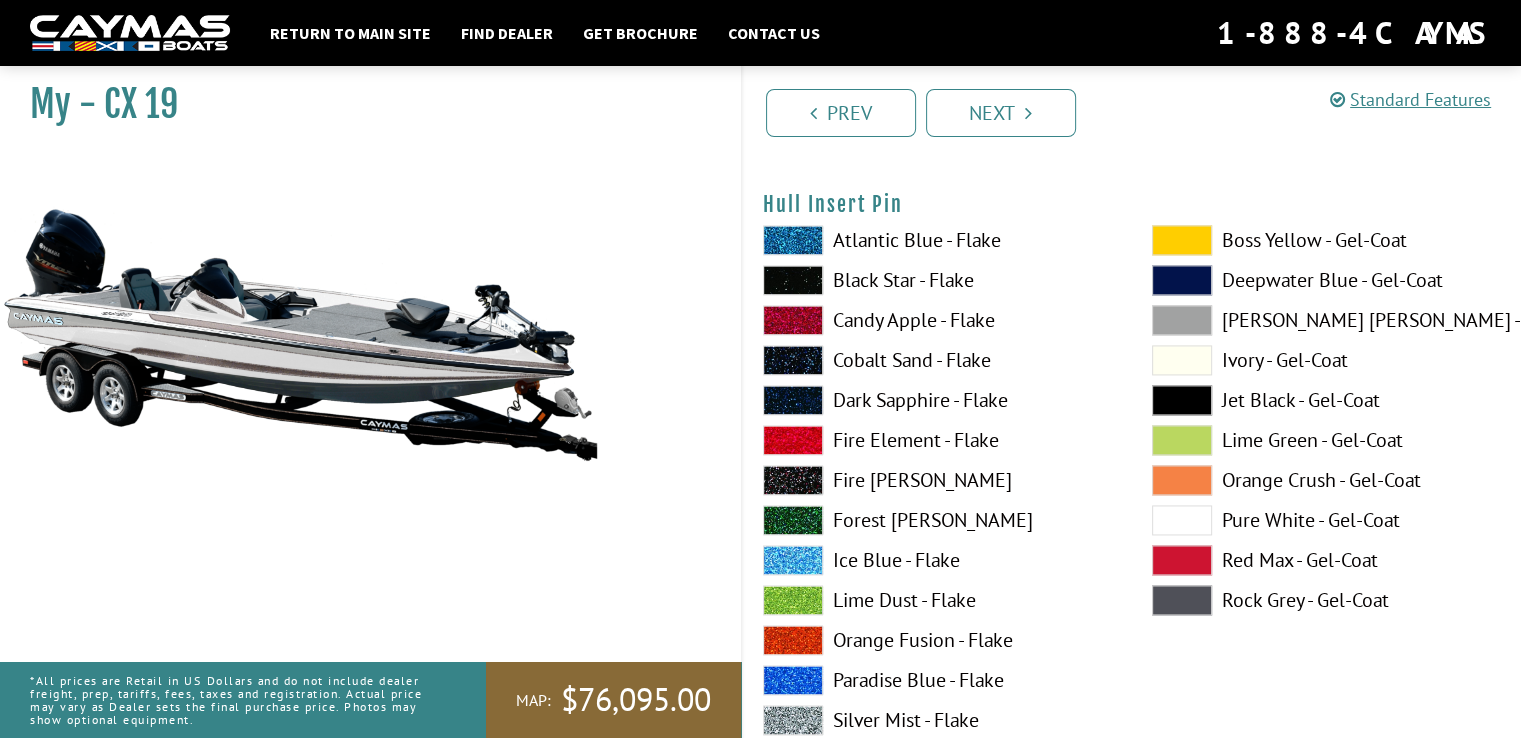 scroll, scrollTop: 10442, scrollLeft: 0, axis: vertical 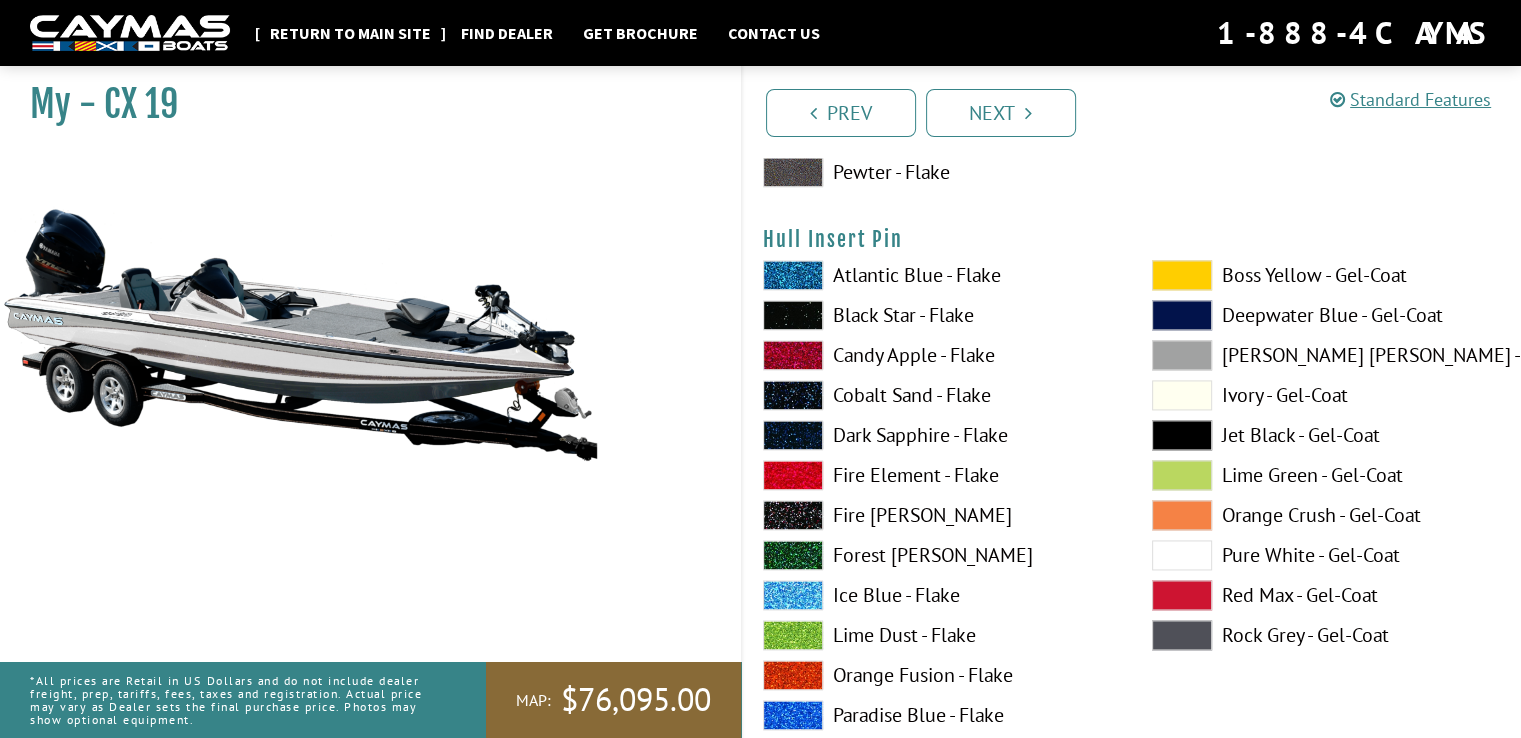 click on "Return to main site" at bounding box center (350, 33) 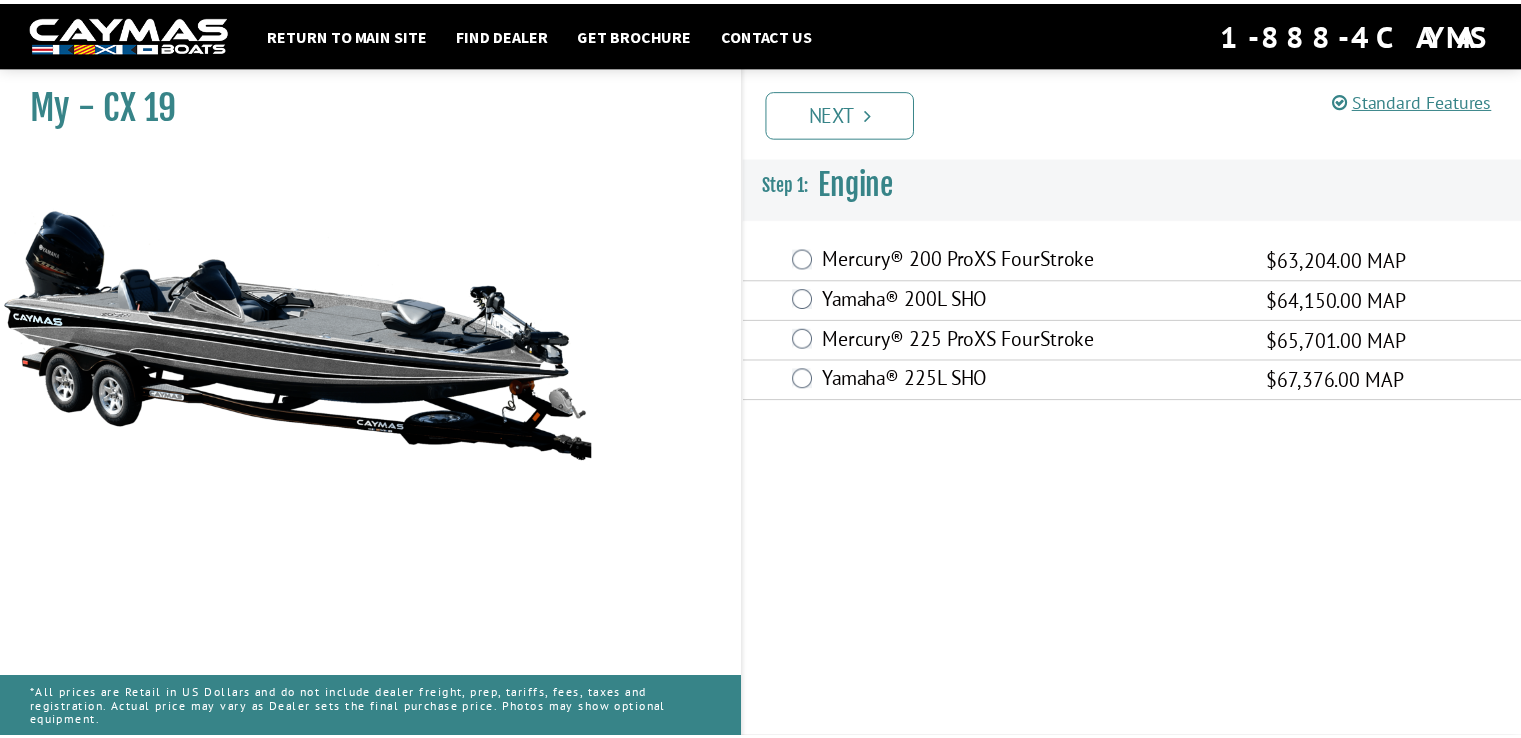 scroll, scrollTop: 0, scrollLeft: 0, axis: both 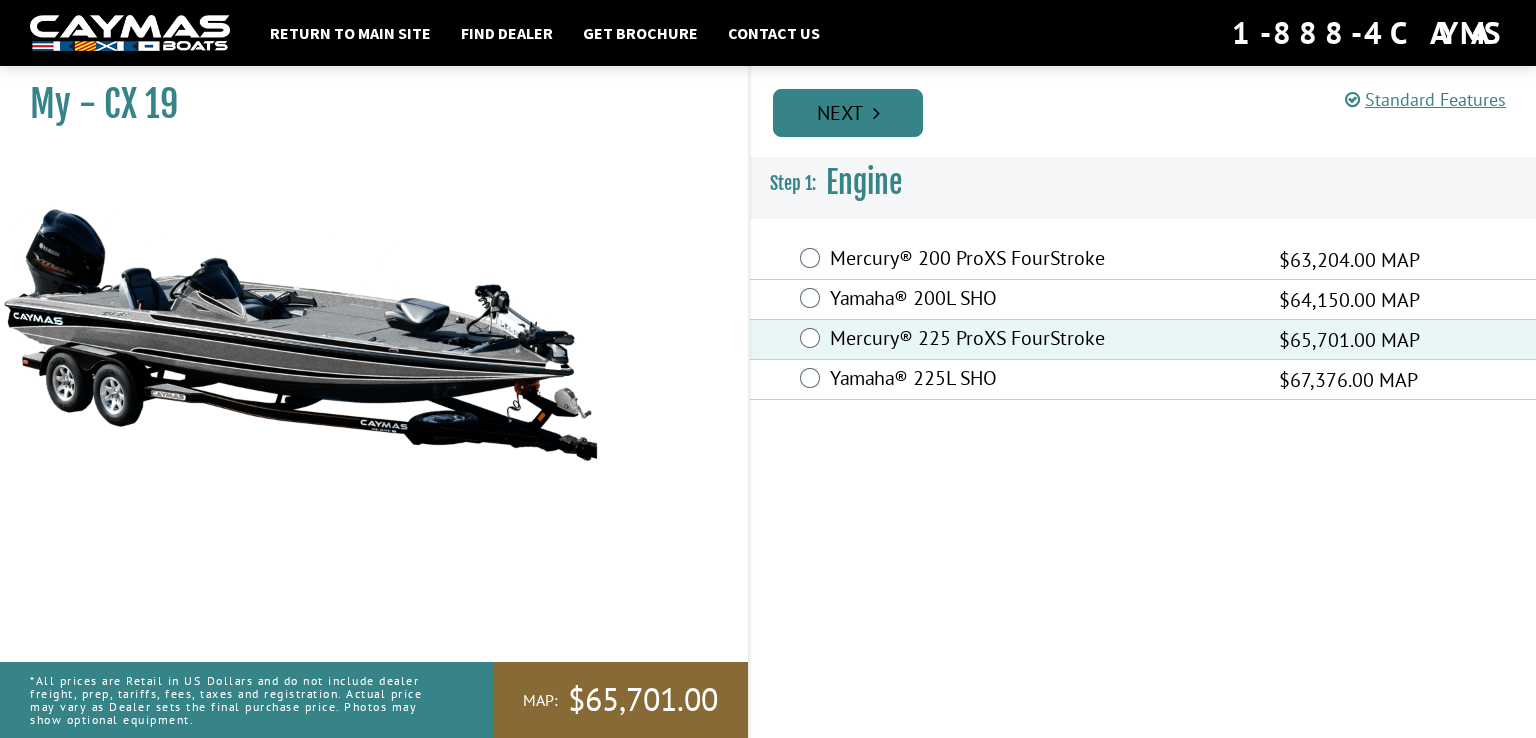click at bounding box center [876, 113] 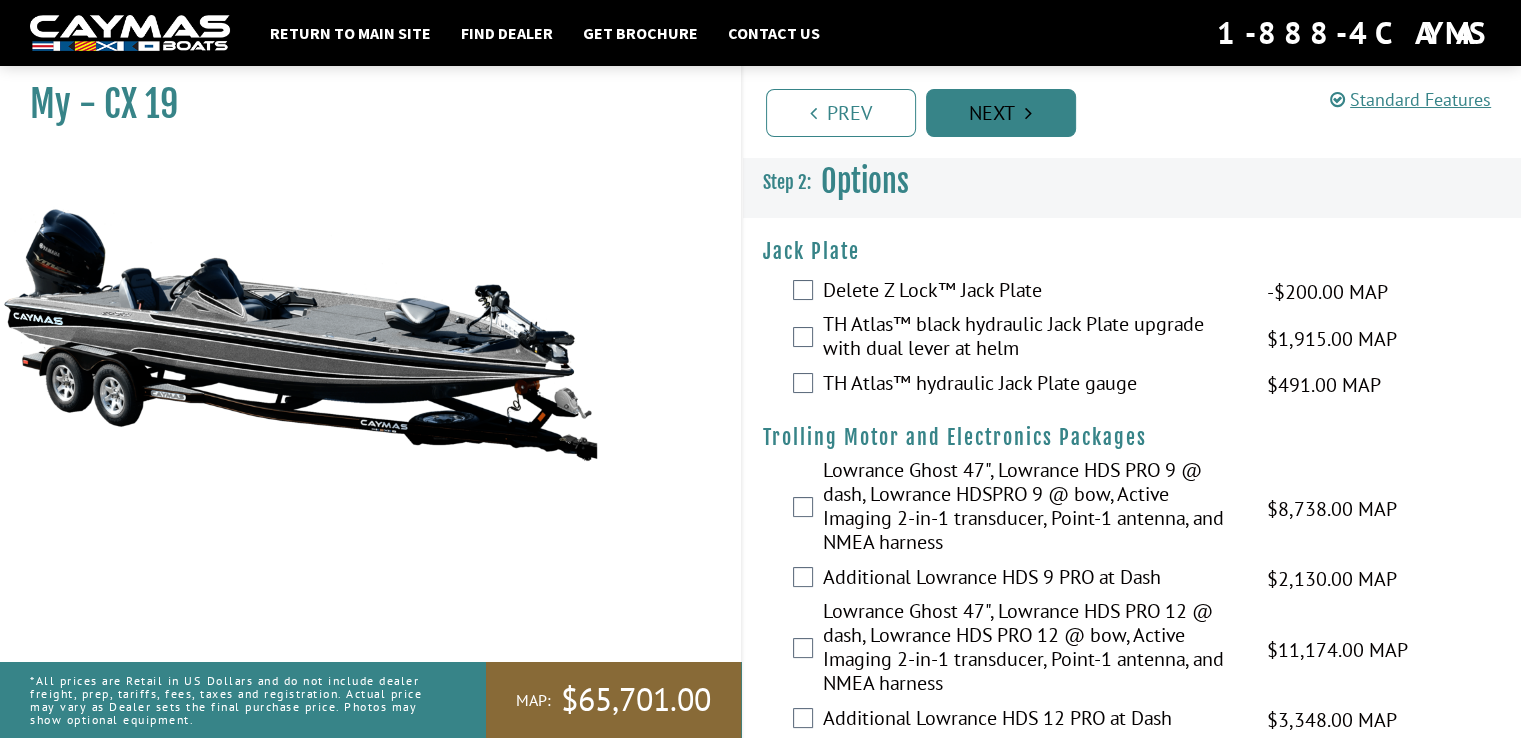 click on "Next" at bounding box center [1001, 113] 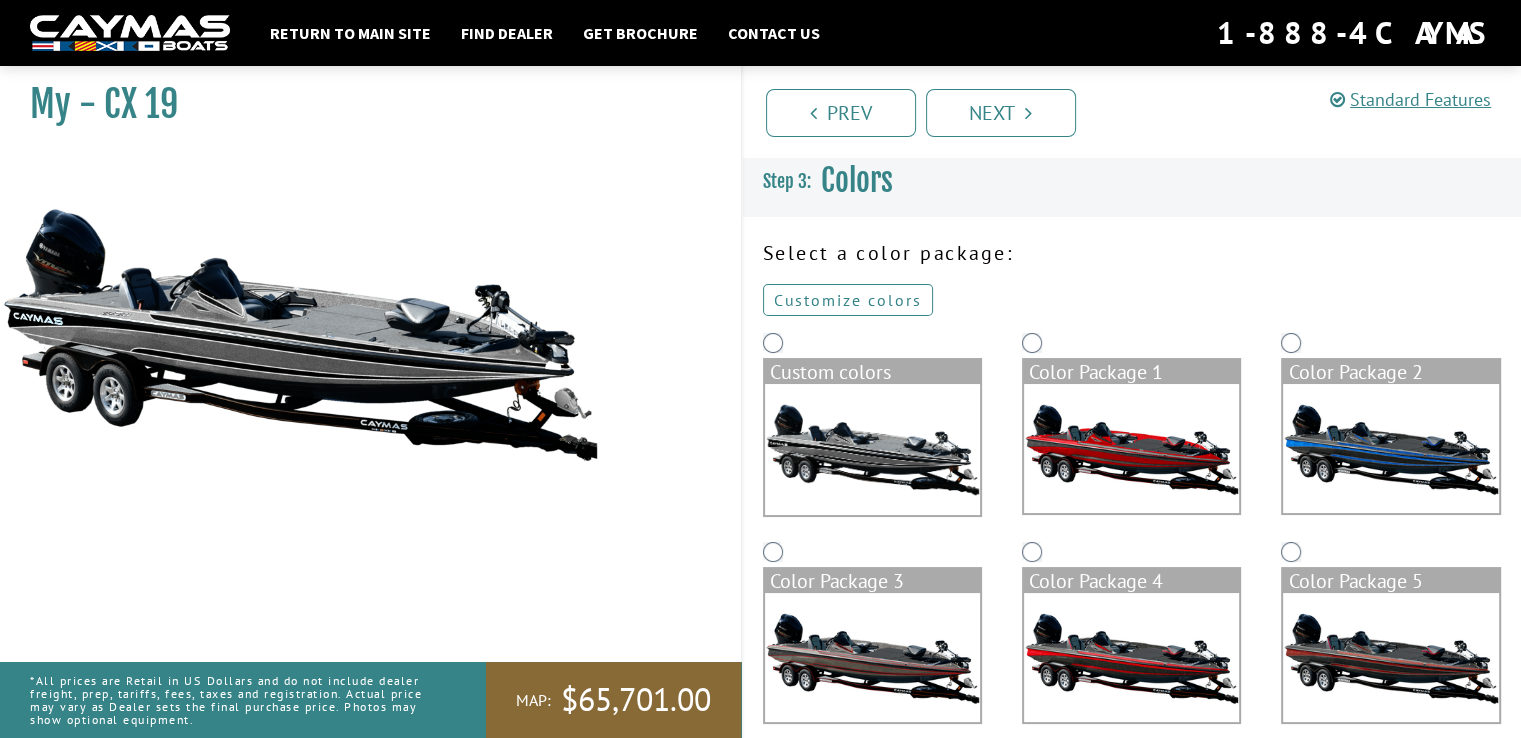 click on "Customize colors" at bounding box center (848, 300) 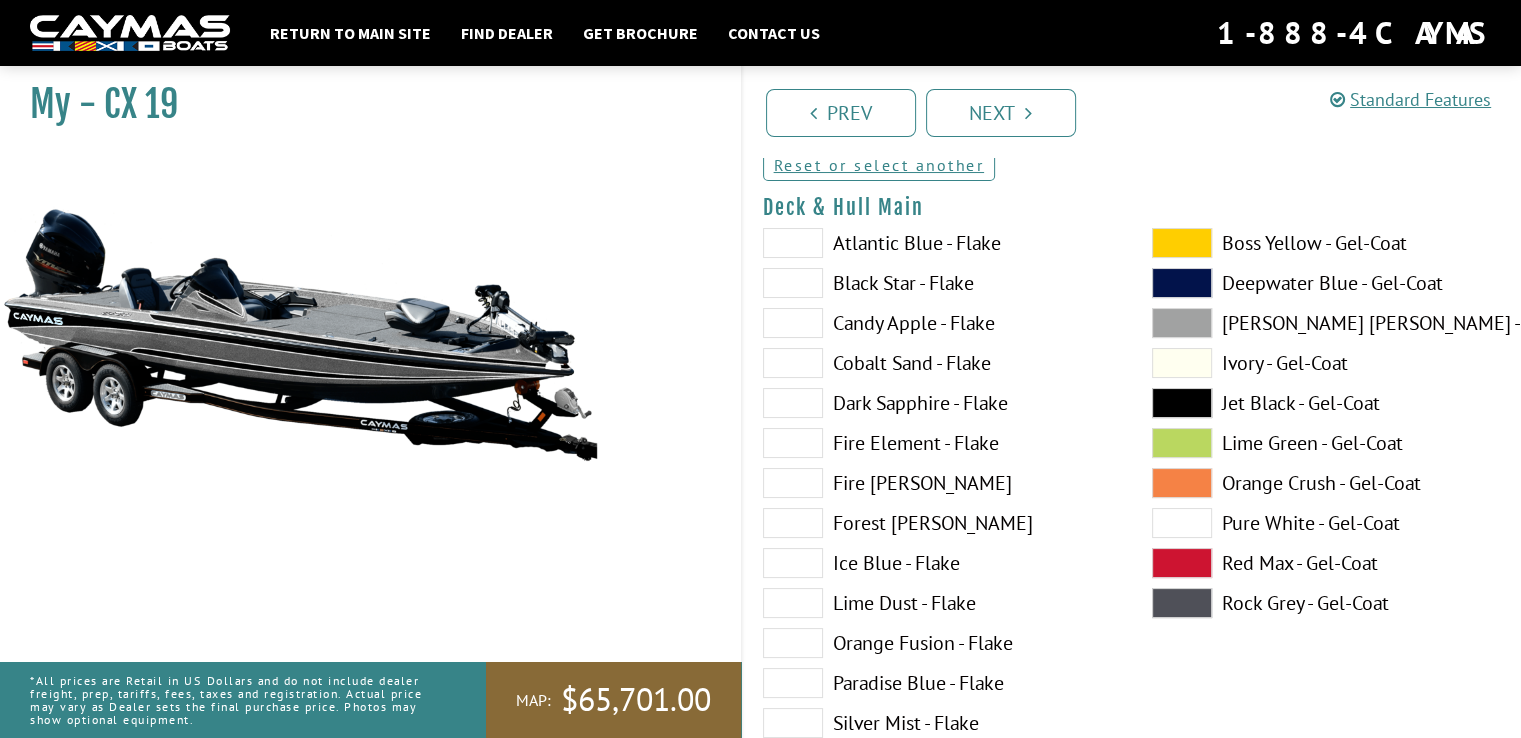 scroll, scrollTop: 100, scrollLeft: 0, axis: vertical 